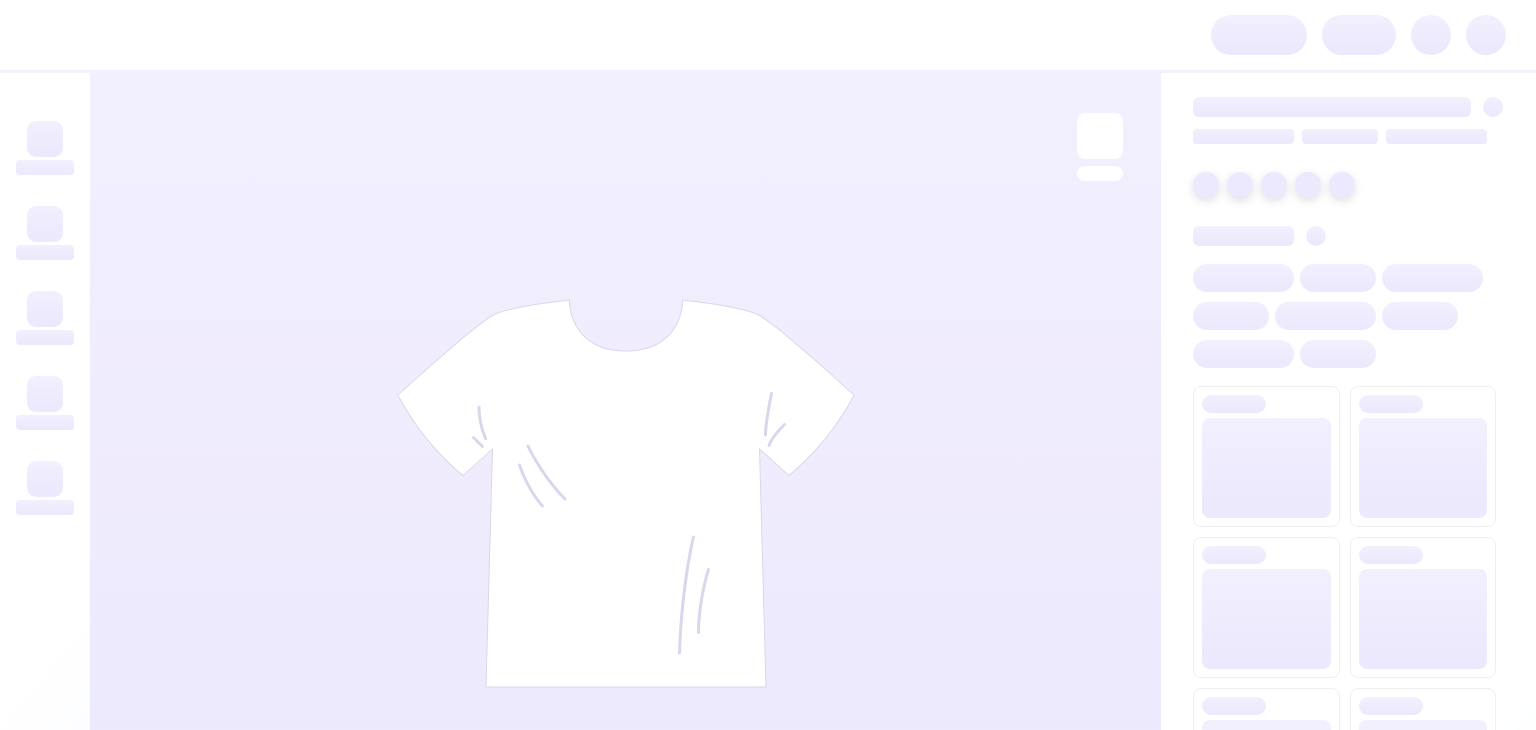 scroll, scrollTop: 0, scrollLeft: 0, axis: both 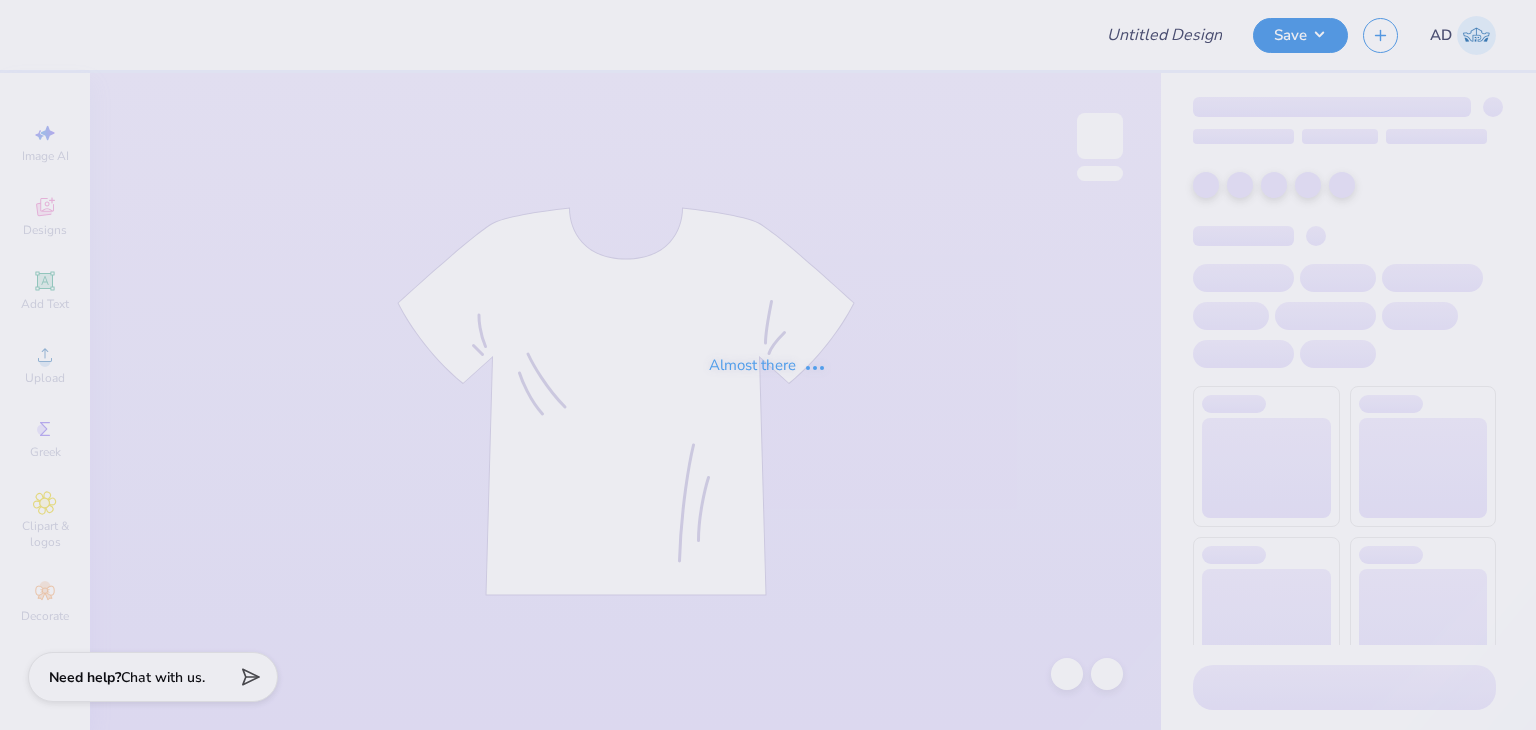 type on "Delta Xi Phi merch" 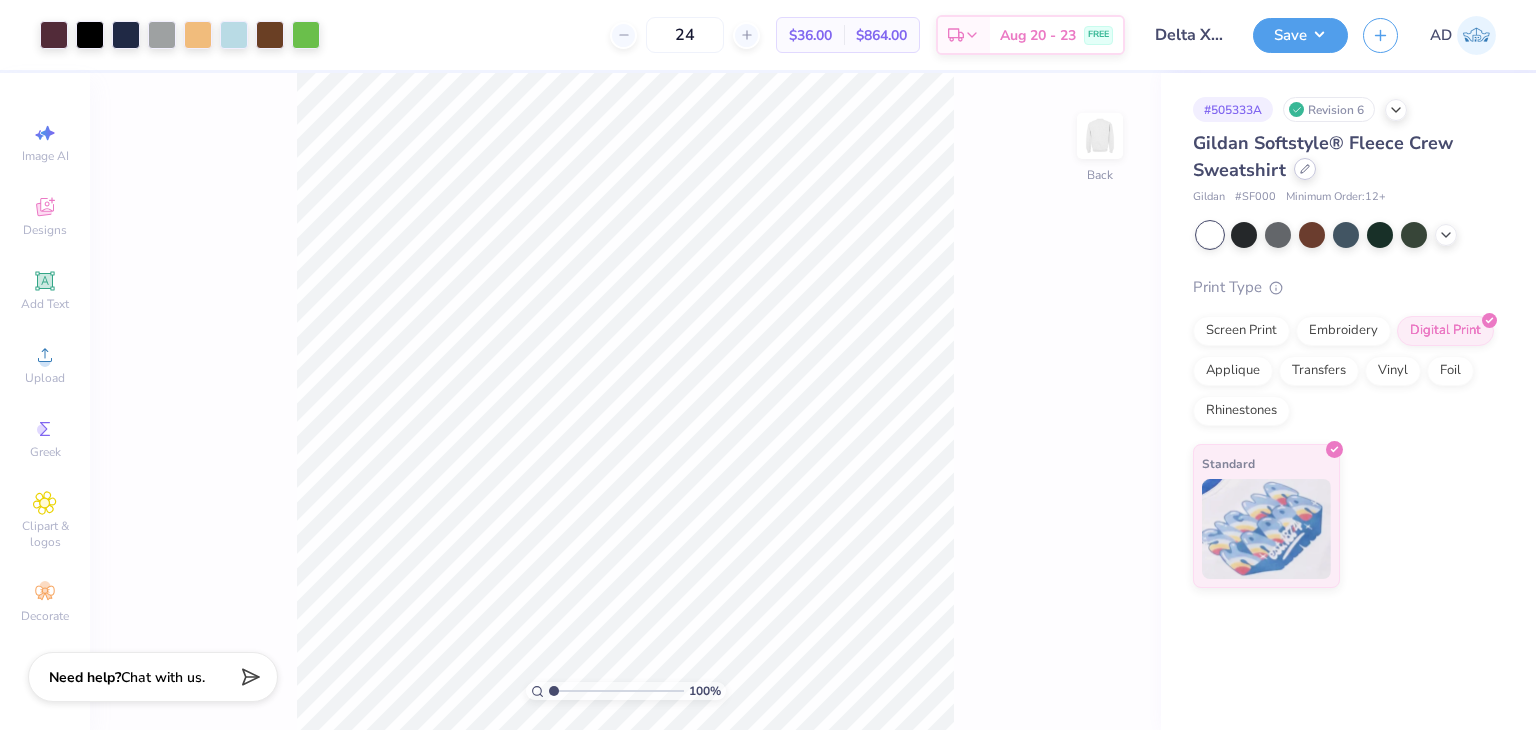 click 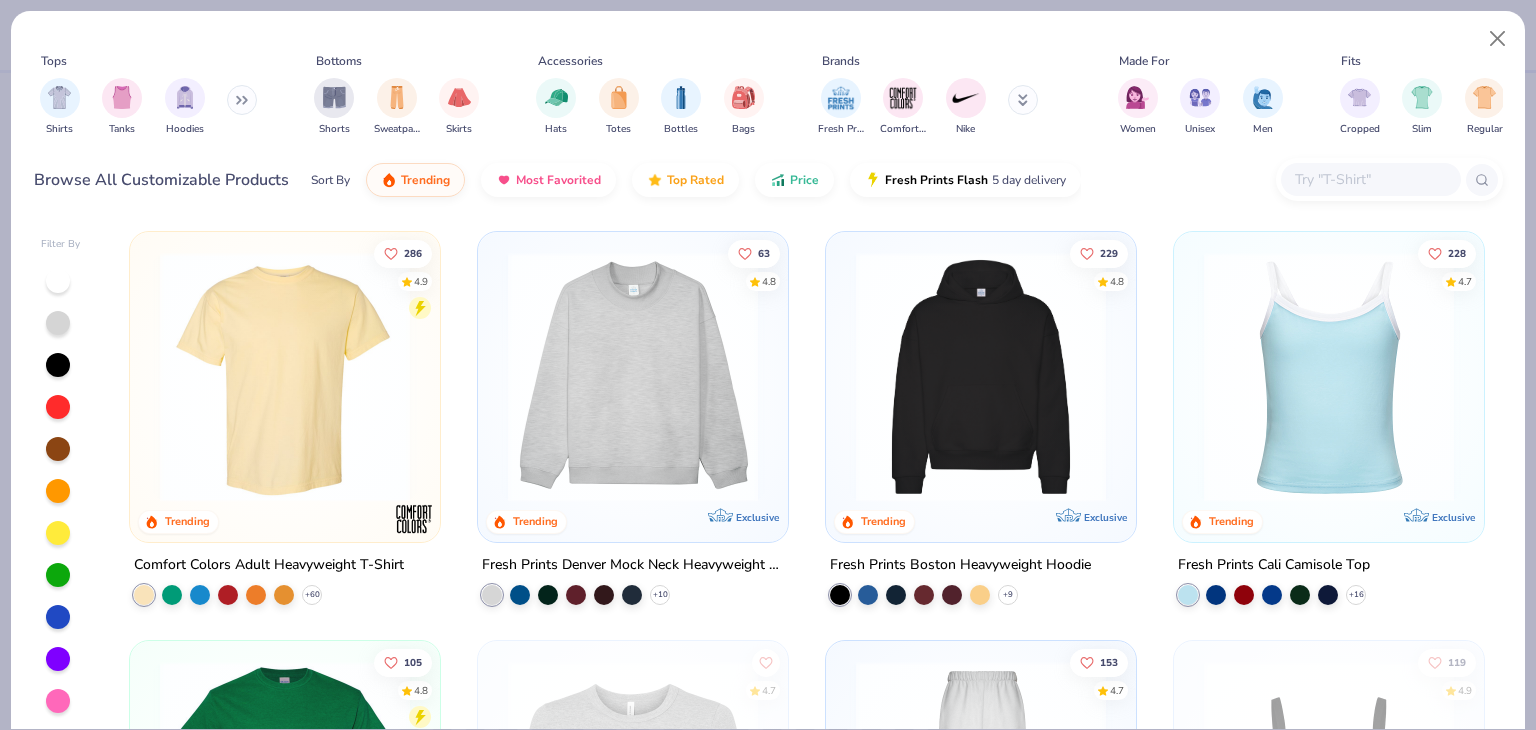 click at bounding box center (1370, 179) 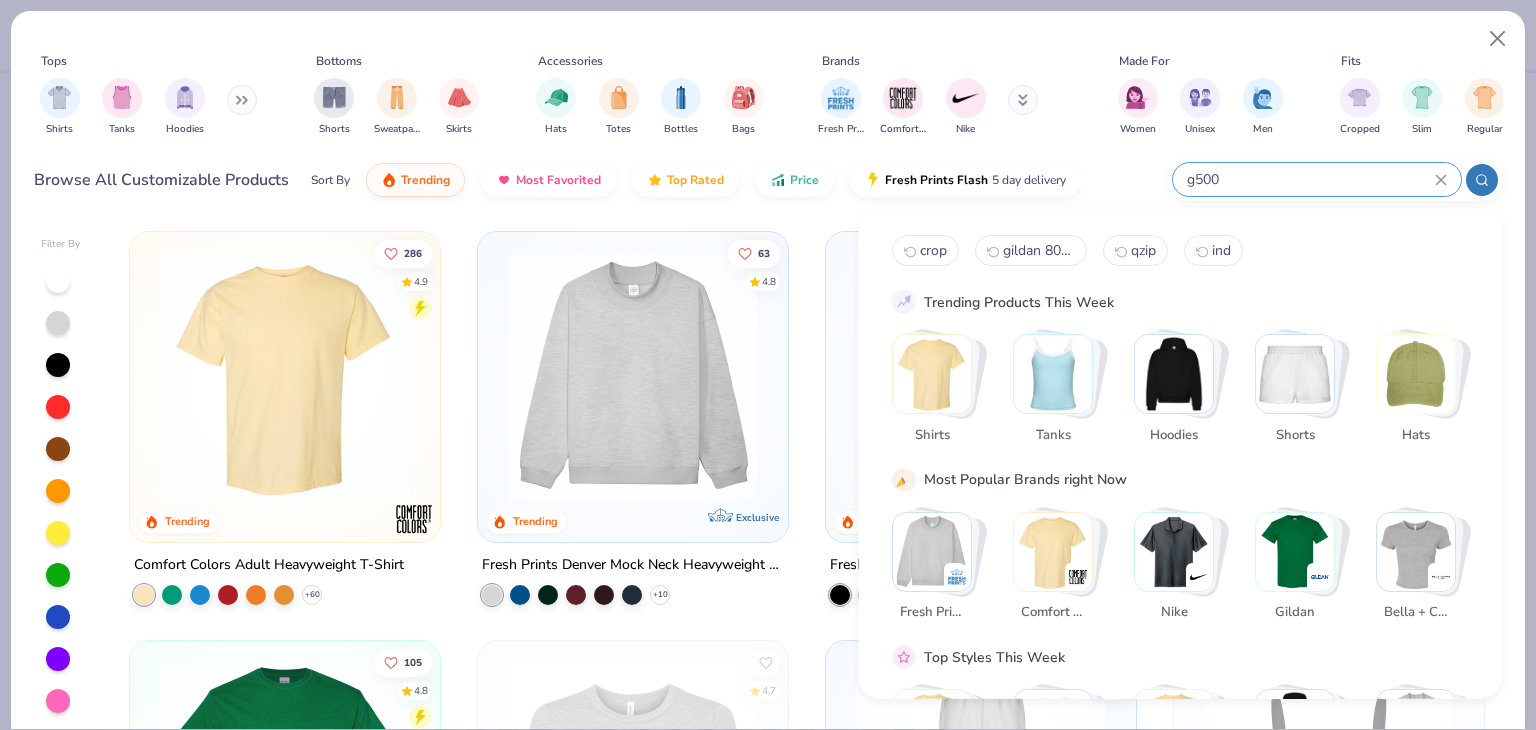 type on "g500" 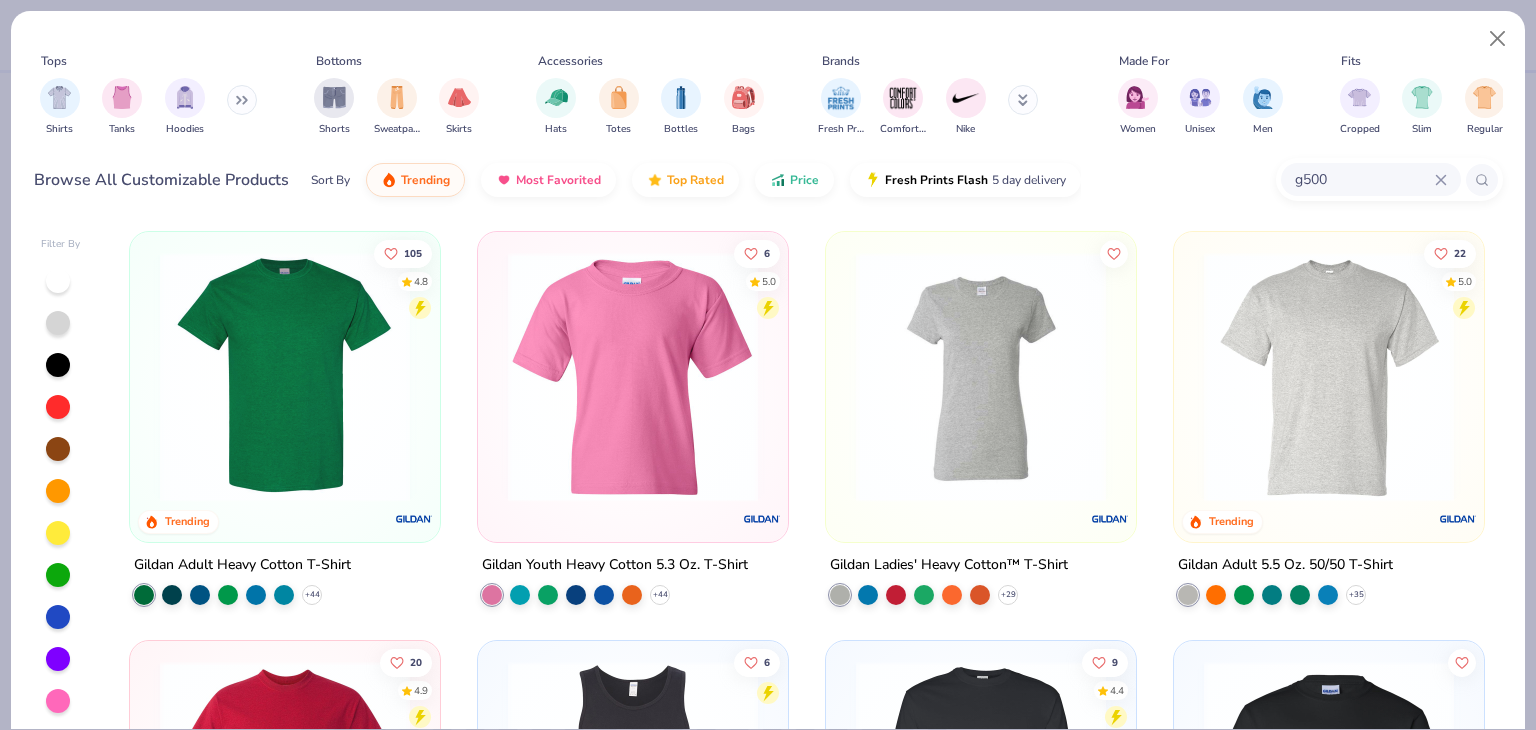 click at bounding box center [285, 377] 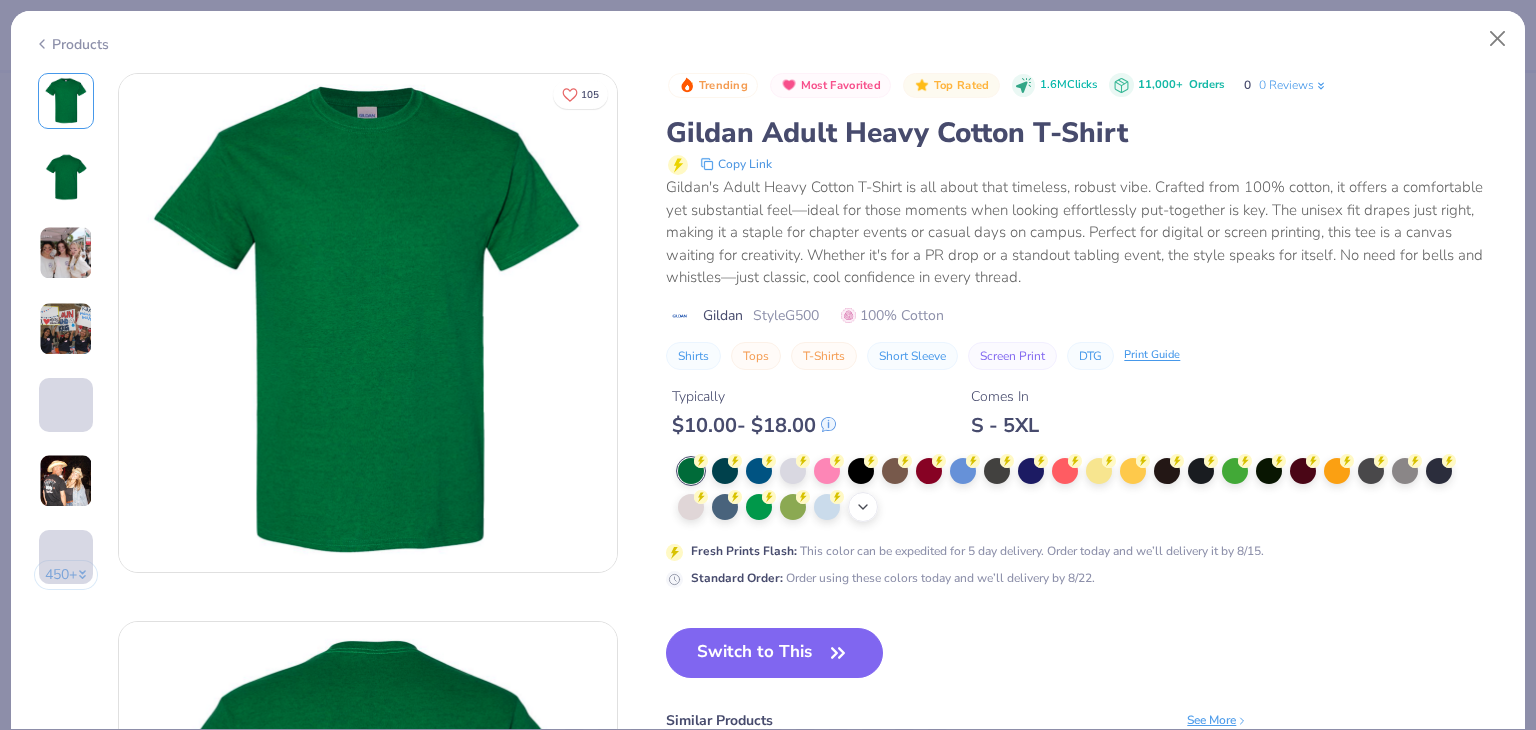 click 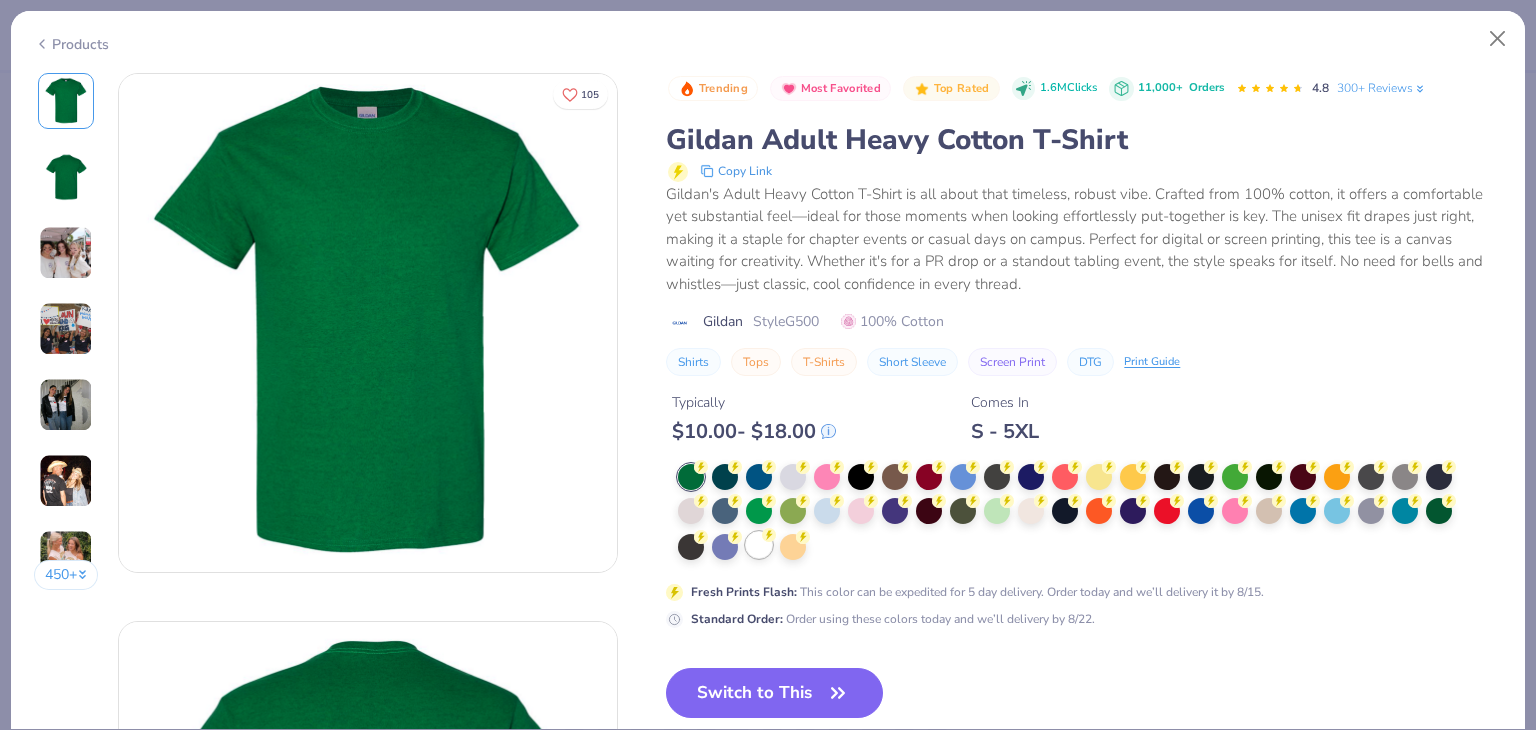click at bounding box center [759, 545] 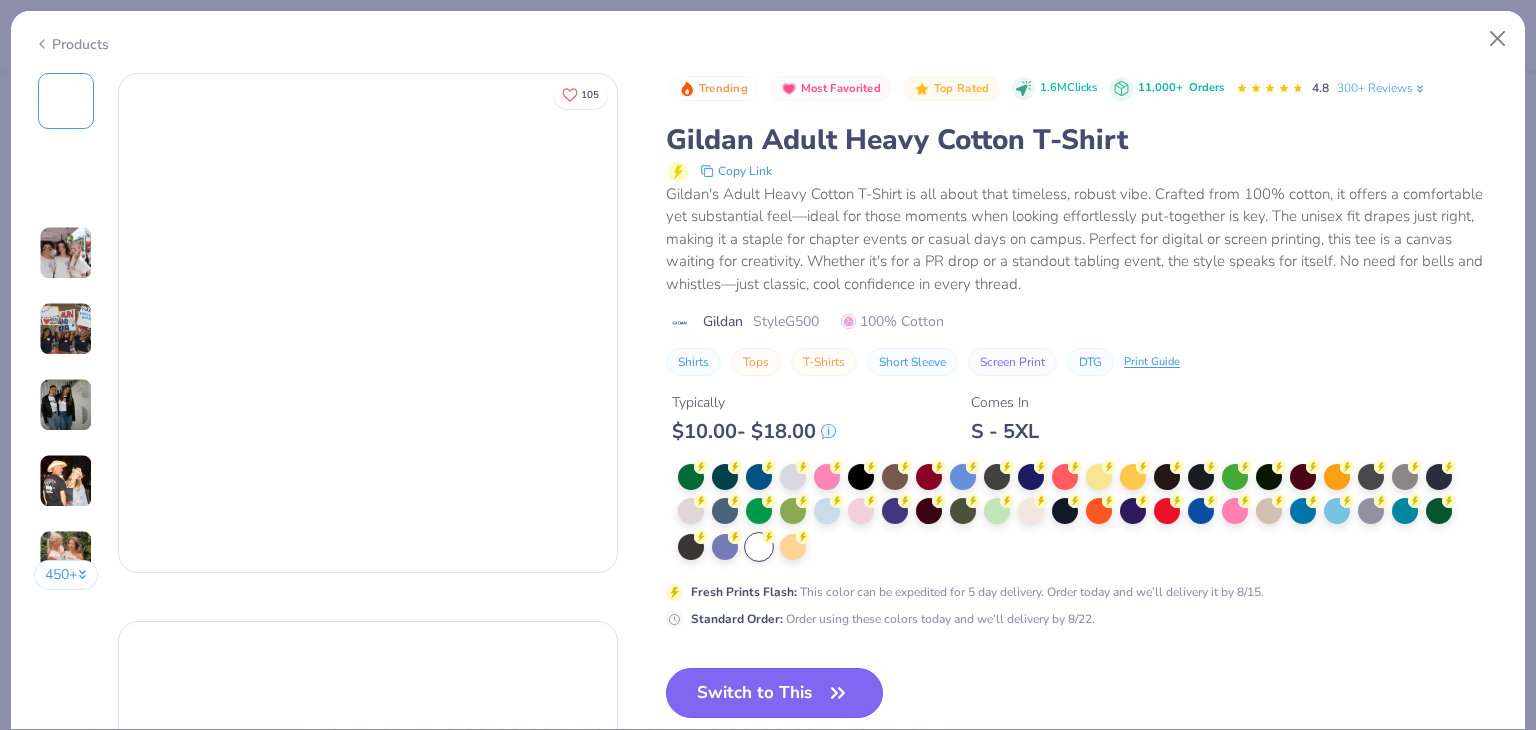 click on "Switch to This" at bounding box center [774, 693] 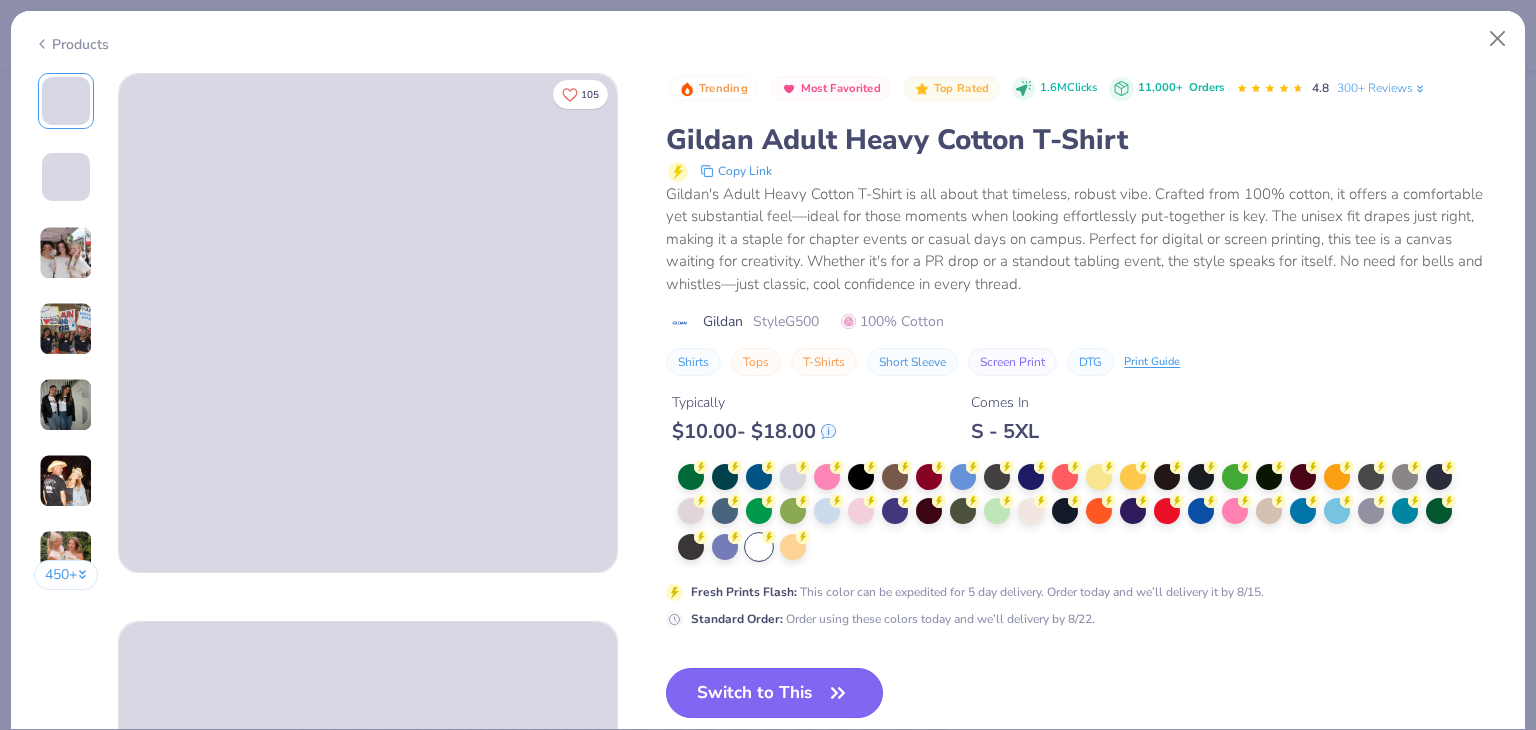 click on "Switch to This" at bounding box center [774, 693] 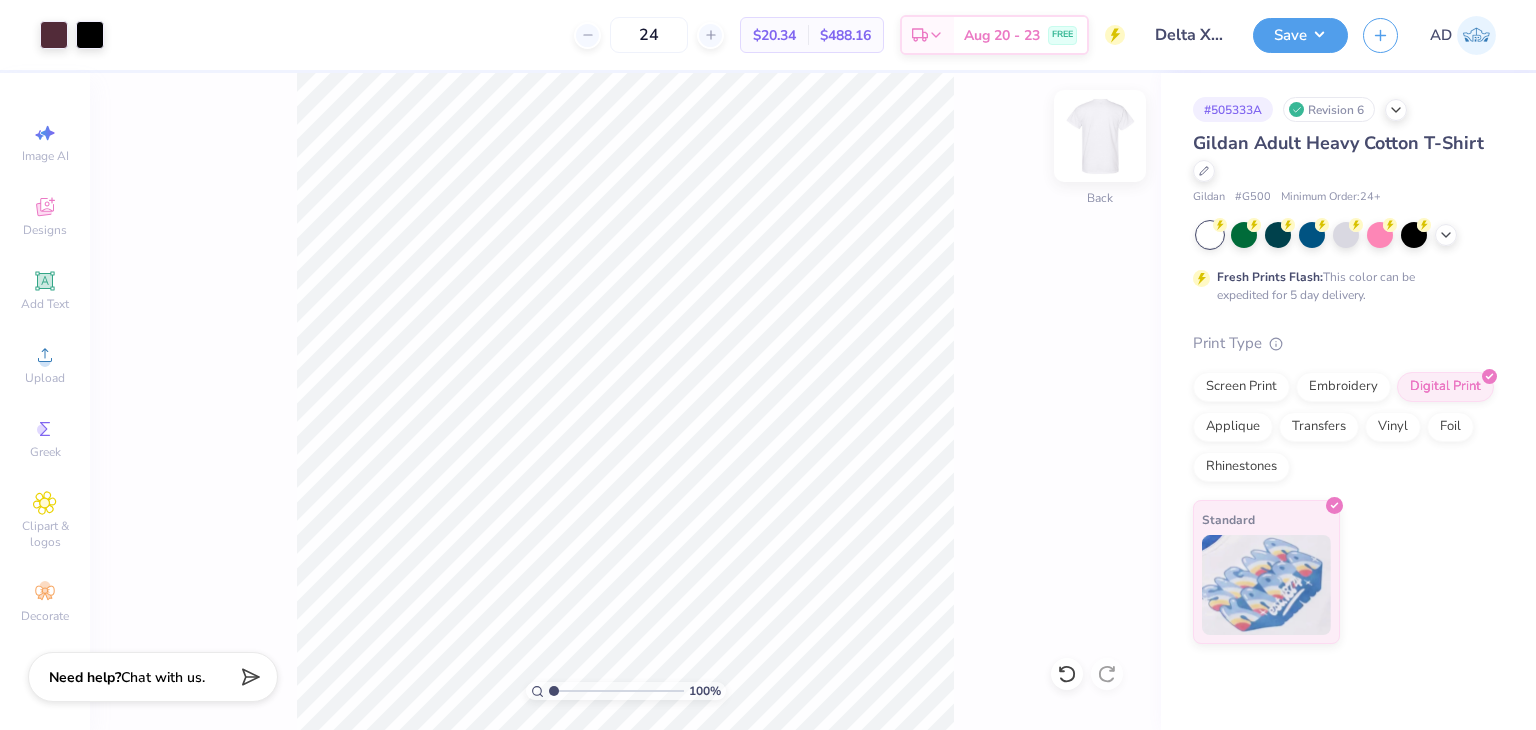 click at bounding box center (1100, 136) 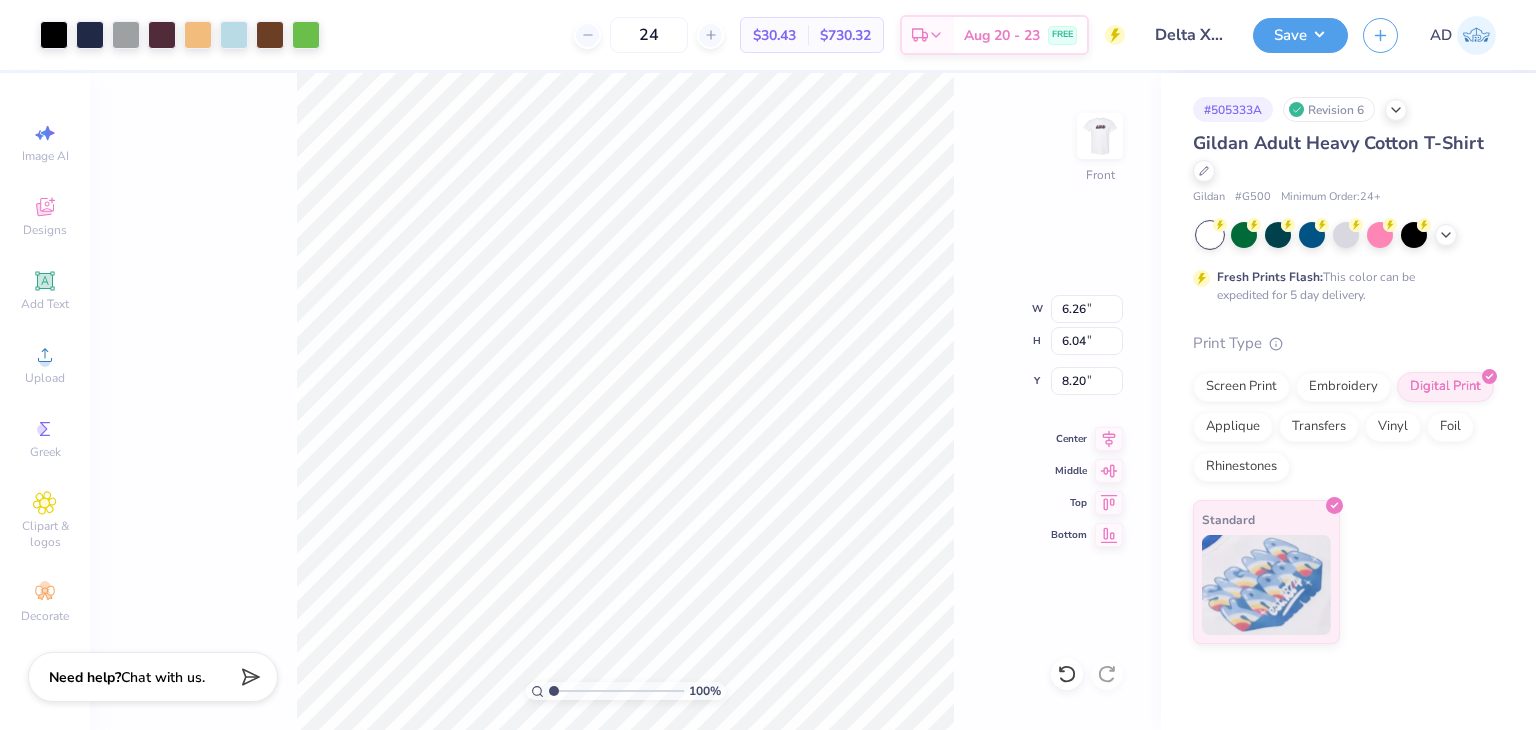 type on "6.45" 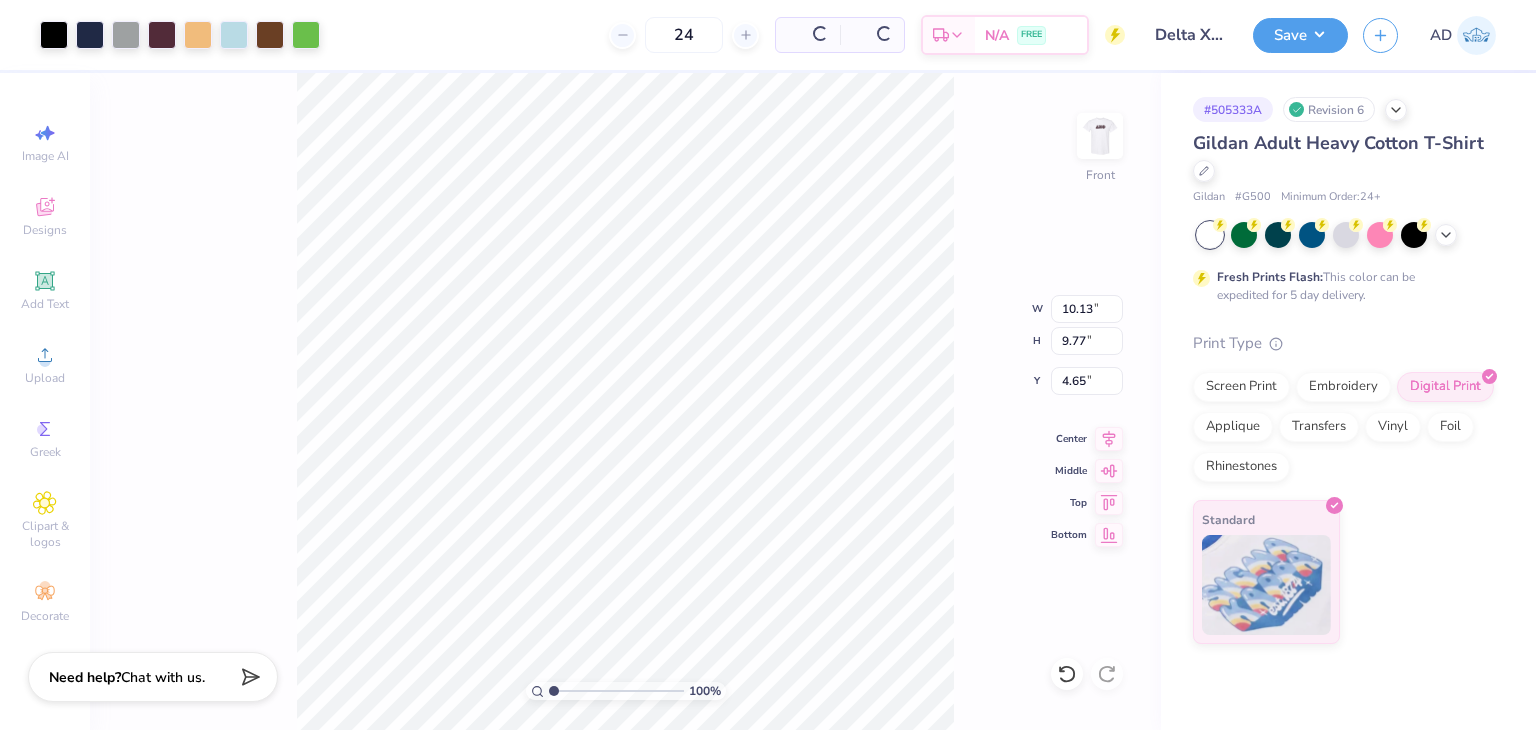 type on "10.13" 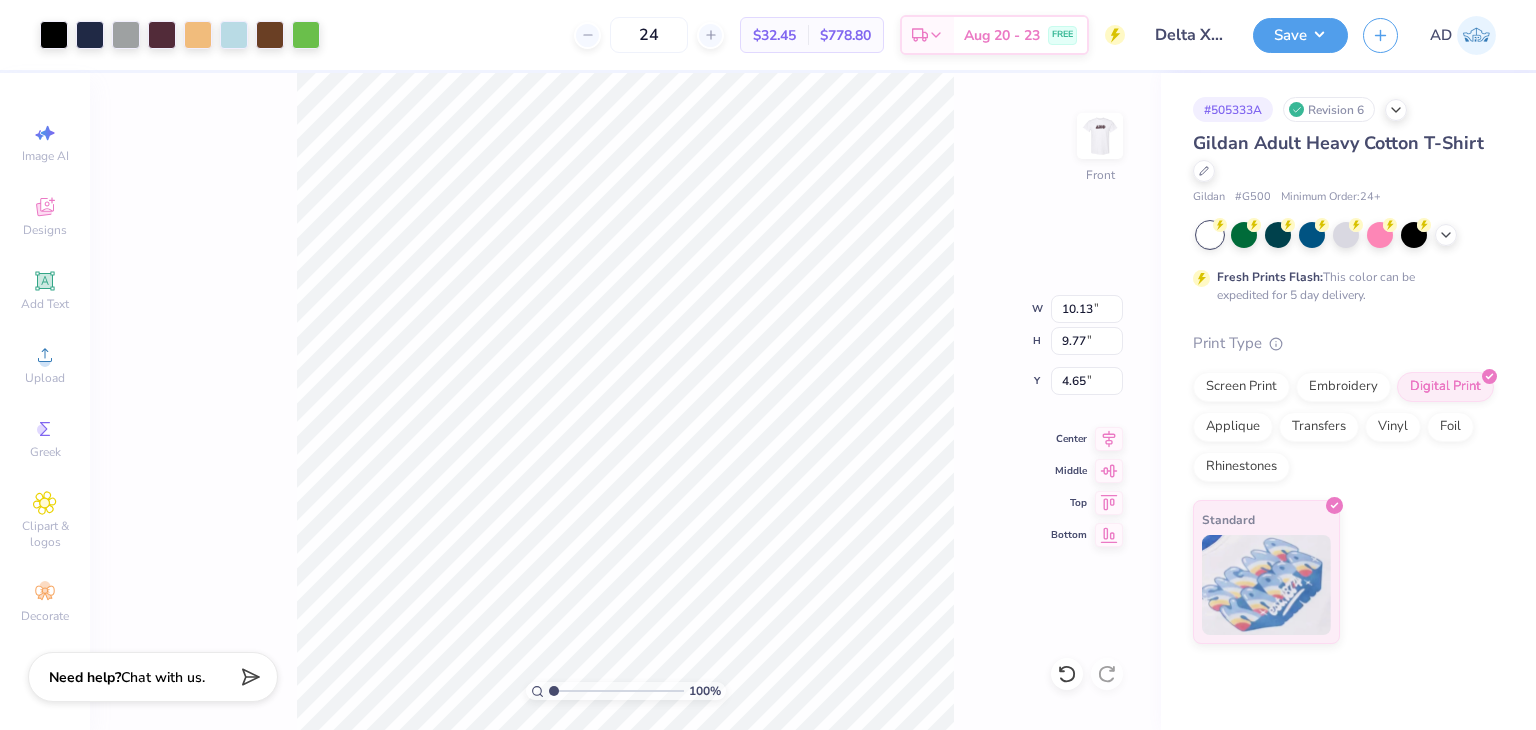 type on "6.21" 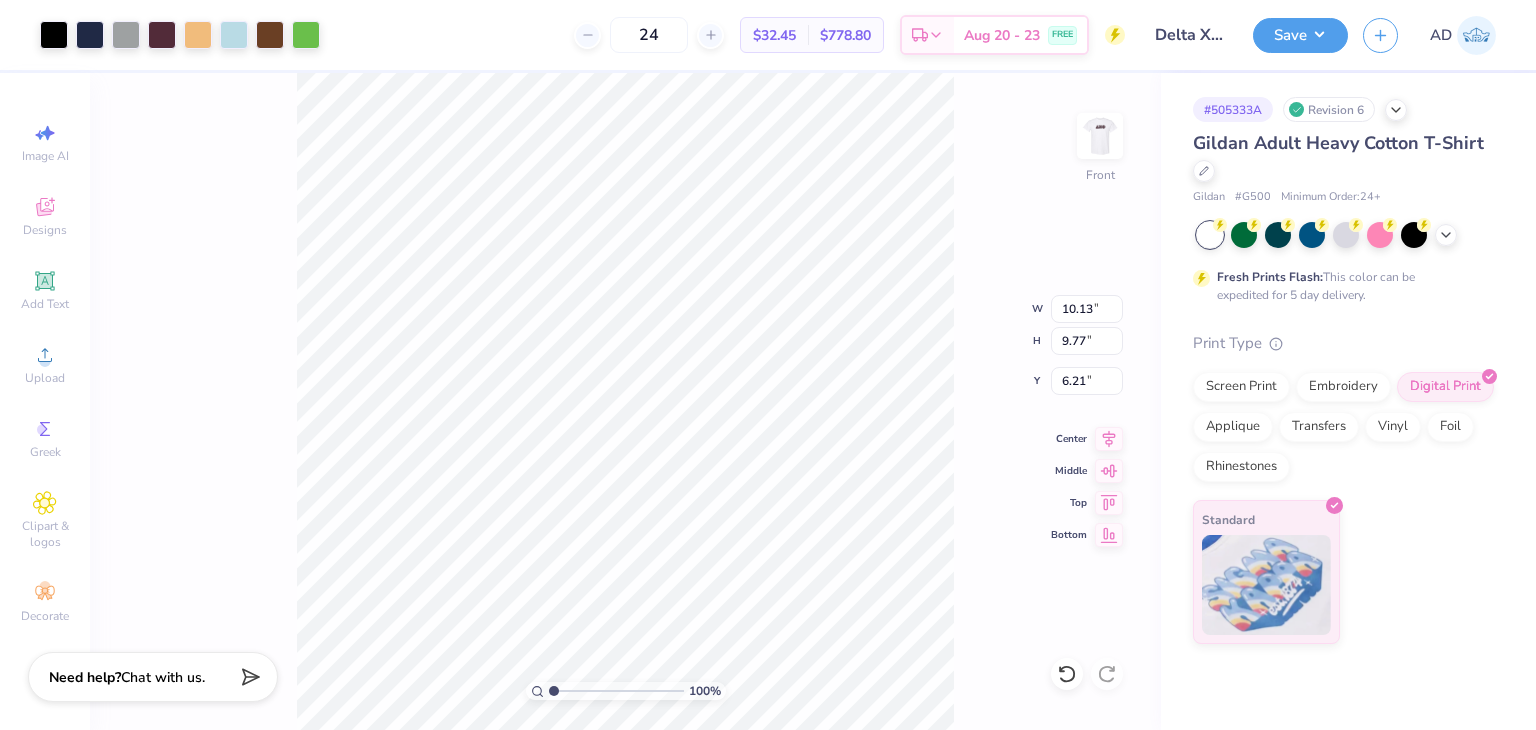 type on "11.40" 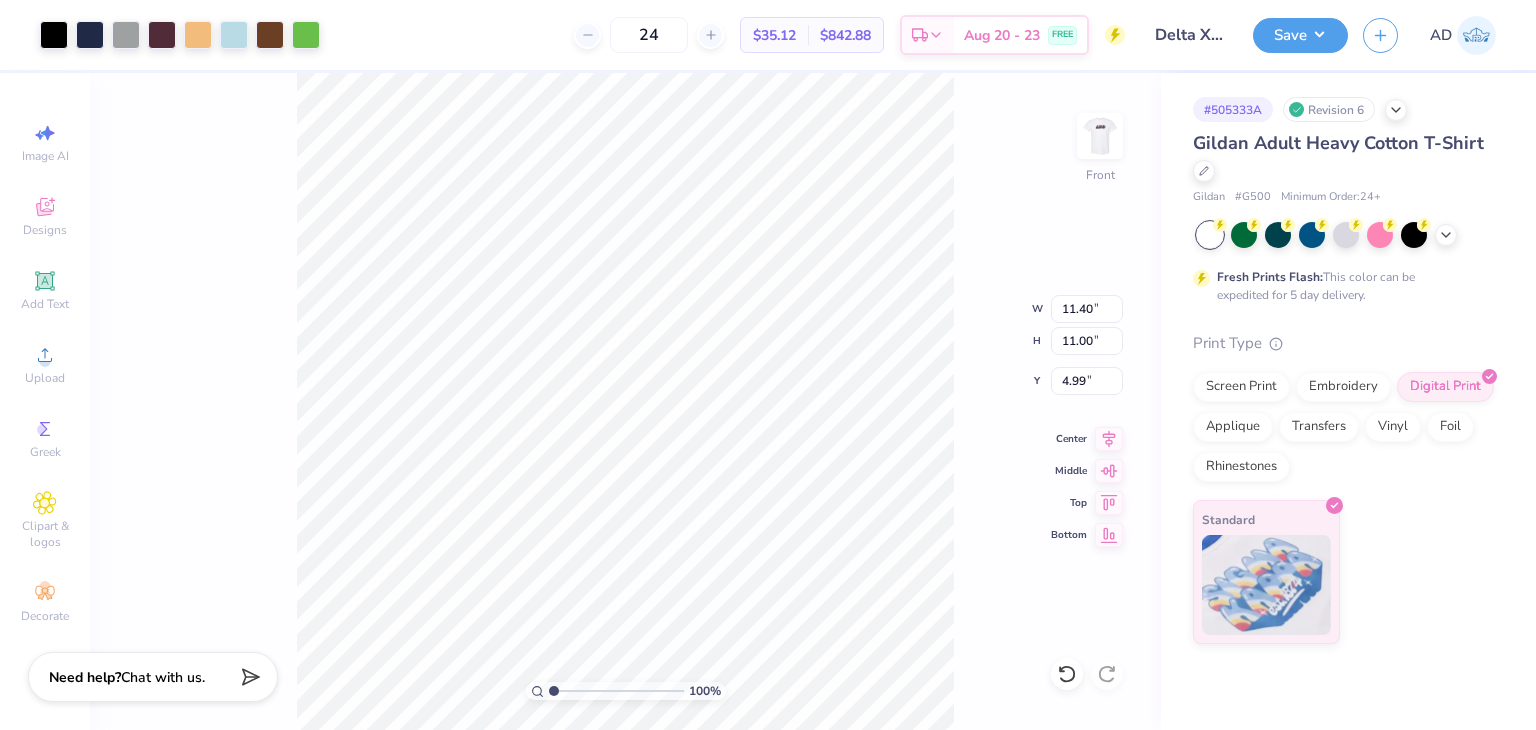 type on "5.93" 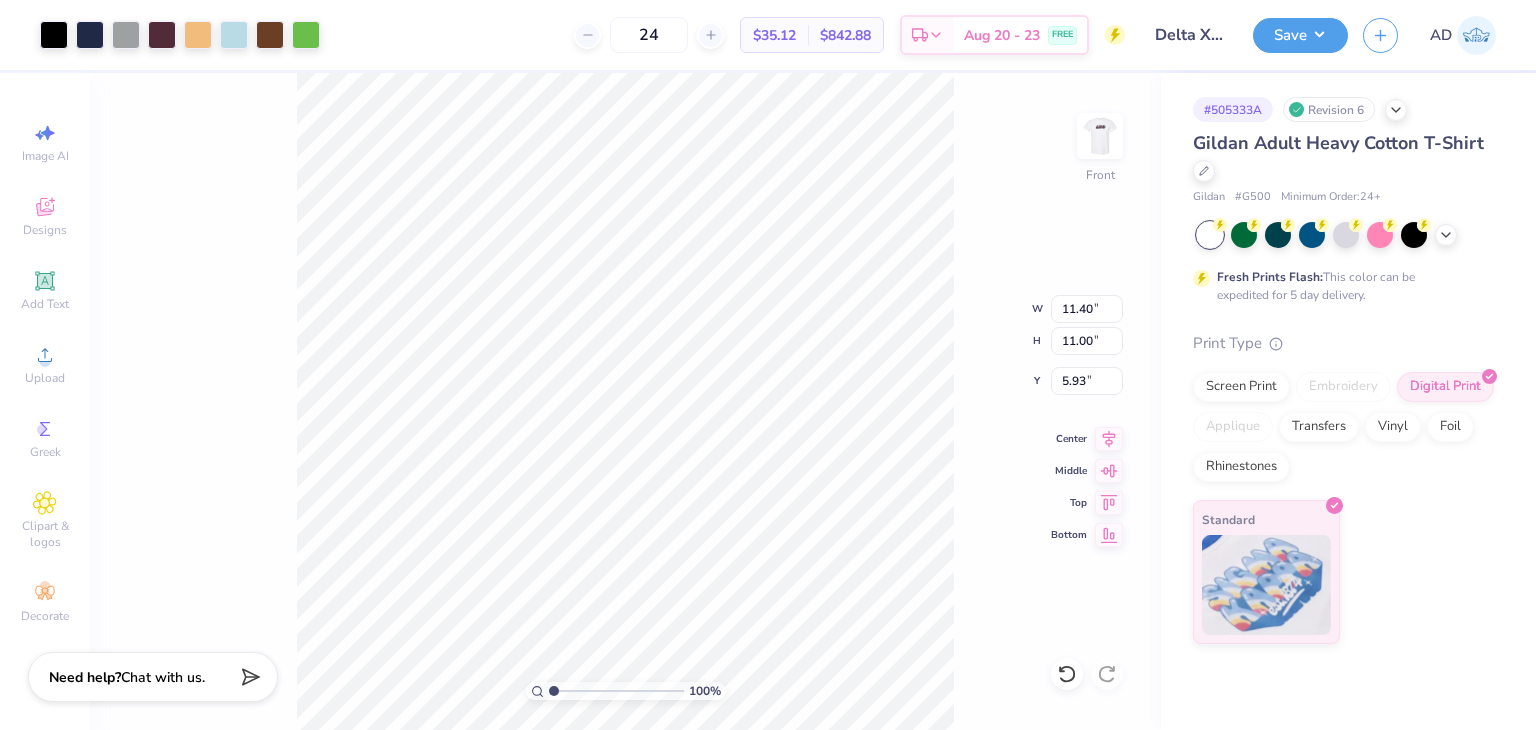 type on "12.08" 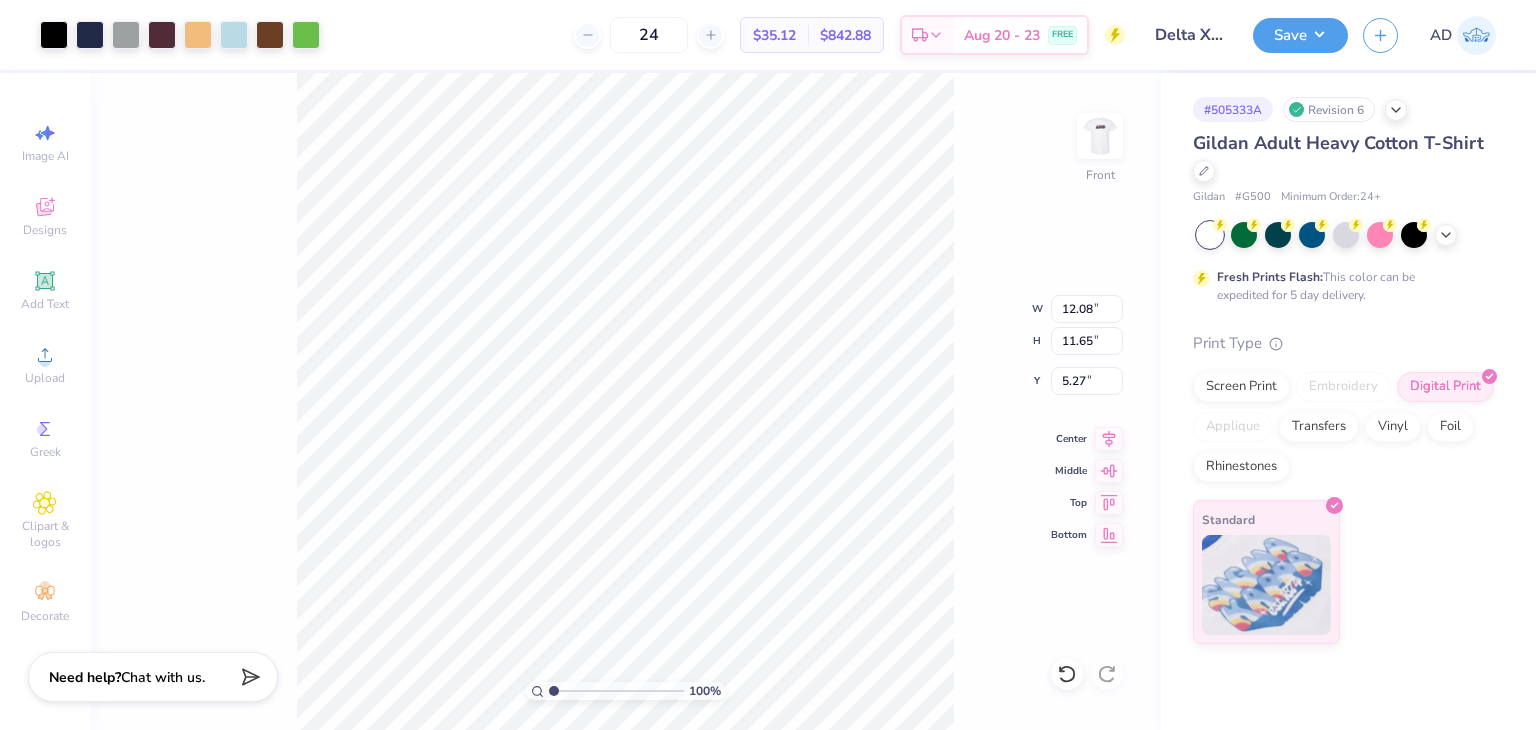 type on "6.64" 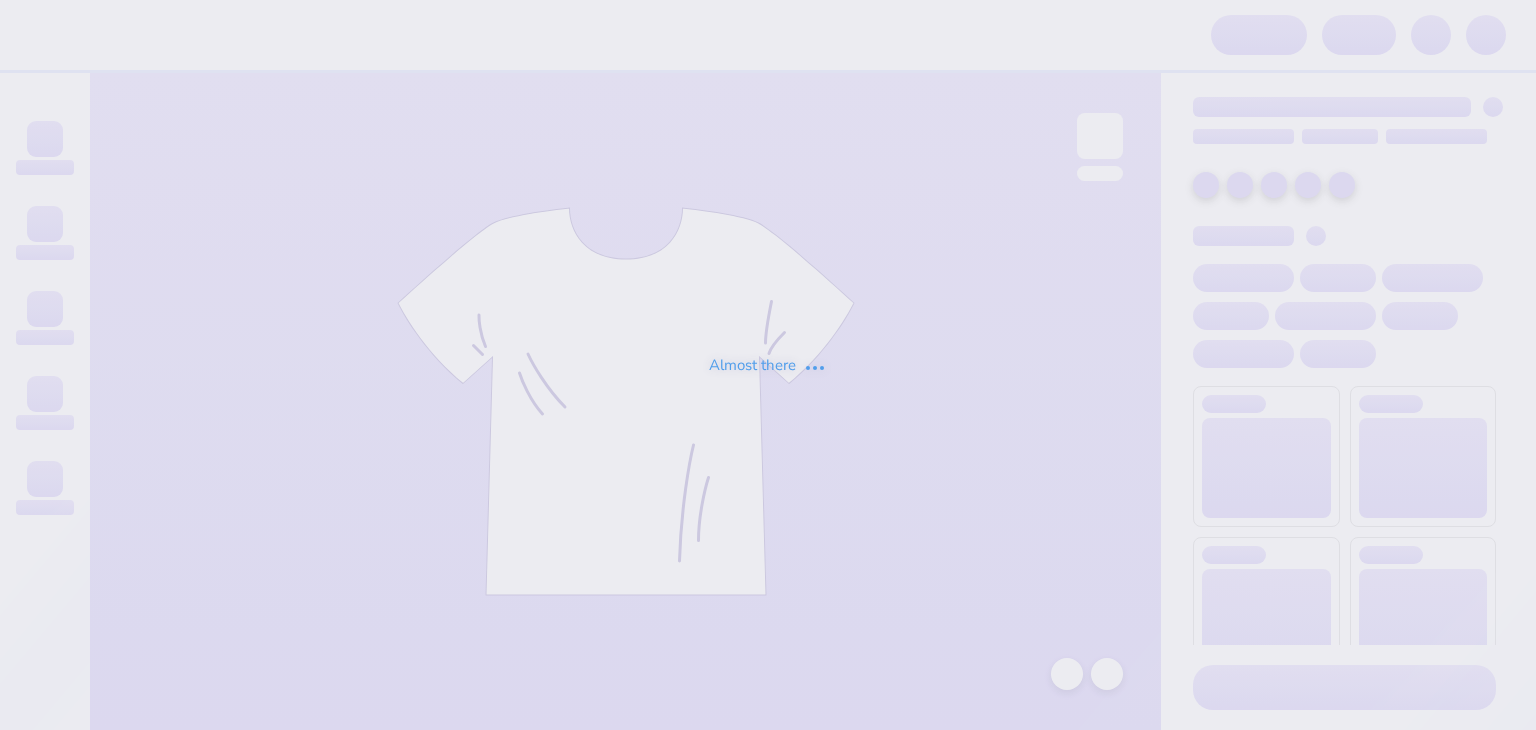 scroll, scrollTop: 0, scrollLeft: 0, axis: both 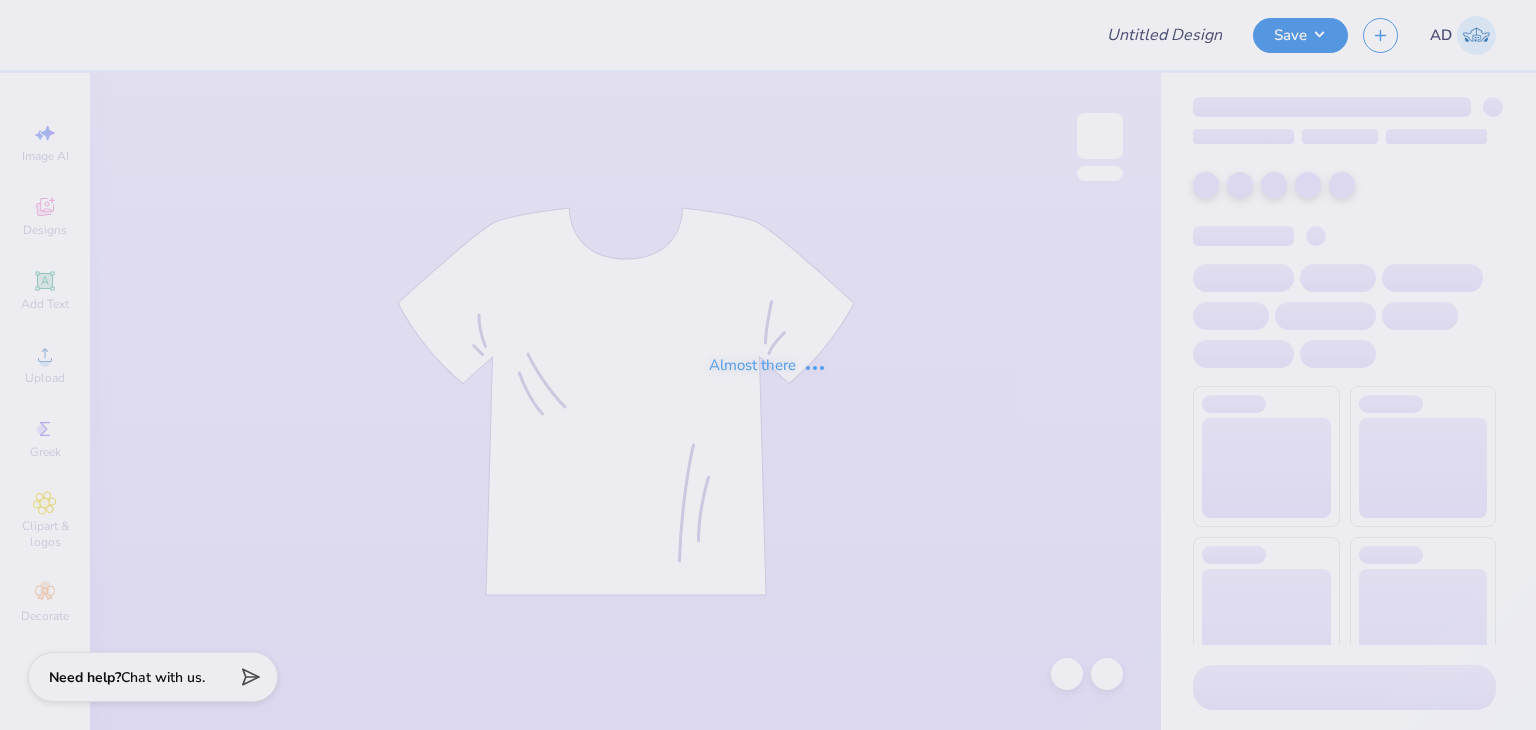 type on "Delta Xi Phi merch" 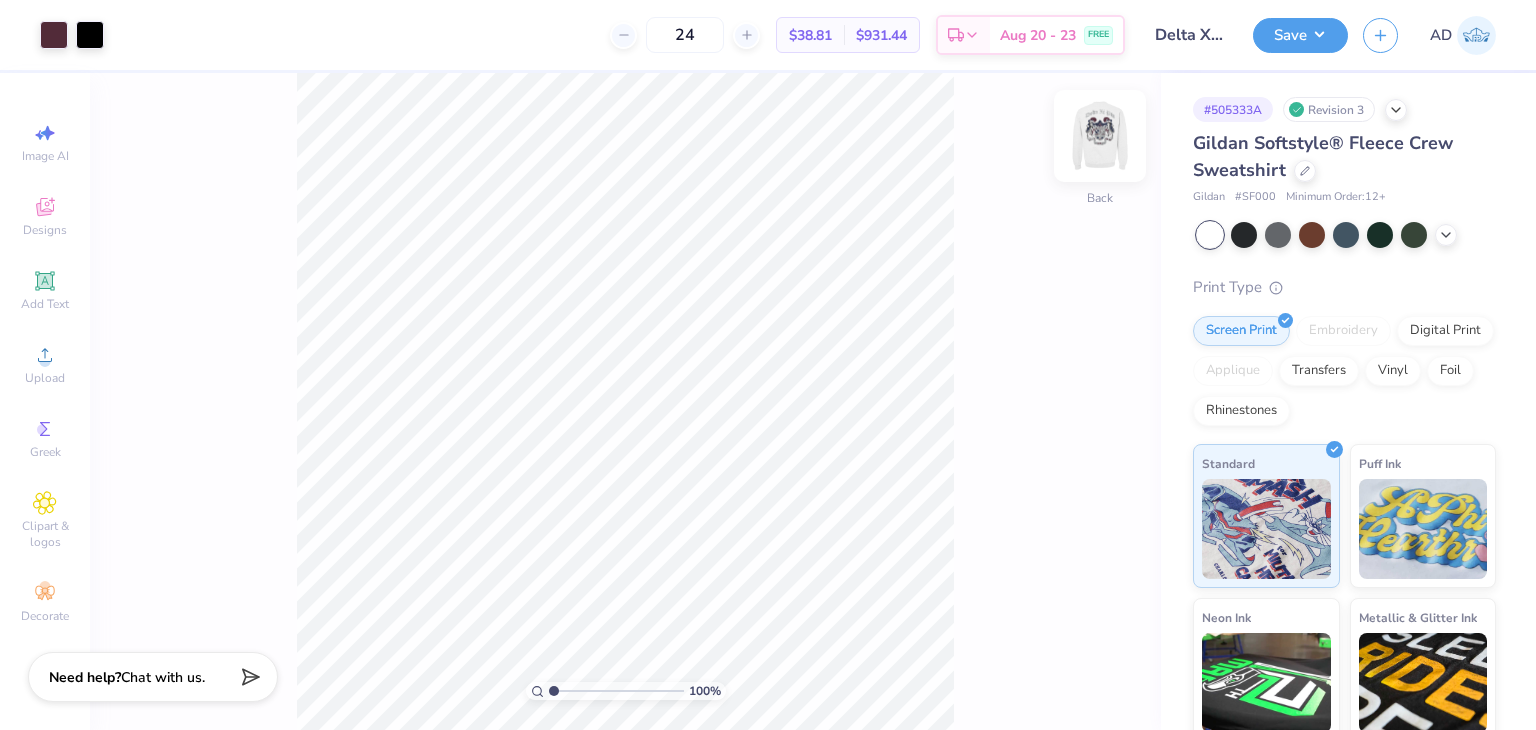 click at bounding box center [1100, 136] 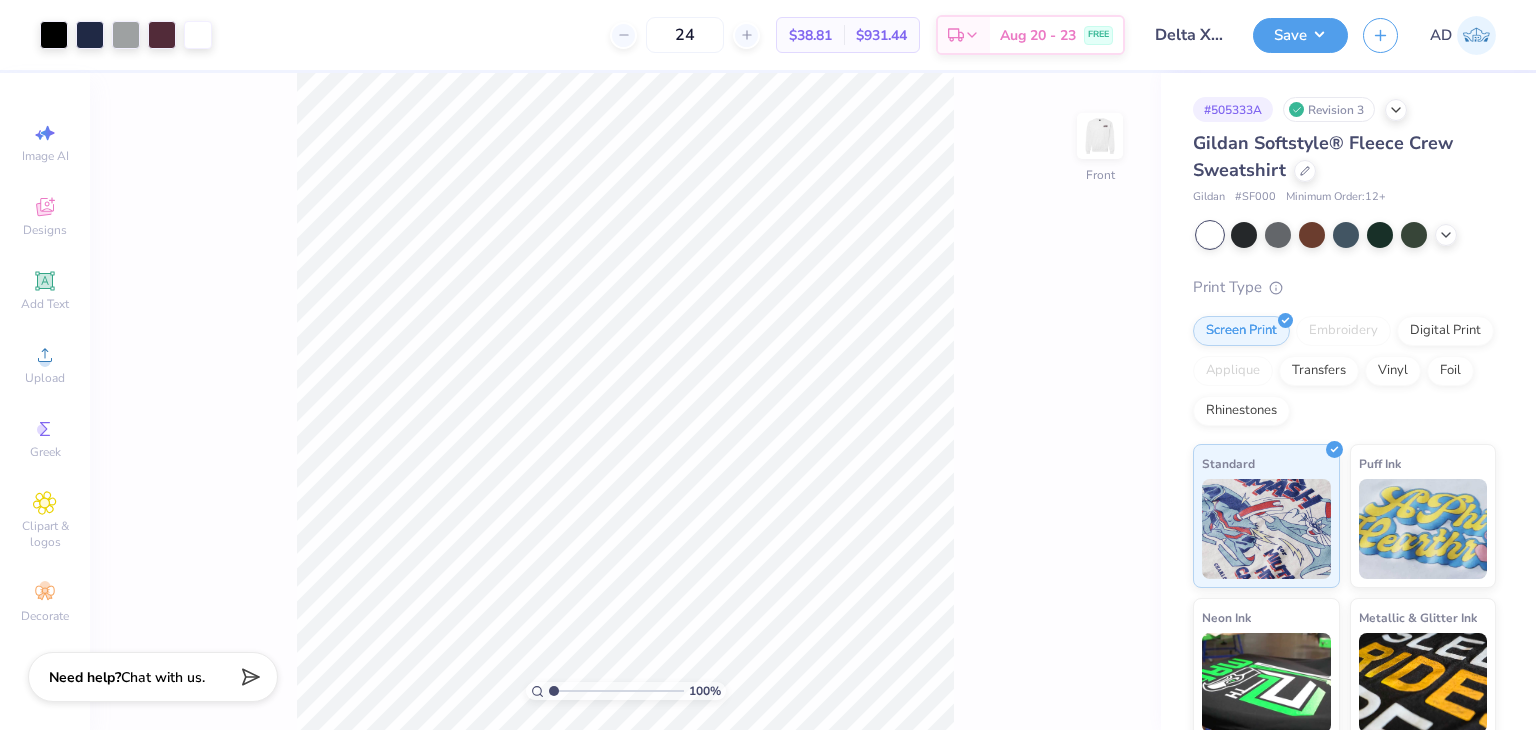 click at bounding box center [1100, 136] 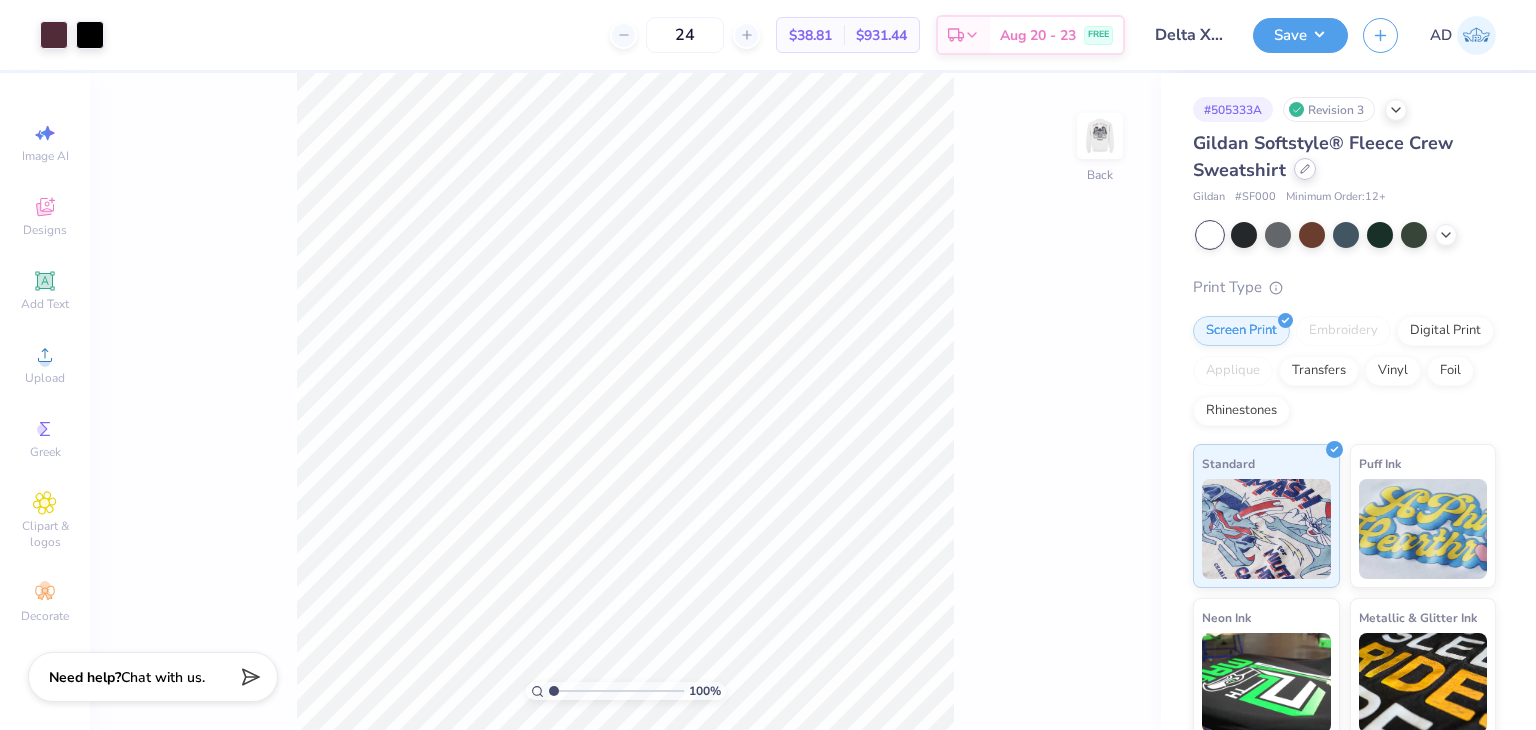 click 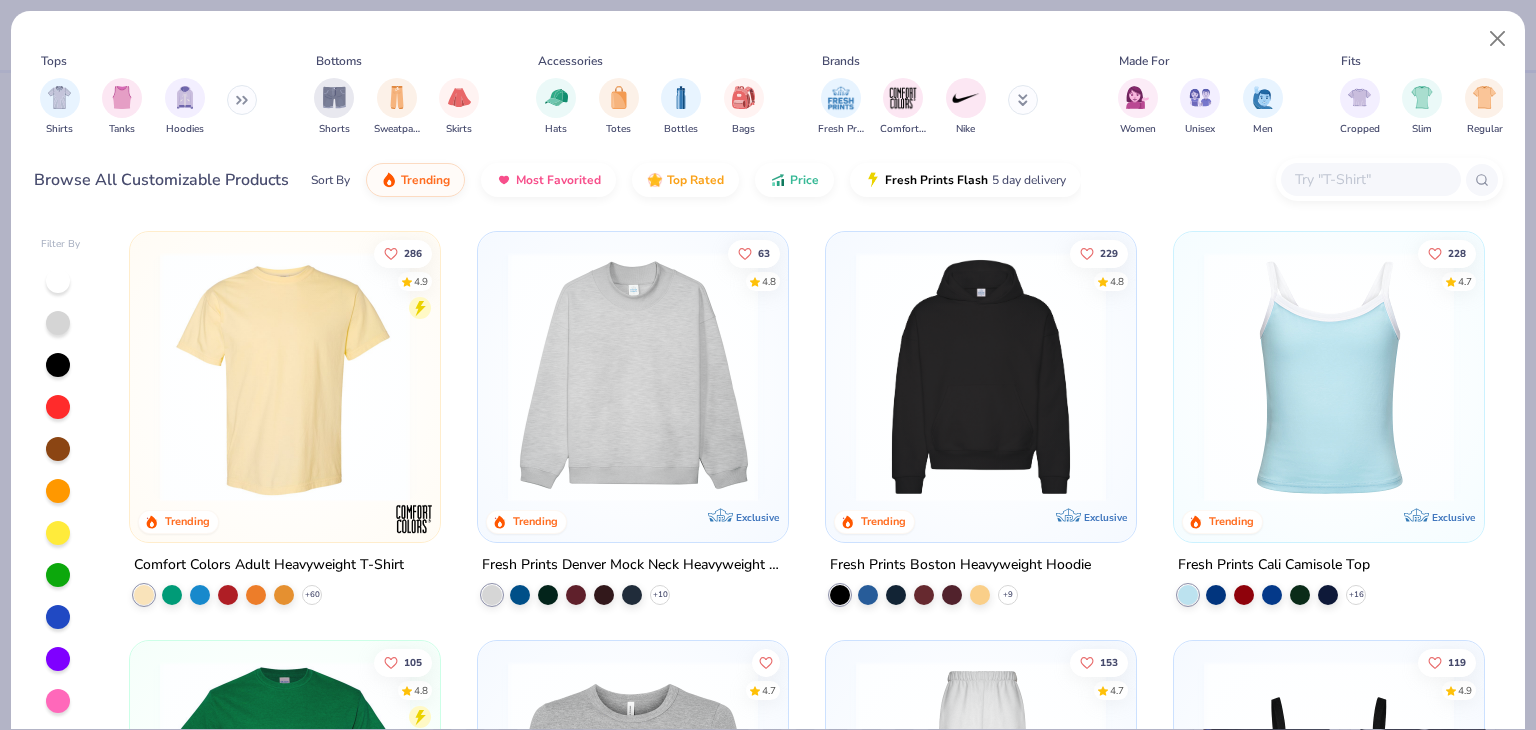 click at bounding box center (1370, 179) 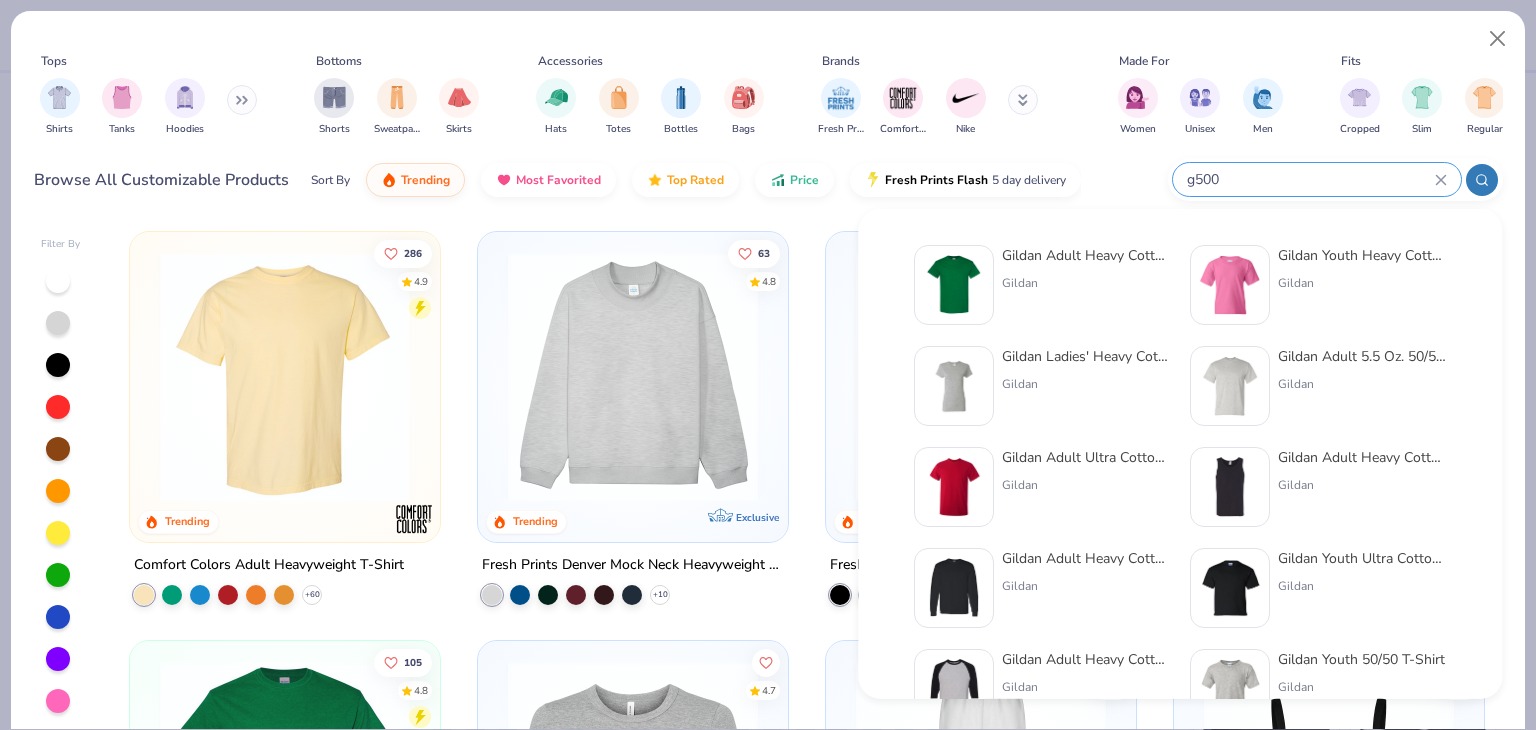 type on "g500" 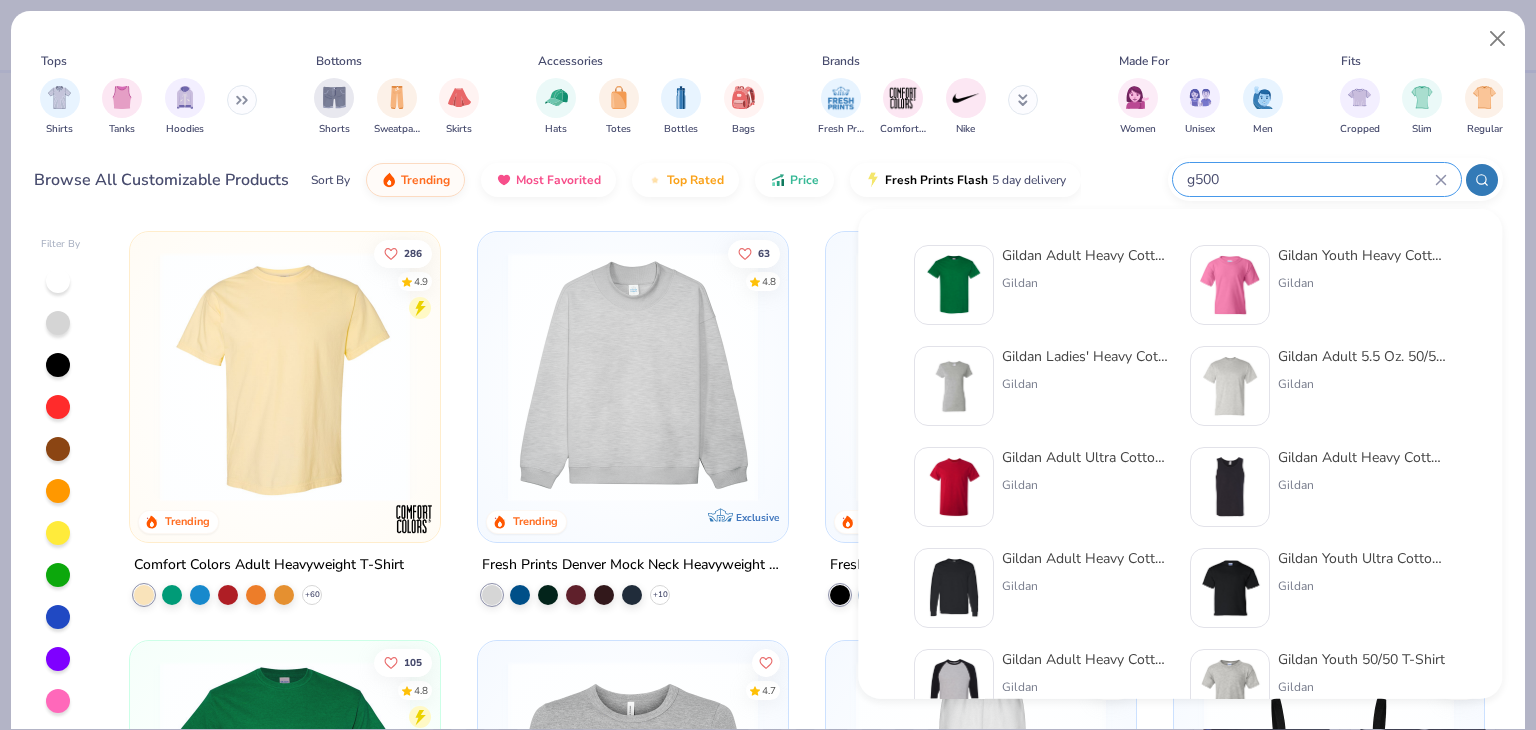 click on "Gildan Adult Heavy Cotton T-Shirt" at bounding box center (1086, 255) 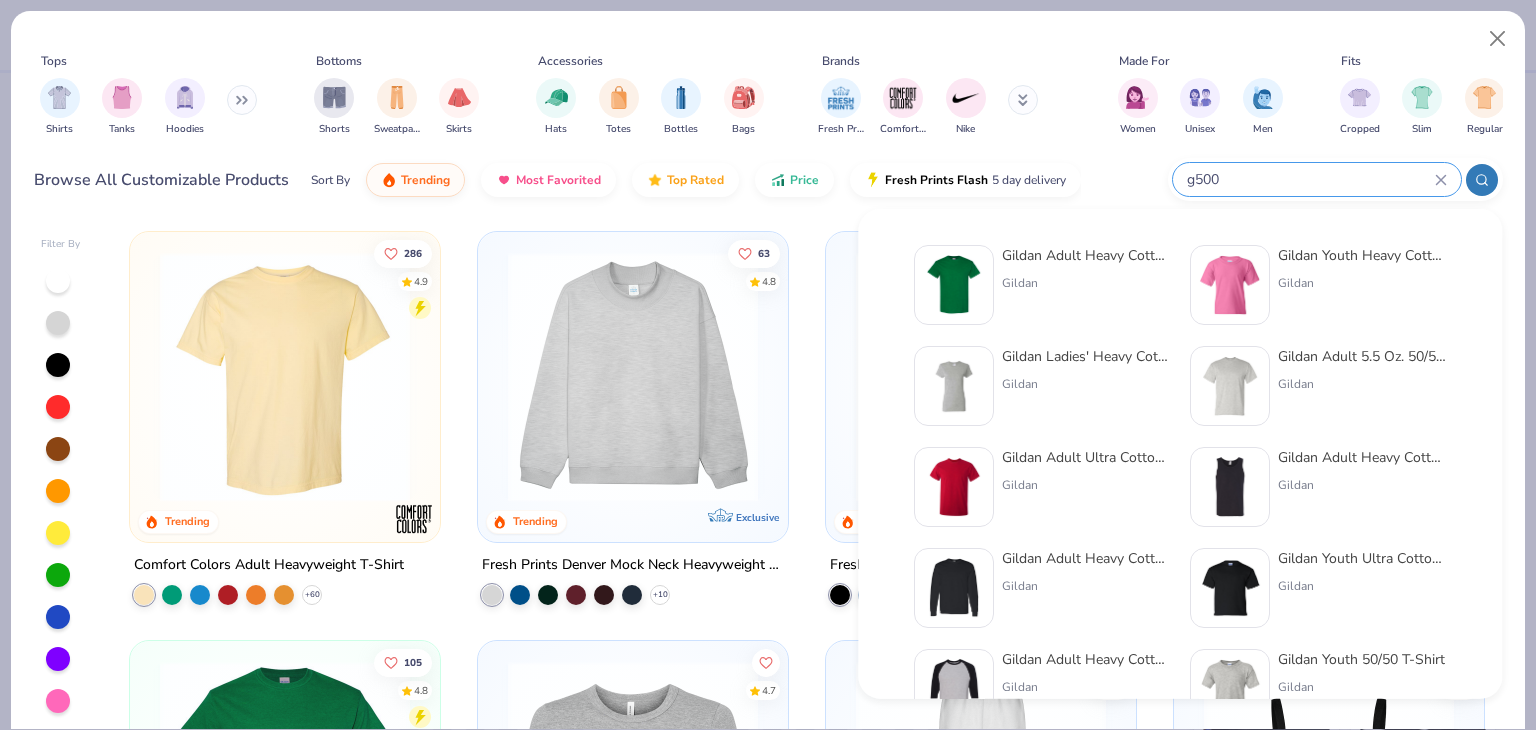 type 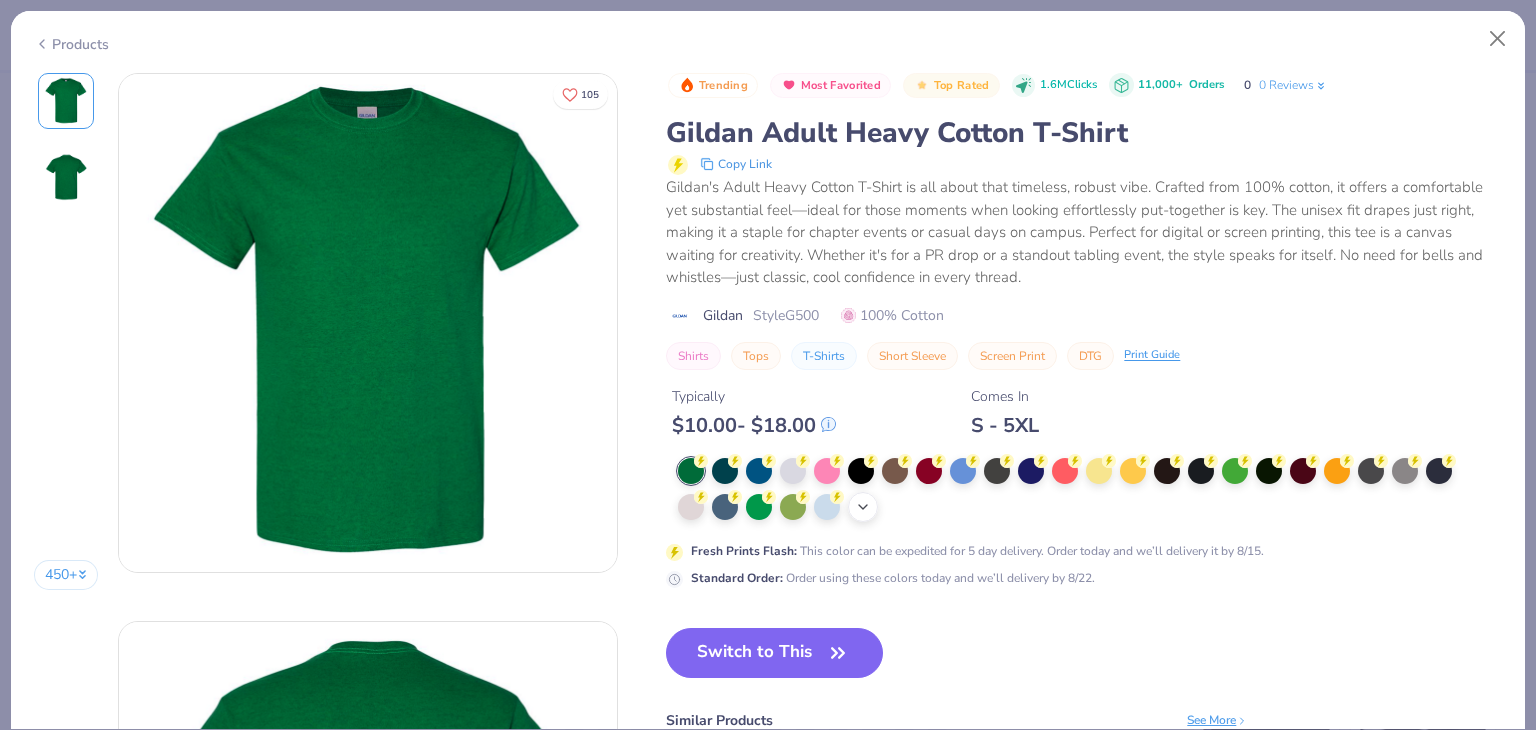 click on "+ 22" at bounding box center [863, 507] 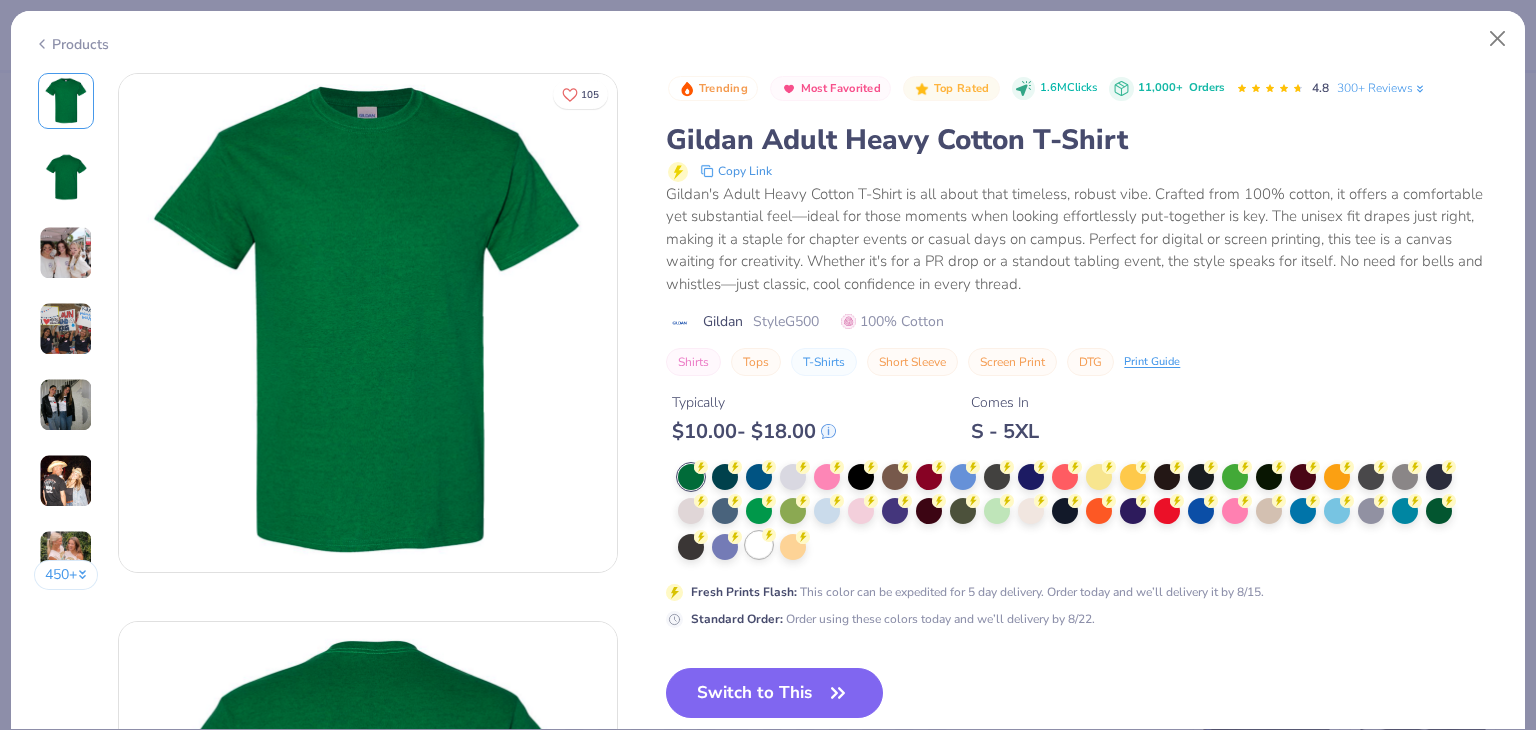 click at bounding box center (759, 545) 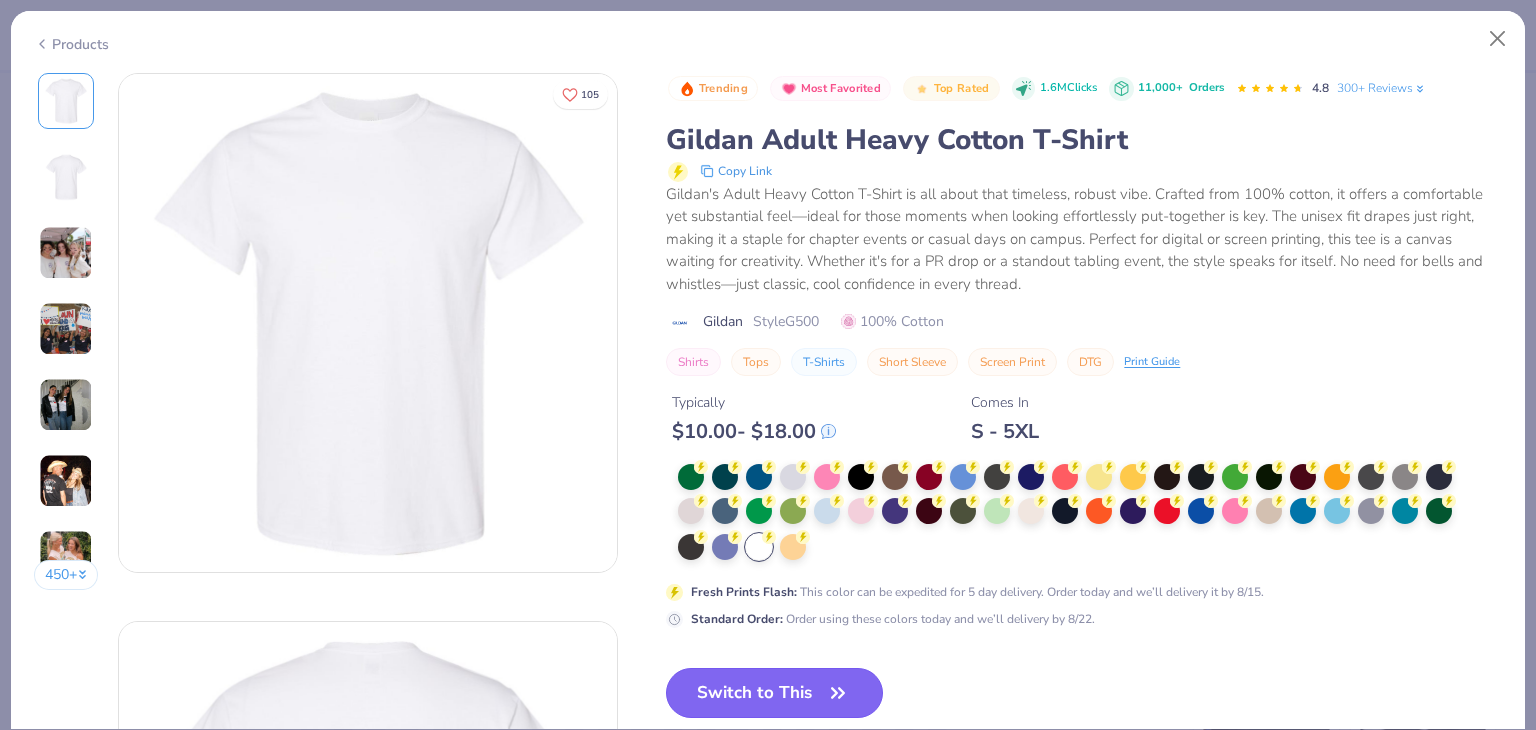 click on "Switch to This" at bounding box center [774, 693] 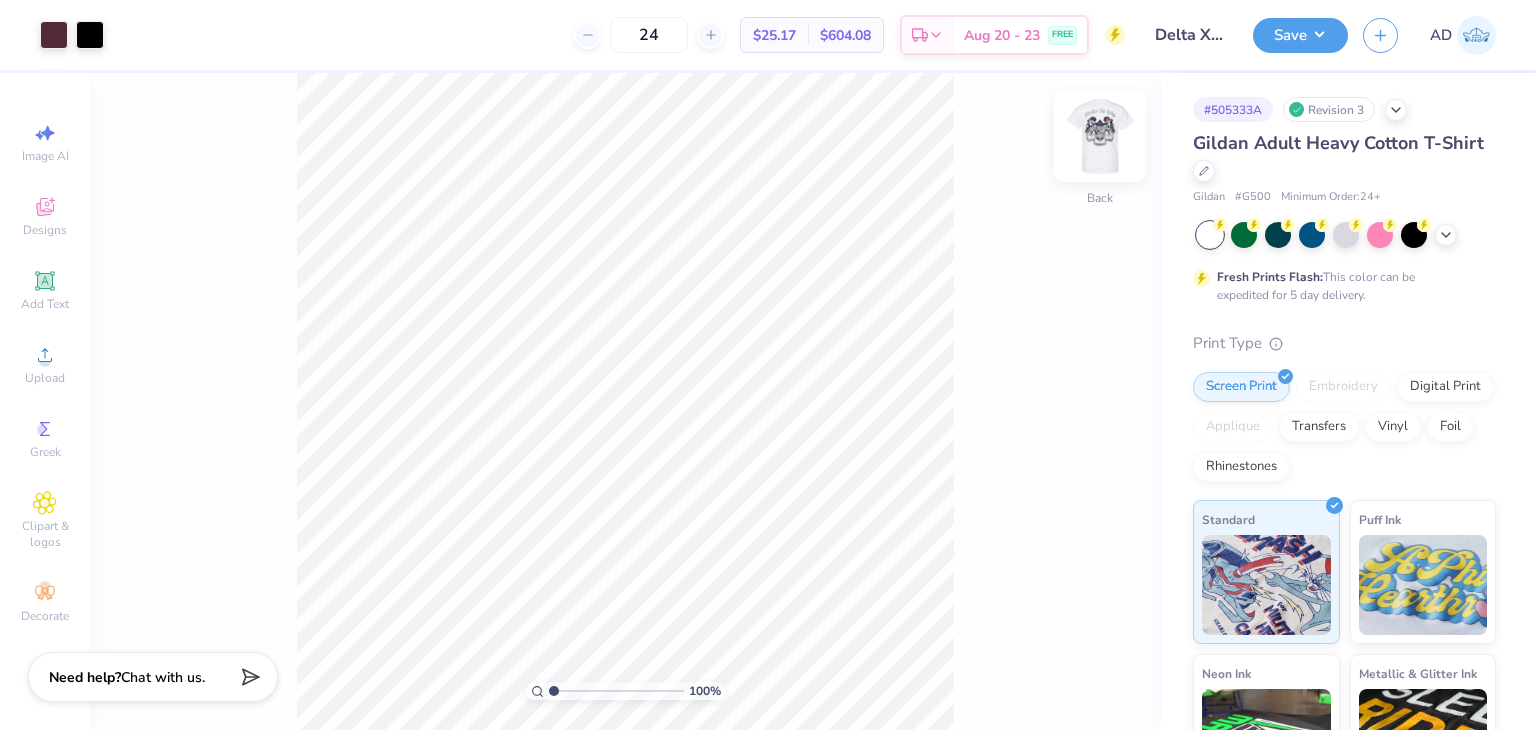 click at bounding box center [1100, 136] 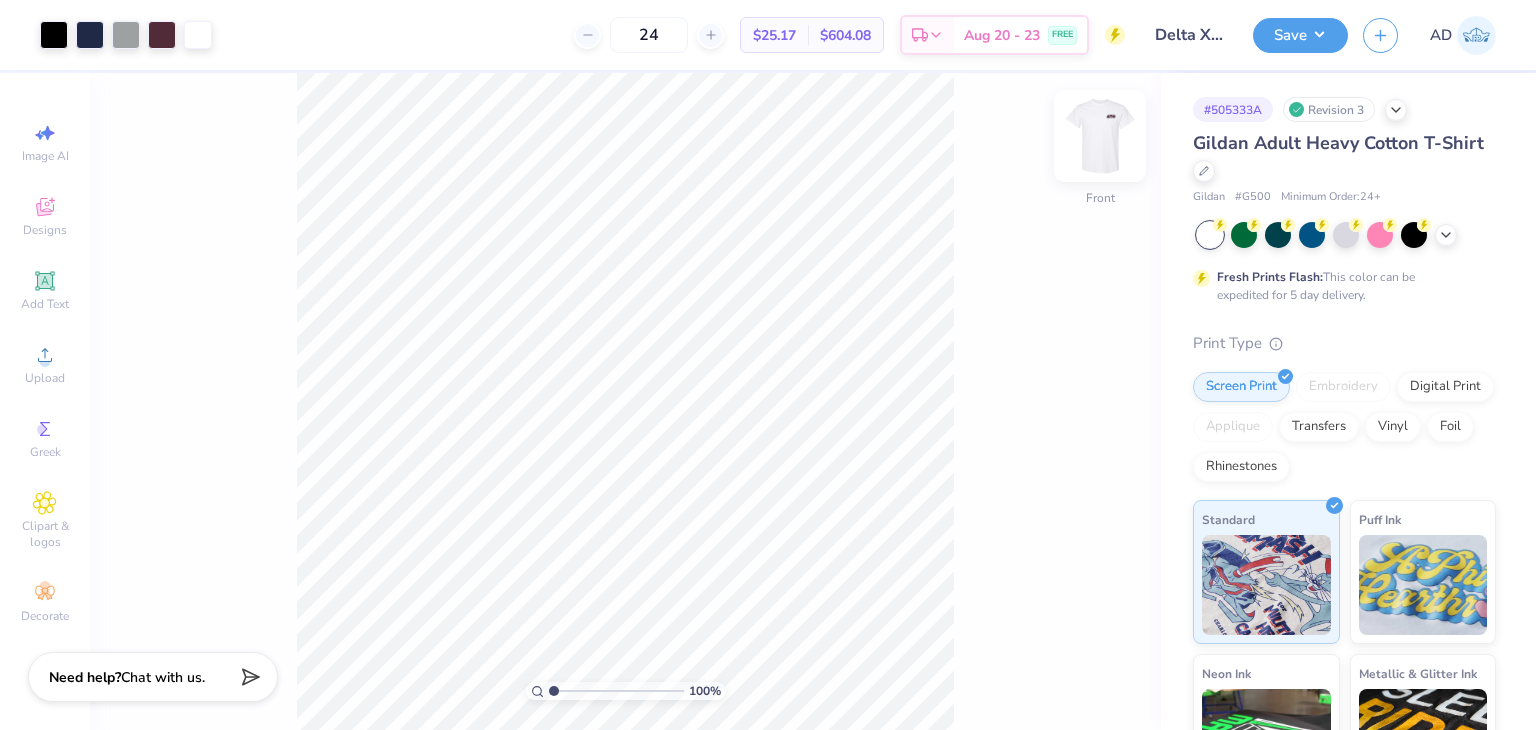 click at bounding box center (1100, 136) 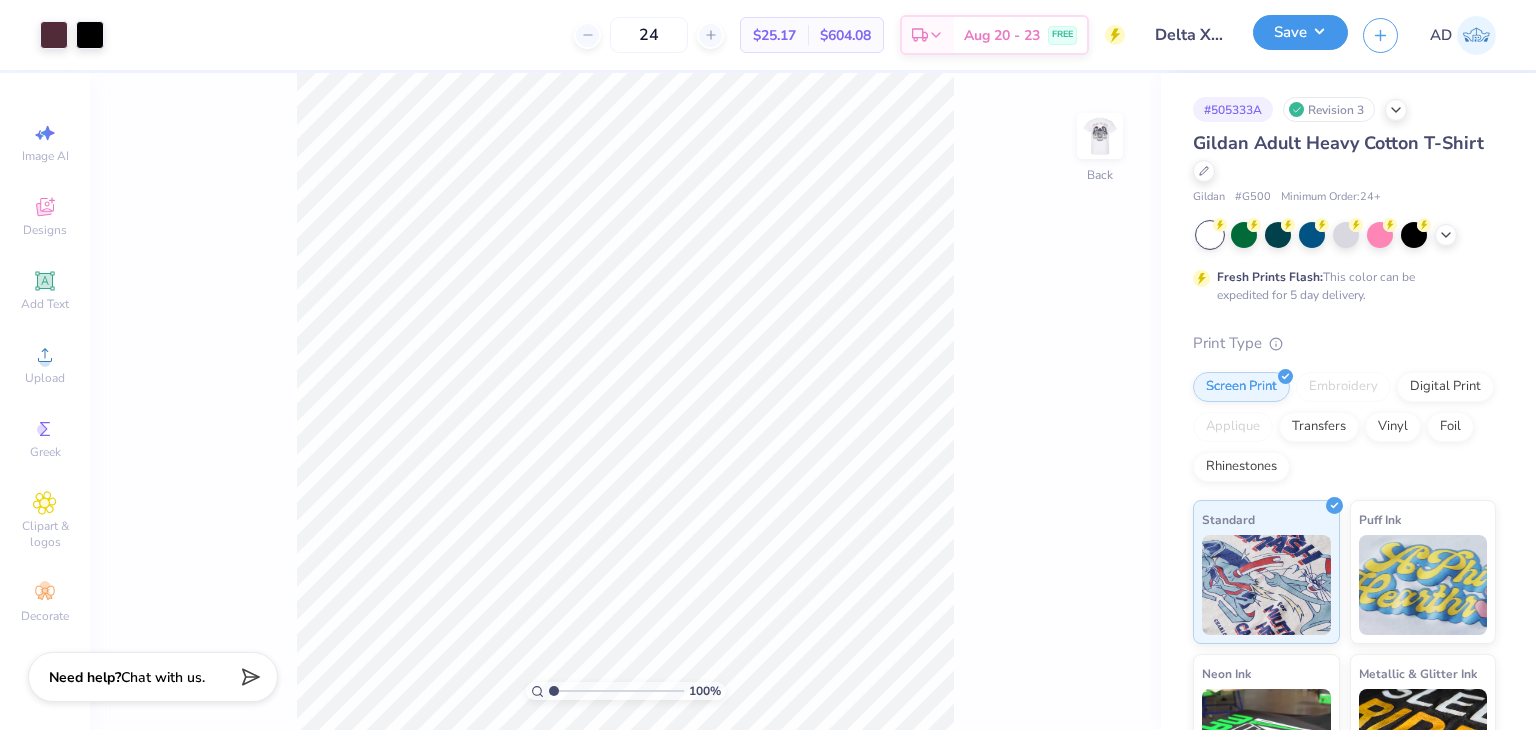 click on "Save" at bounding box center [1300, 32] 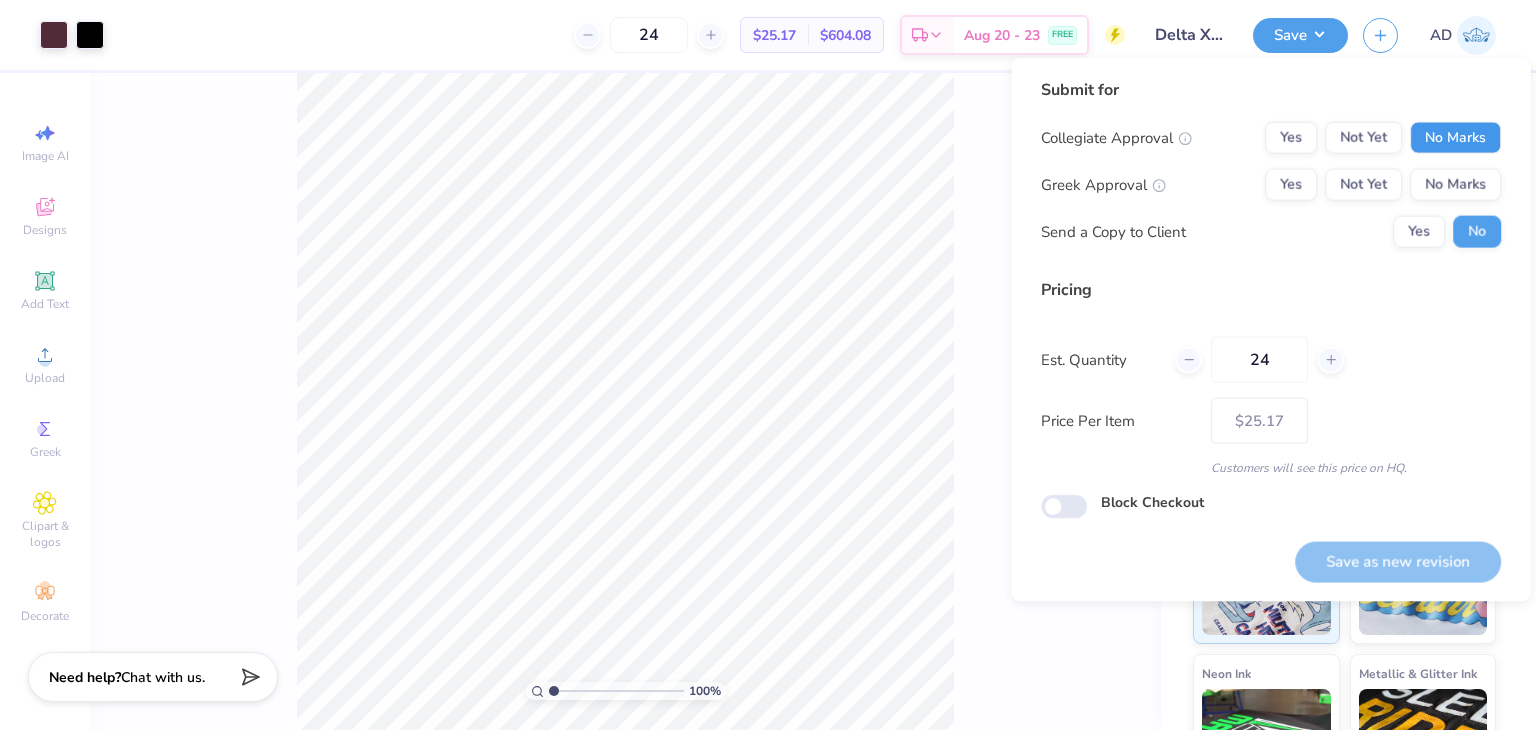 click on "No Marks" at bounding box center [1455, 138] 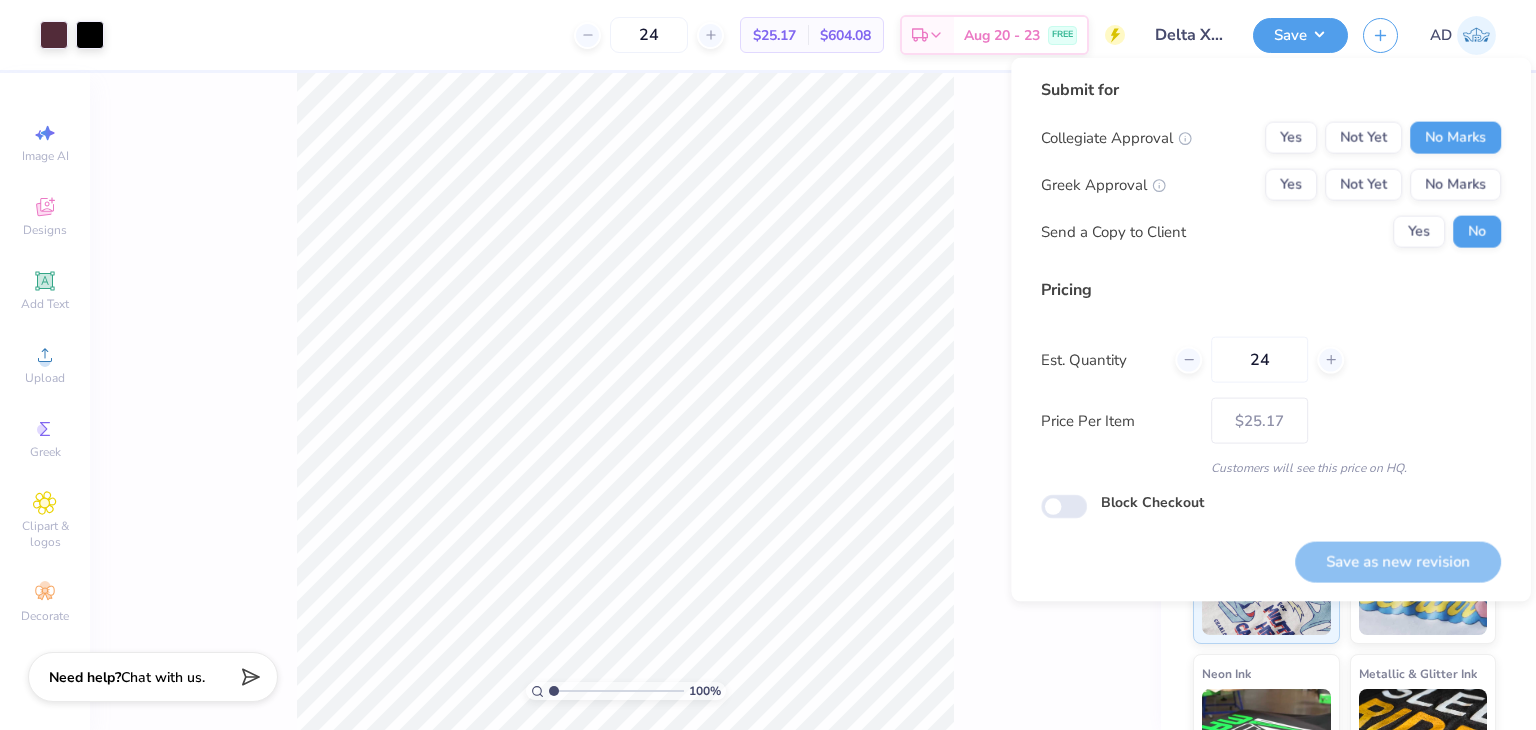 click on "Collegiate Approval Yes Not Yet No Marks Greek Approval Yes Not Yet No Marks Send a Copy to Client Yes No" at bounding box center [1271, 185] 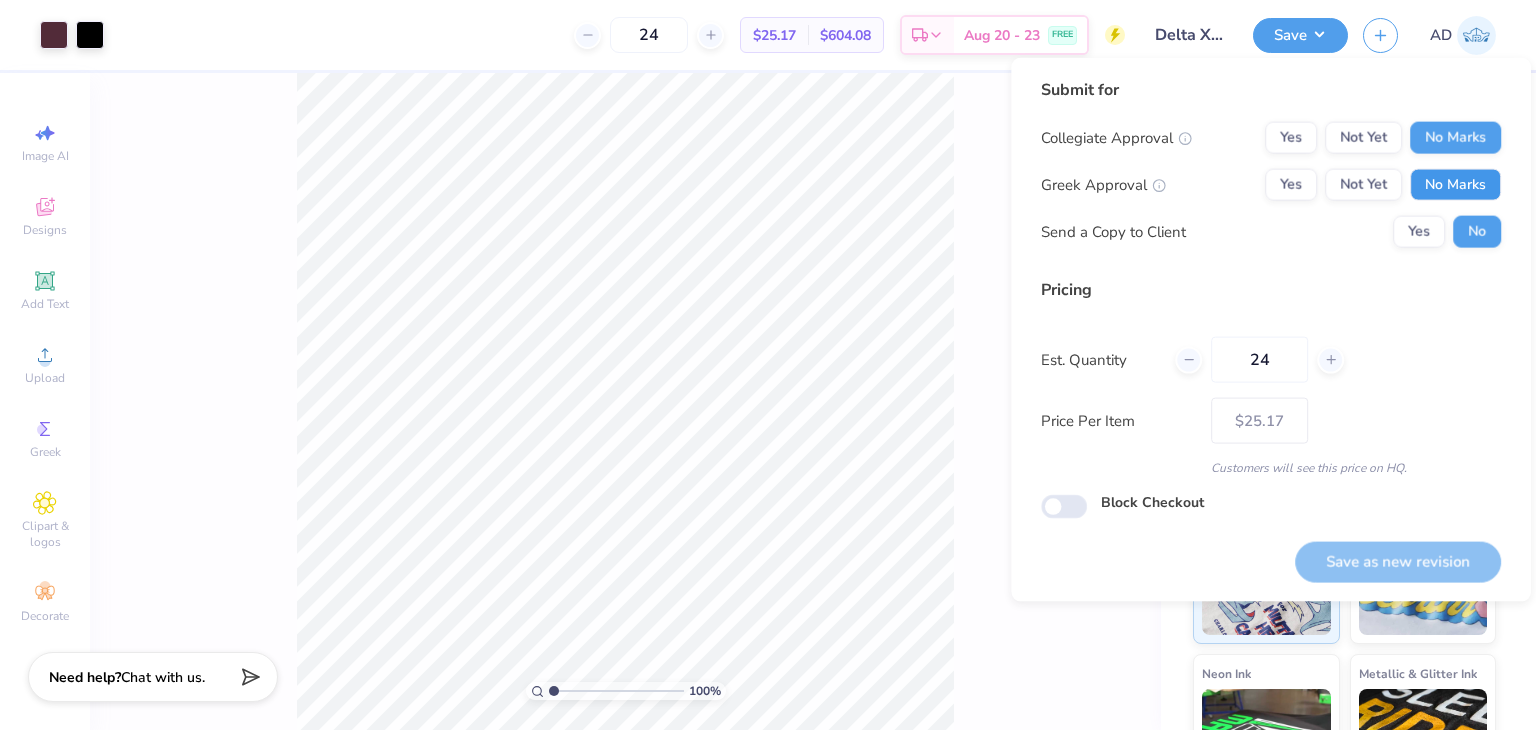 click on "No Marks" at bounding box center (1455, 185) 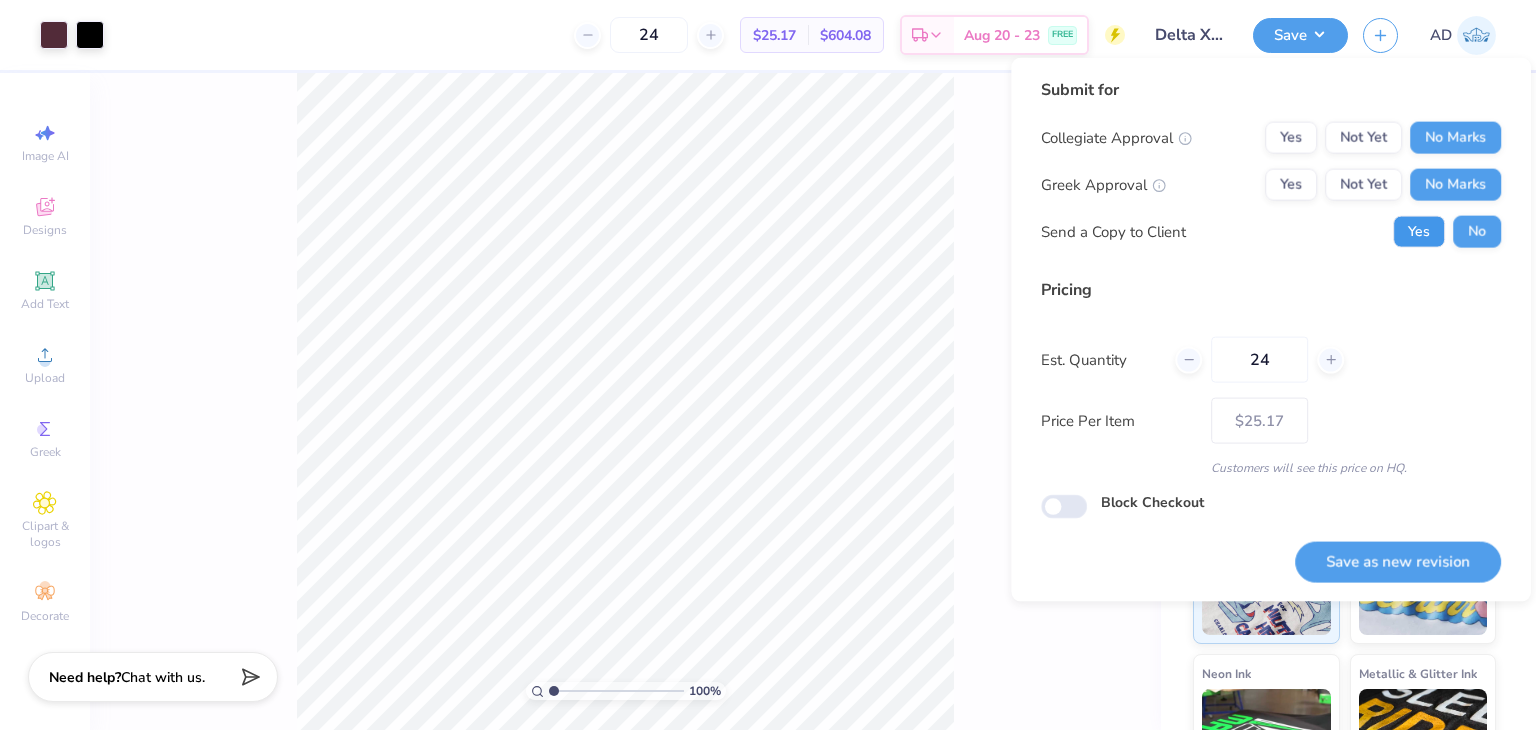 click on "Yes" at bounding box center [1419, 232] 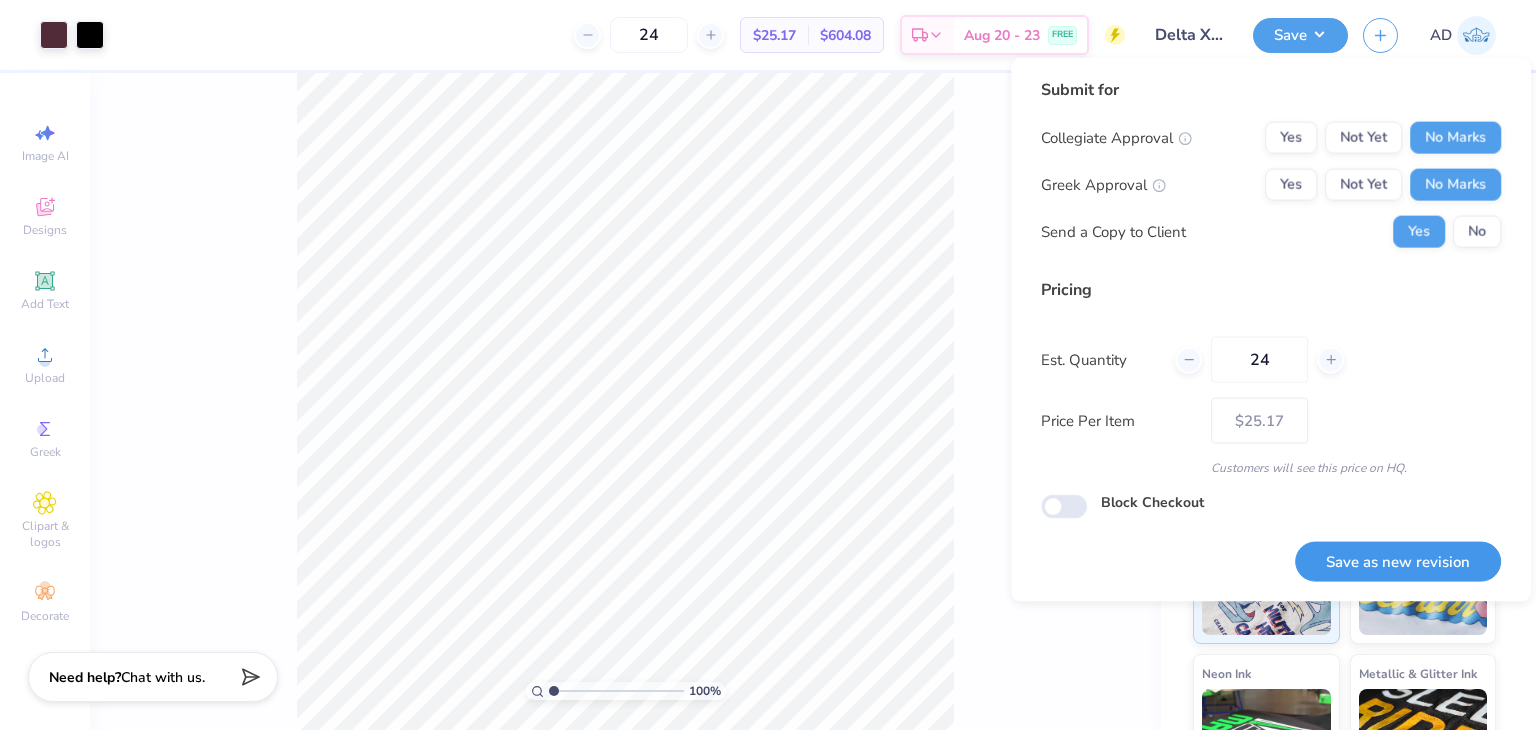 click on "Save as new revision" at bounding box center (1398, 561) 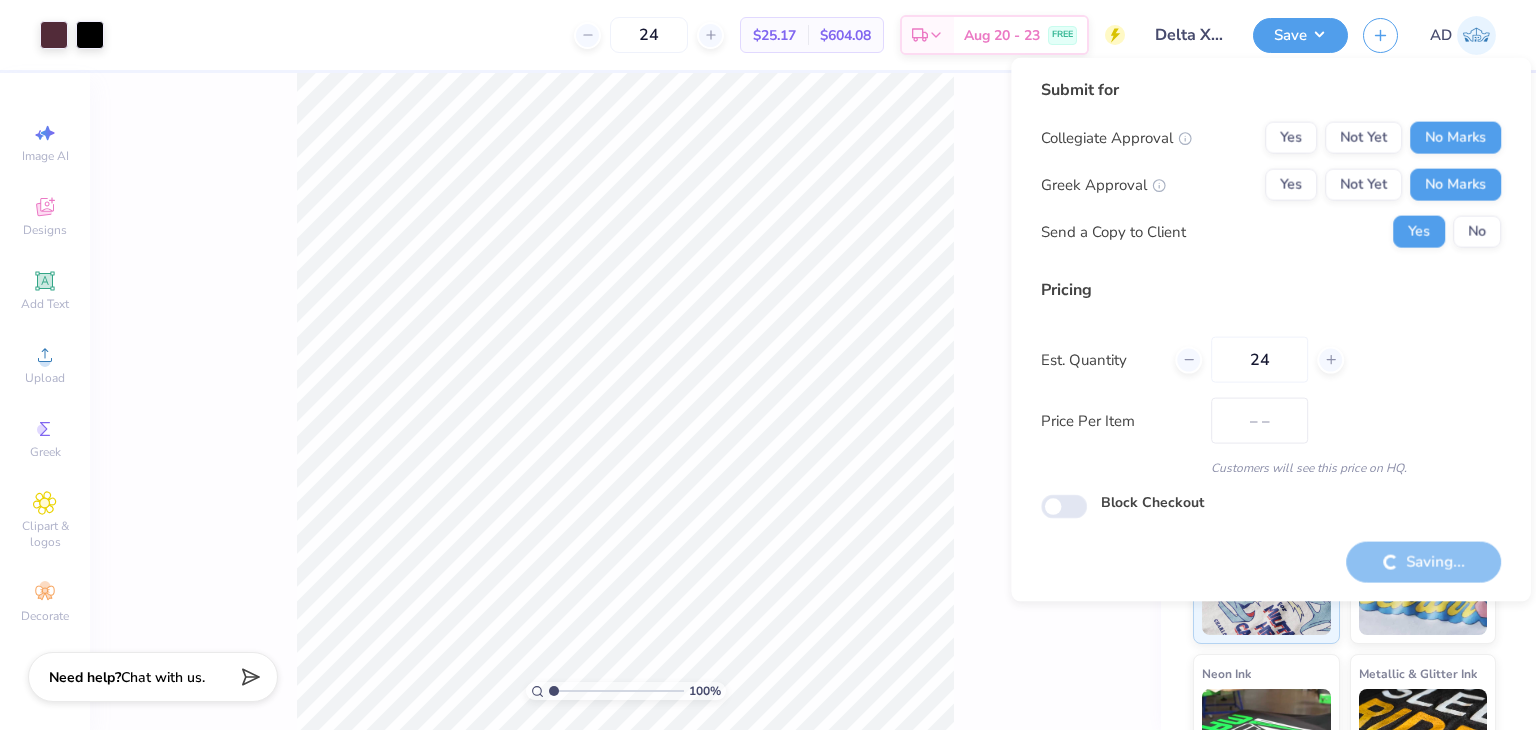 type on "$25.17" 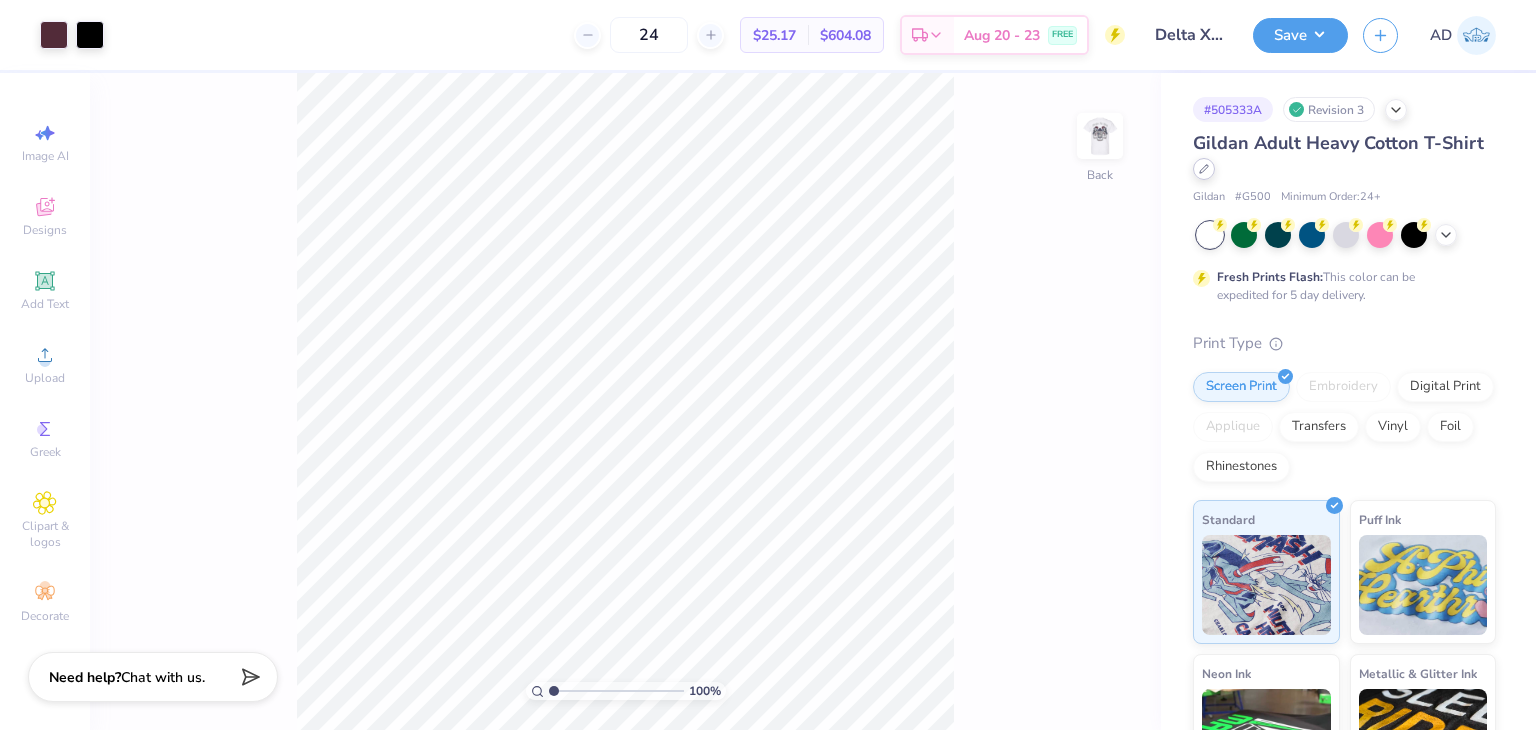 click at bounding box center (1204, 169) 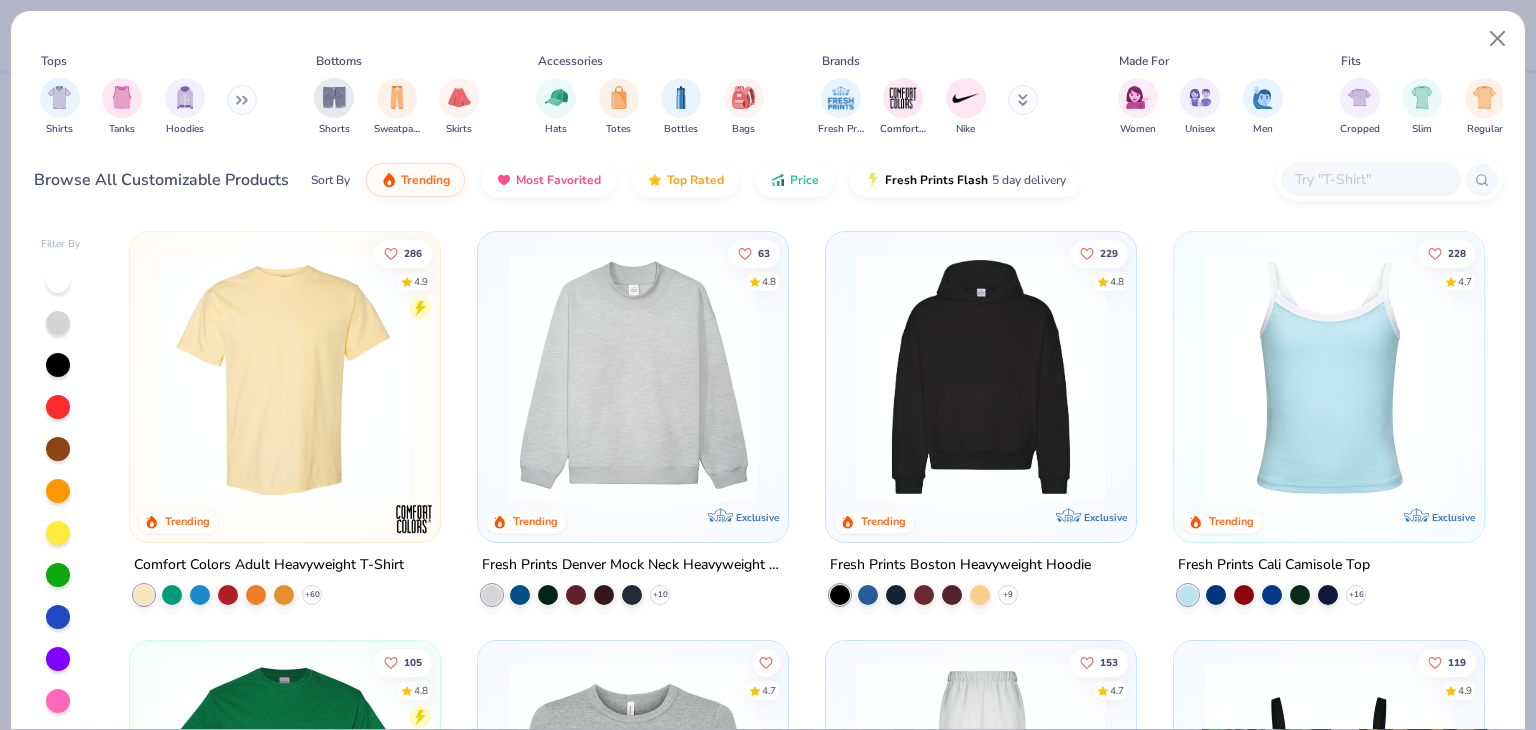 click at bounding box center (1370, 179) 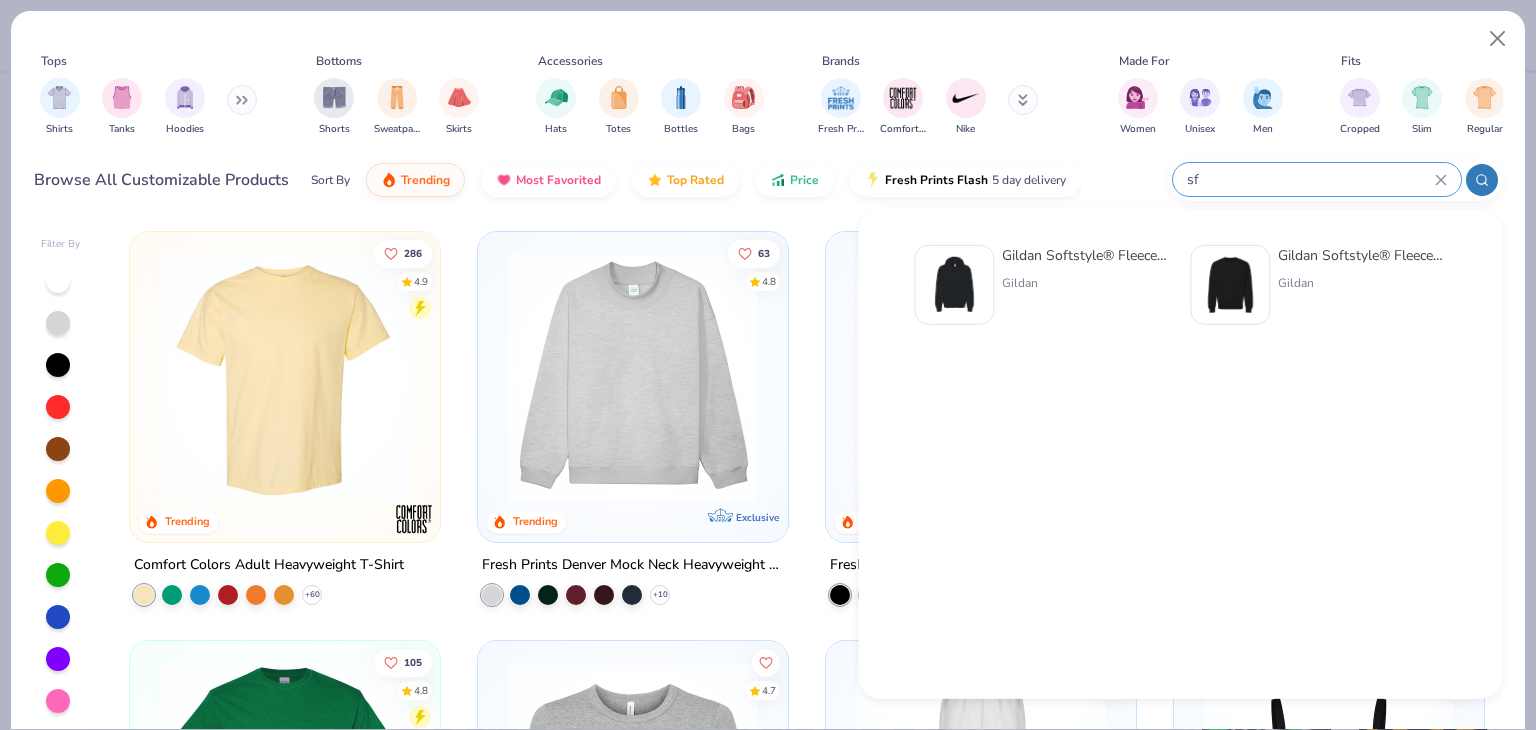 type on "sf" 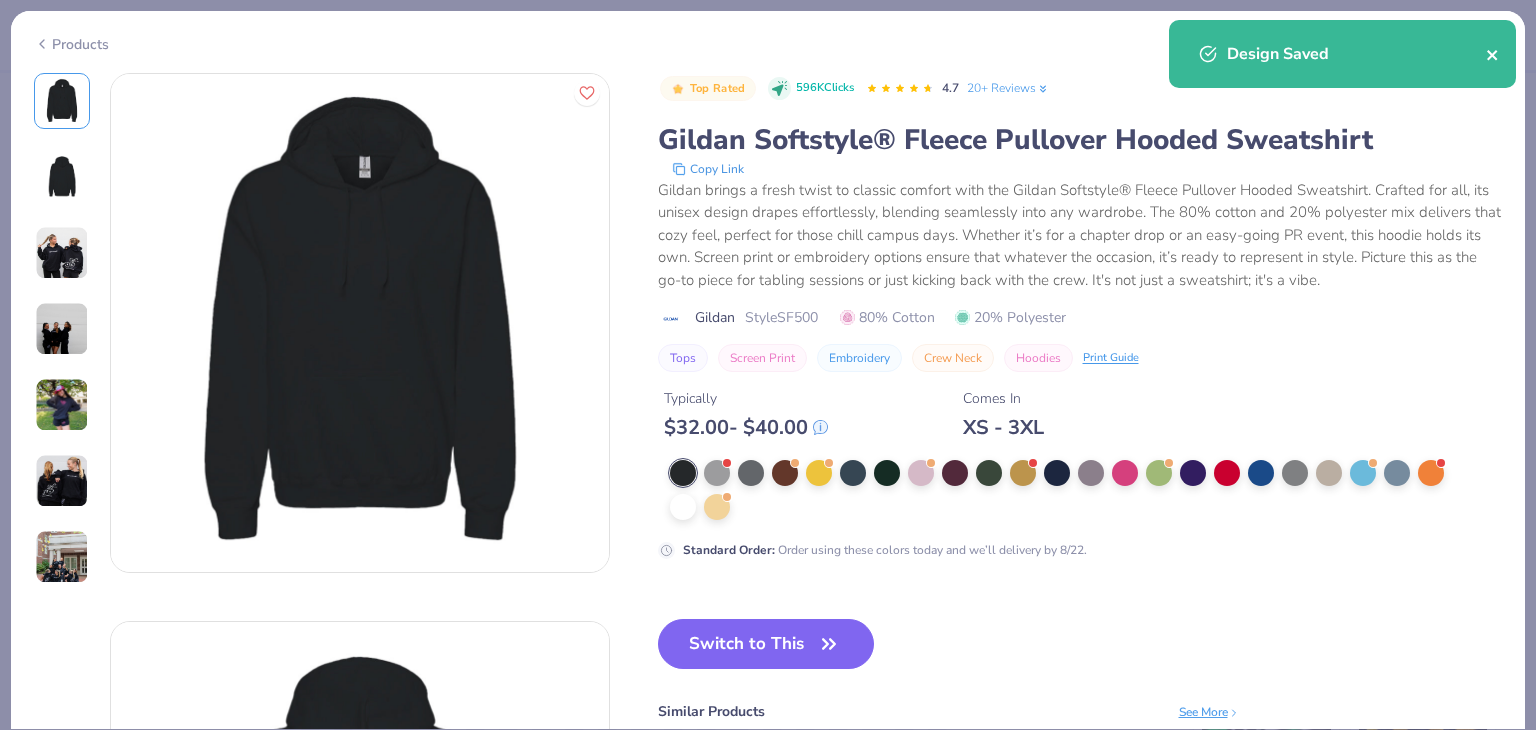 click 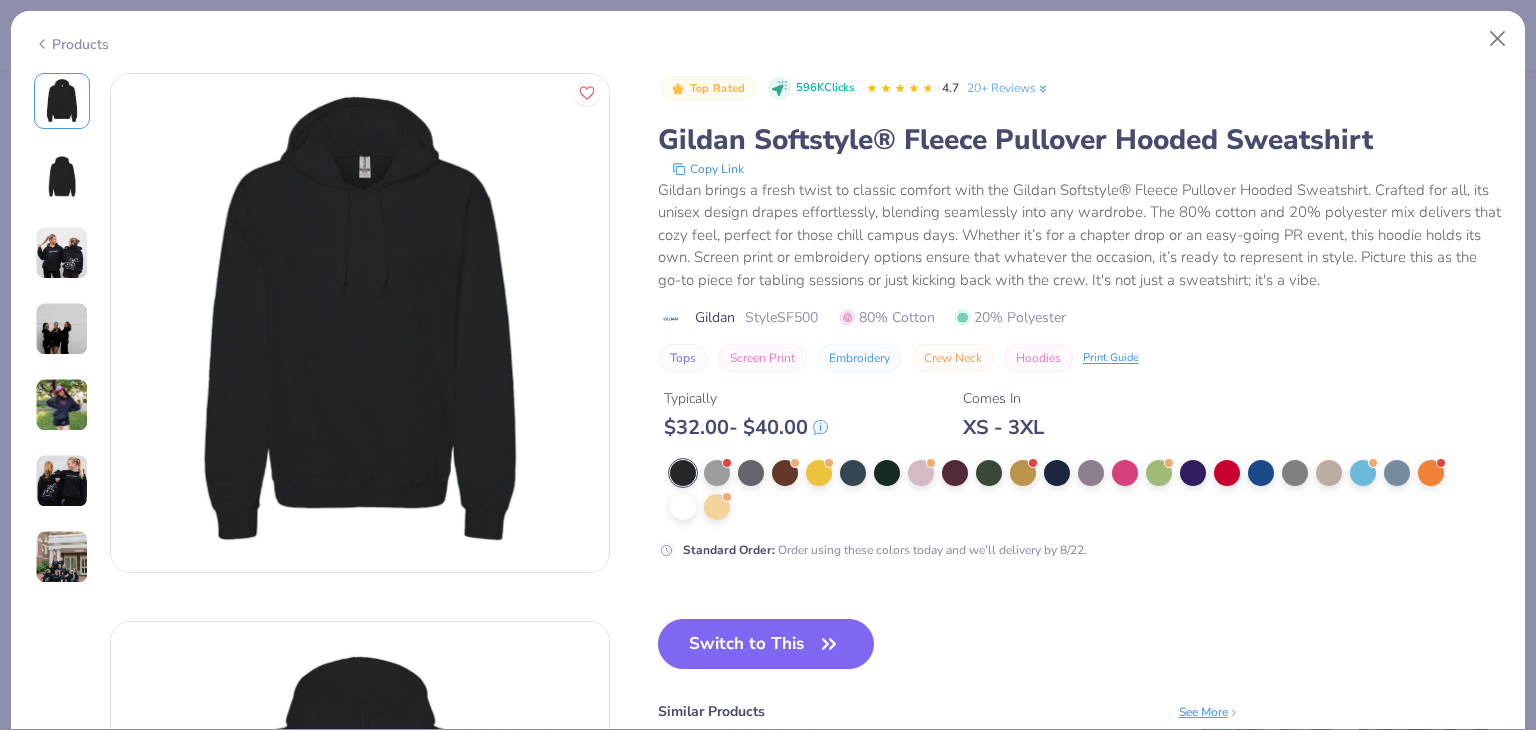 click on "Art colors 24 $25.17 Per Item $604.08 Total Est.  Delivery Aug 20 - 23 FREE Design Title [FRATERNITY] merch Save AD Image AI Designs Add Text Upload Greek Clipart & logos Decorate 100  % Back # 505333A Revision 7 Gildan Adult Heavy Cotton T-Shirt Gildan # G500 Minimum Order:  24 +   Fresh Prints Flash:  This color can be expedited for 5 day delivery. Print Type Screen Print Embroidery Digital Print Applique Transfers Vinyl Foil Rhinestones Standard Puff Ink Neon Ink Metallic & Glitter Ink Glow in the Dark Ink Water based Ink Need help?  Chat with us. Design Saved
Tops Shirts Tanks Hoodies Bottoms Shorts Sweatpants Skirts Accessories Hats Totes Bottles Bags Brands Fresh Prints Comfort Colors Nike Made For Women Unisex Men Fits Cropped Slim Regular Oversized Styles Classic Sportswear Athleisure Minimums 12-17 18-23 24-35 Print Types Guide Embroidery Screen Print Applique Browse All Customizable Products Sort By Trending Most Favorited Top Rated 286" at bounding box center [768, 365] 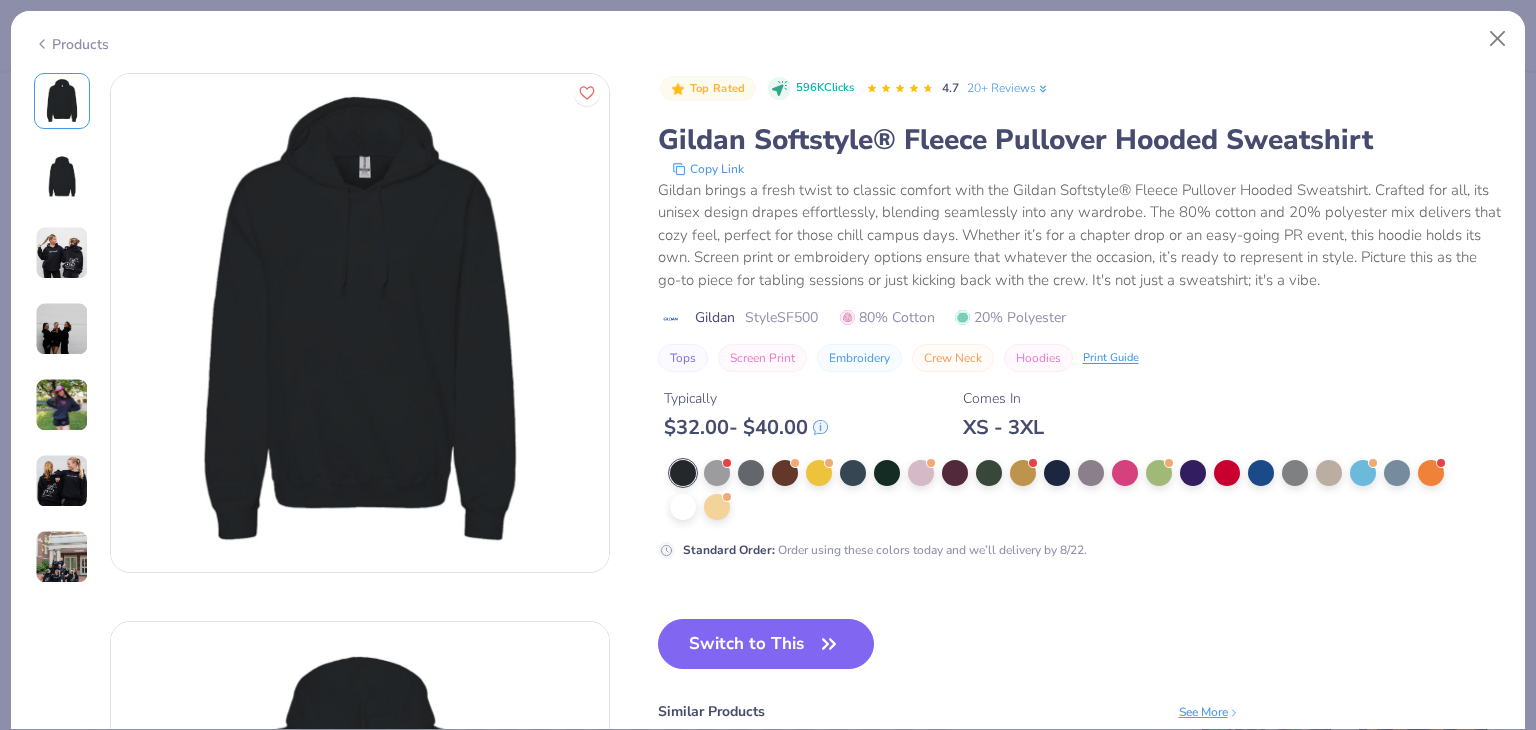 click 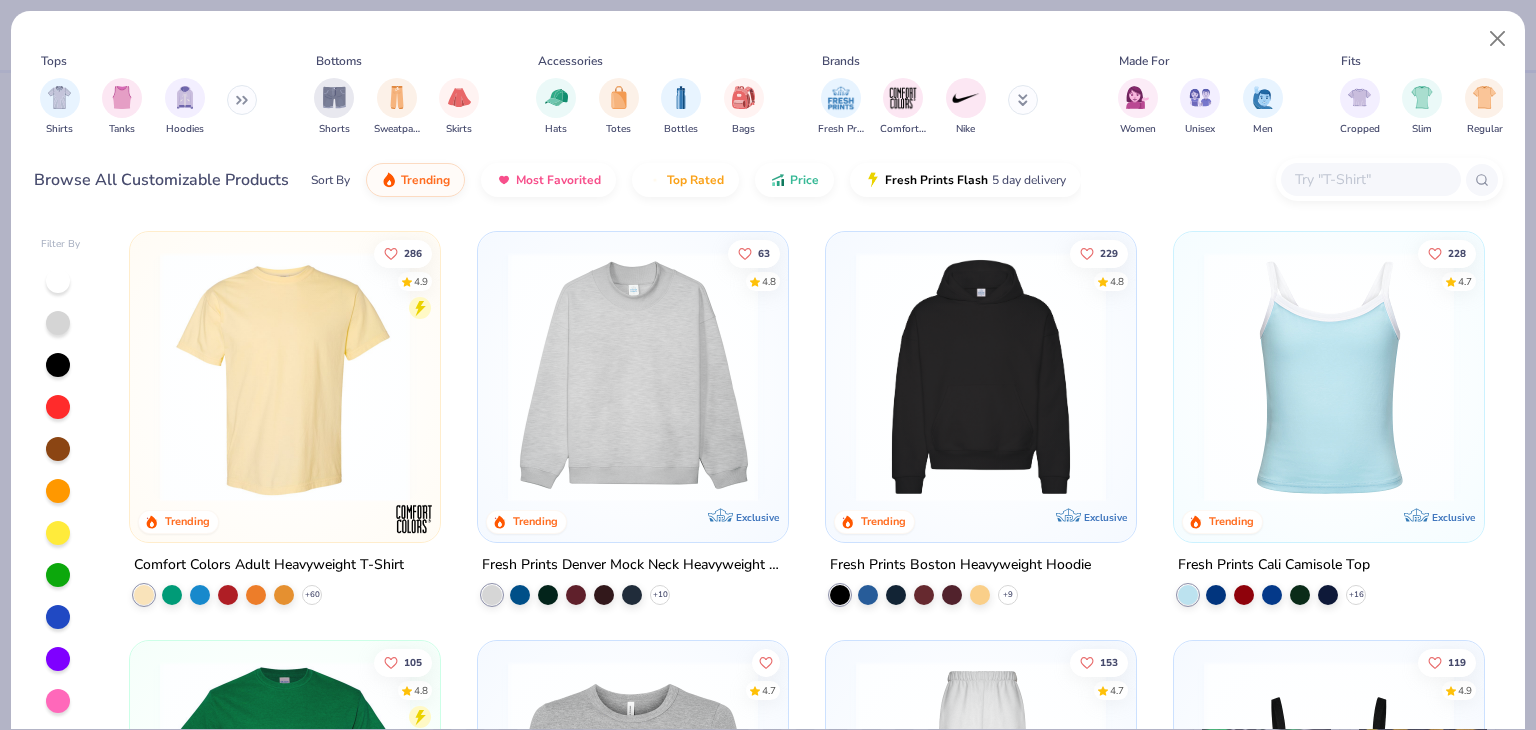 click at bounding box center [1370, 179] 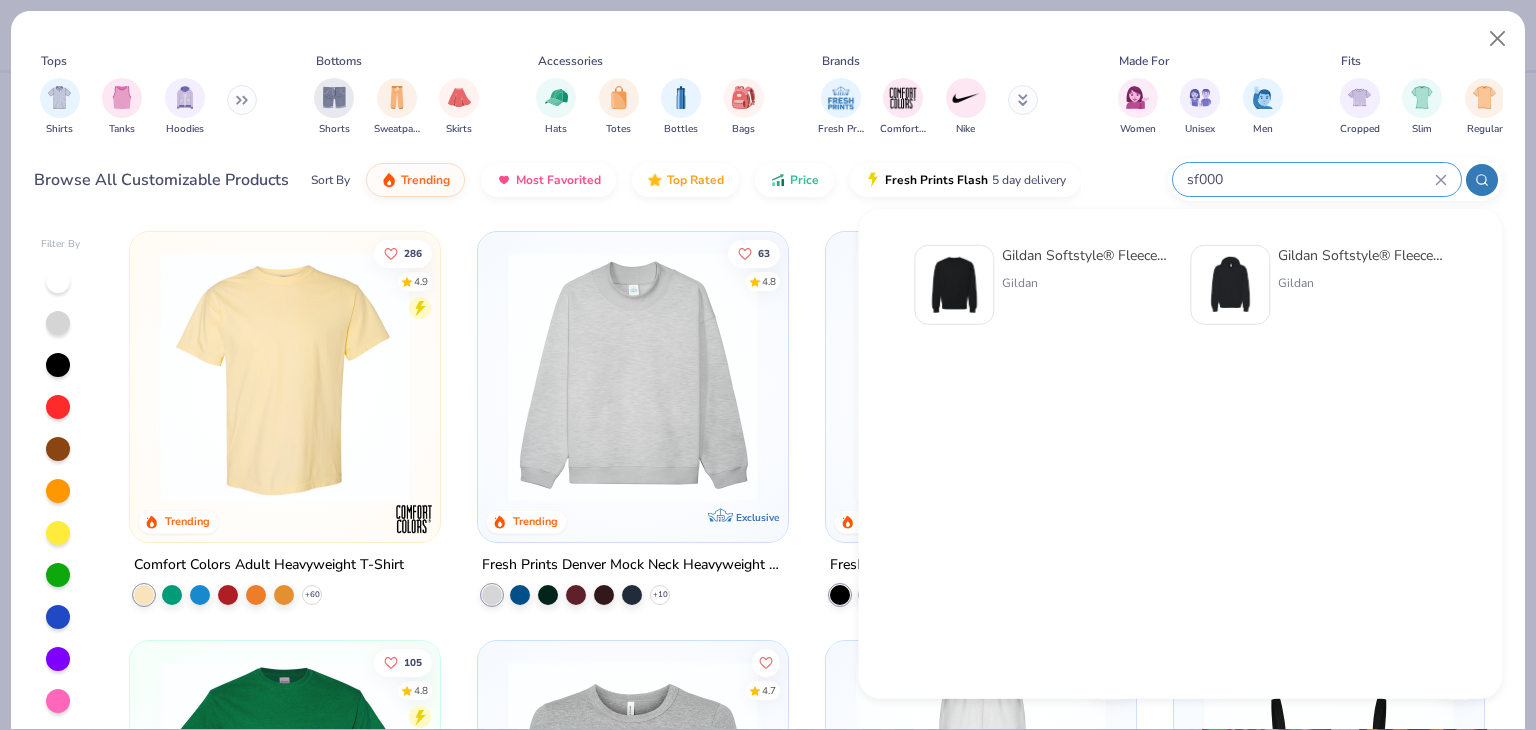 type on "sf000" 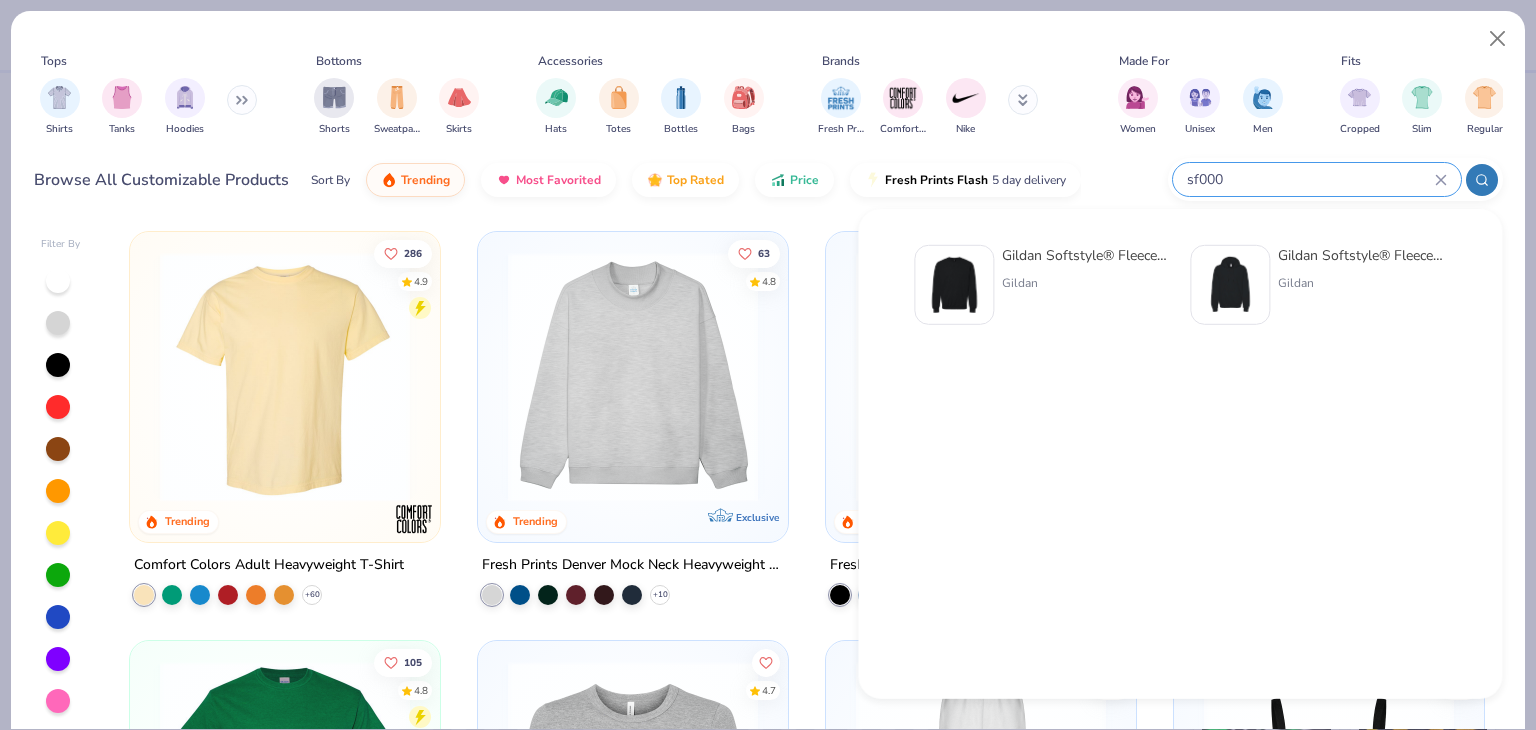 click on "Gildan Softstyle® Fleece Crew Sweatshirt" at bounding box center (1086, 255) 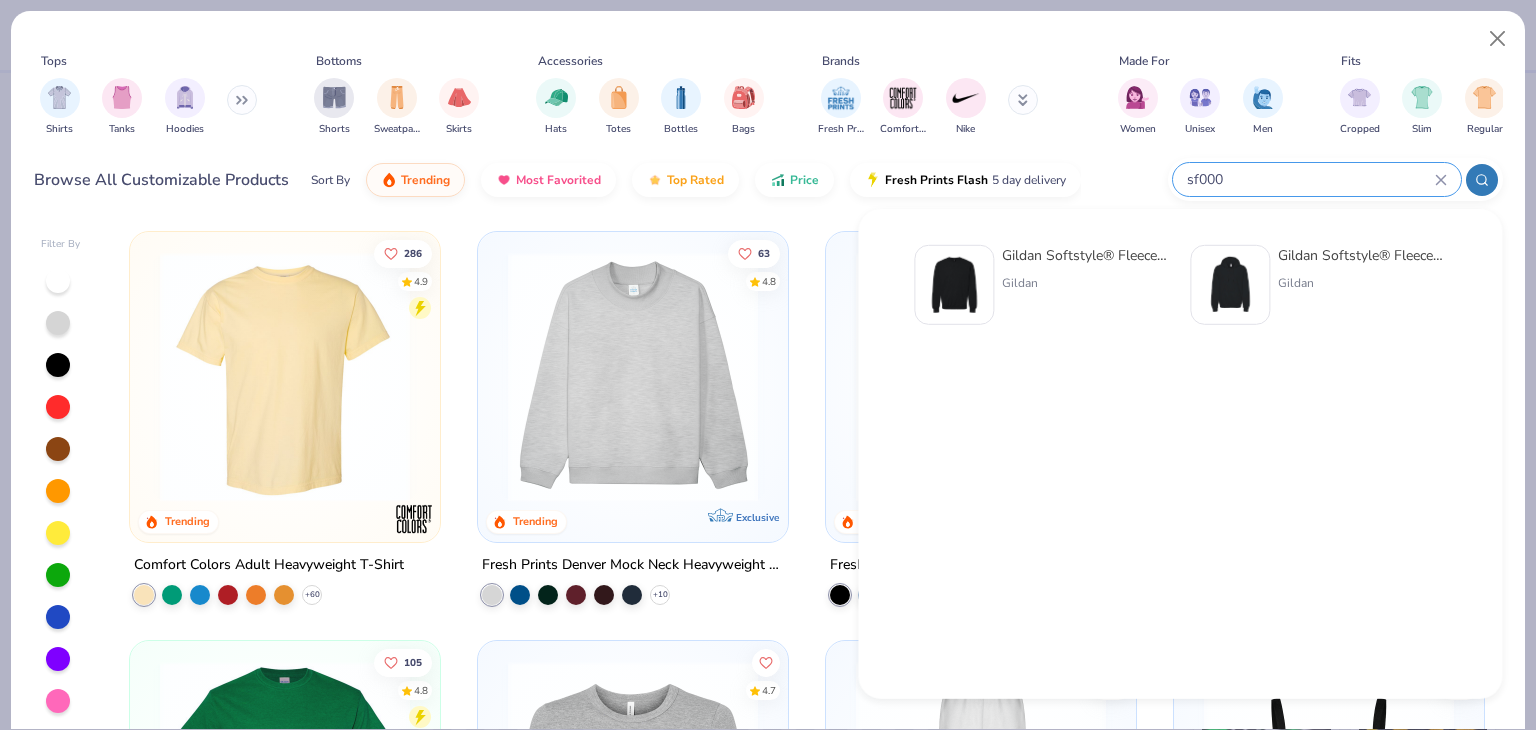 type 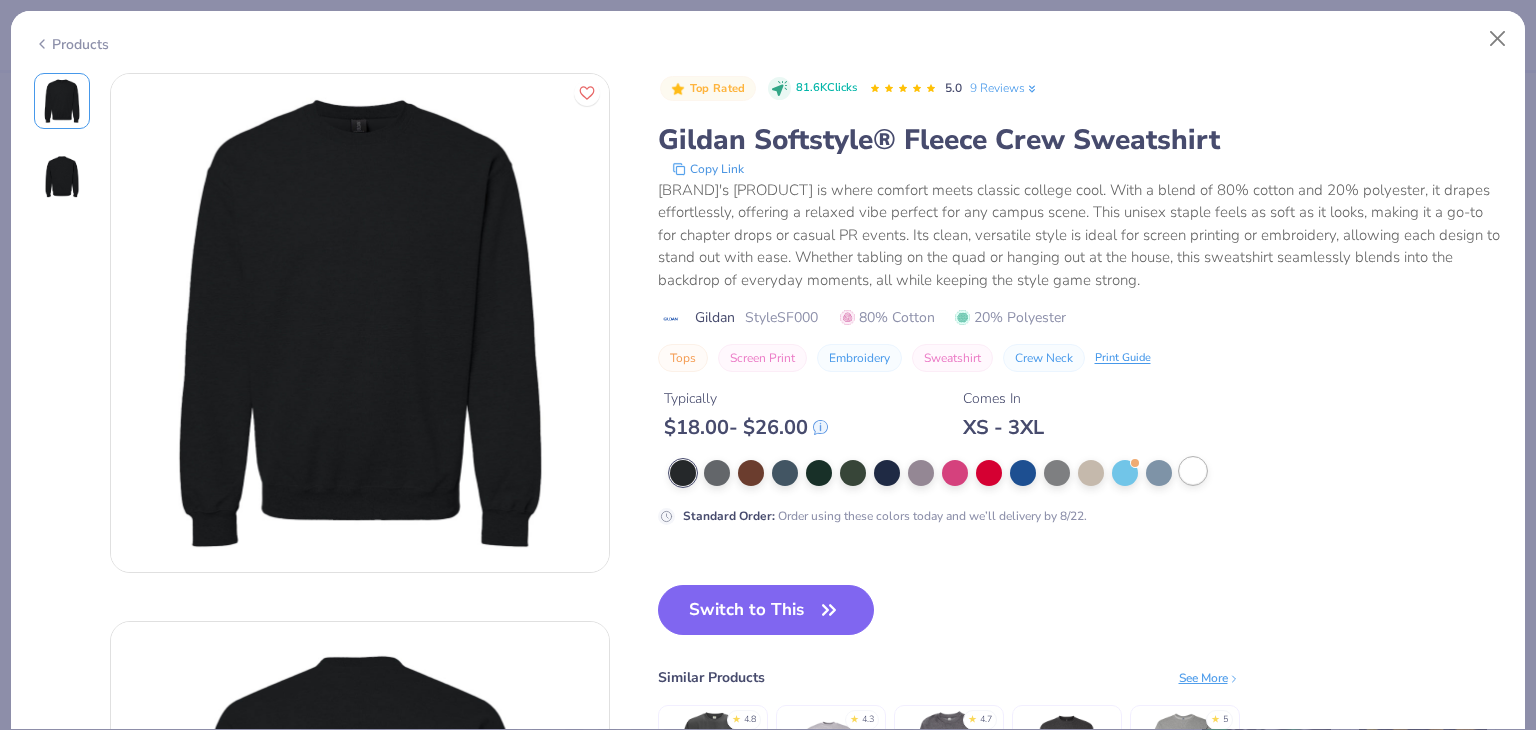 click at bounding box center [1193, 471] 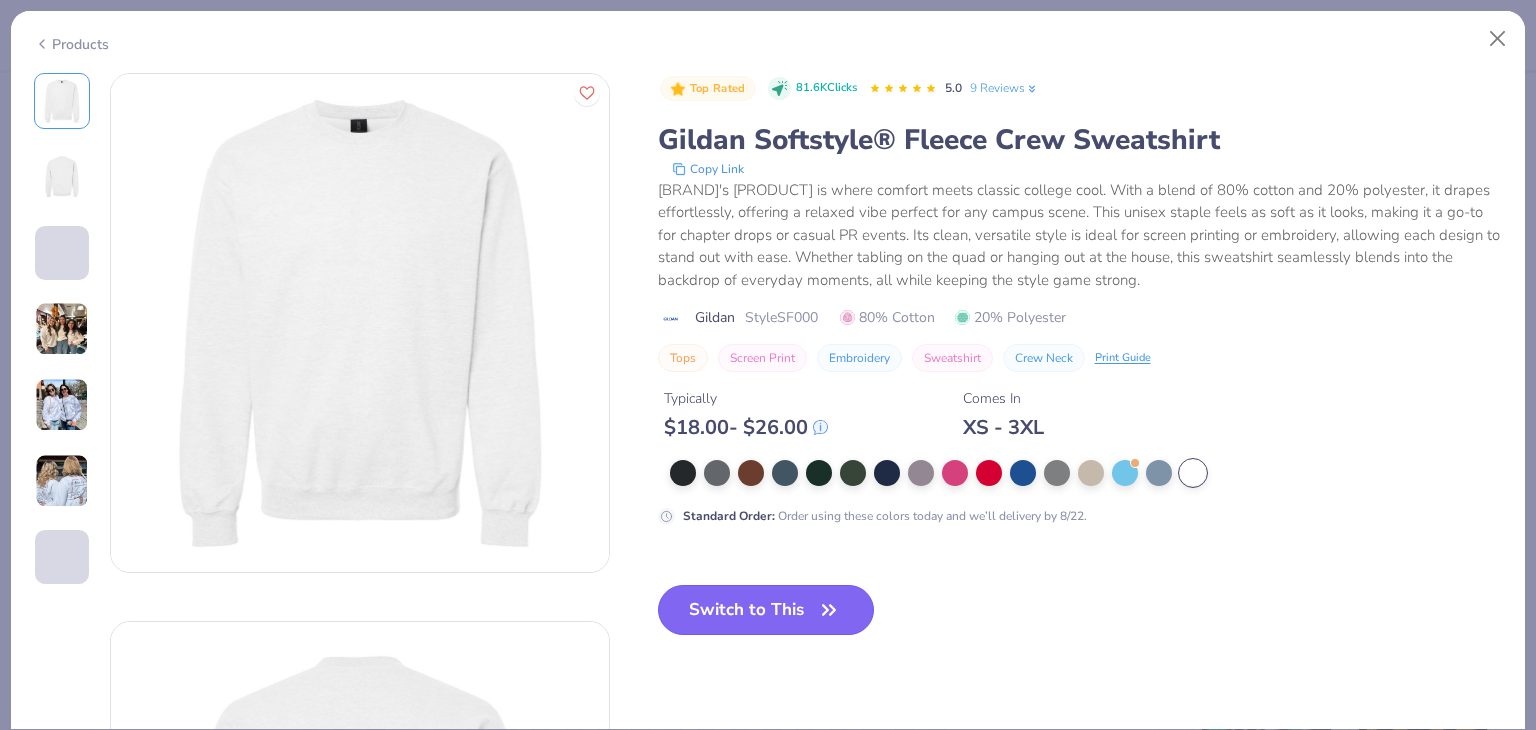 click on "Switch to This" at bounding box center (766, 610) 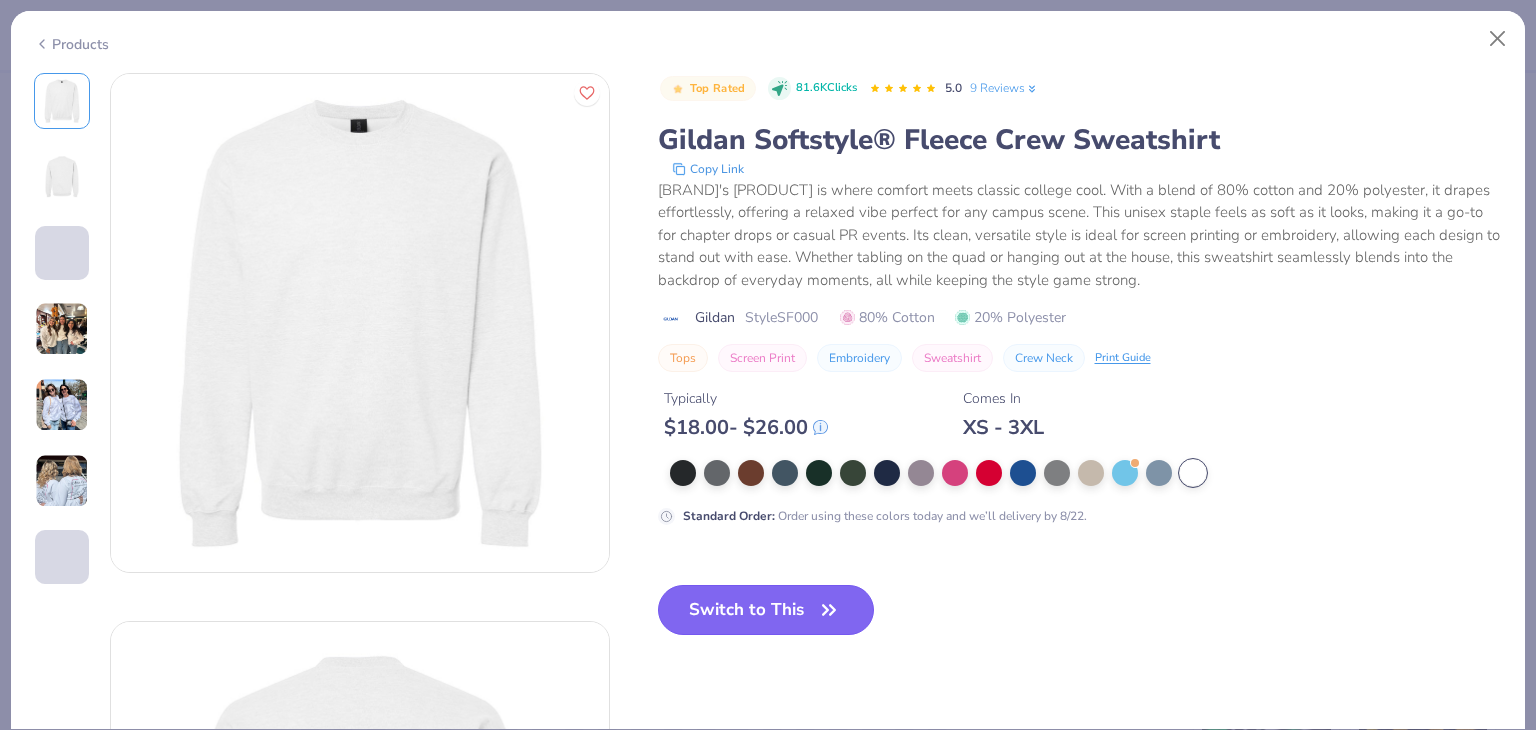 click on "Switch to This" at bounding box center (766, 610) 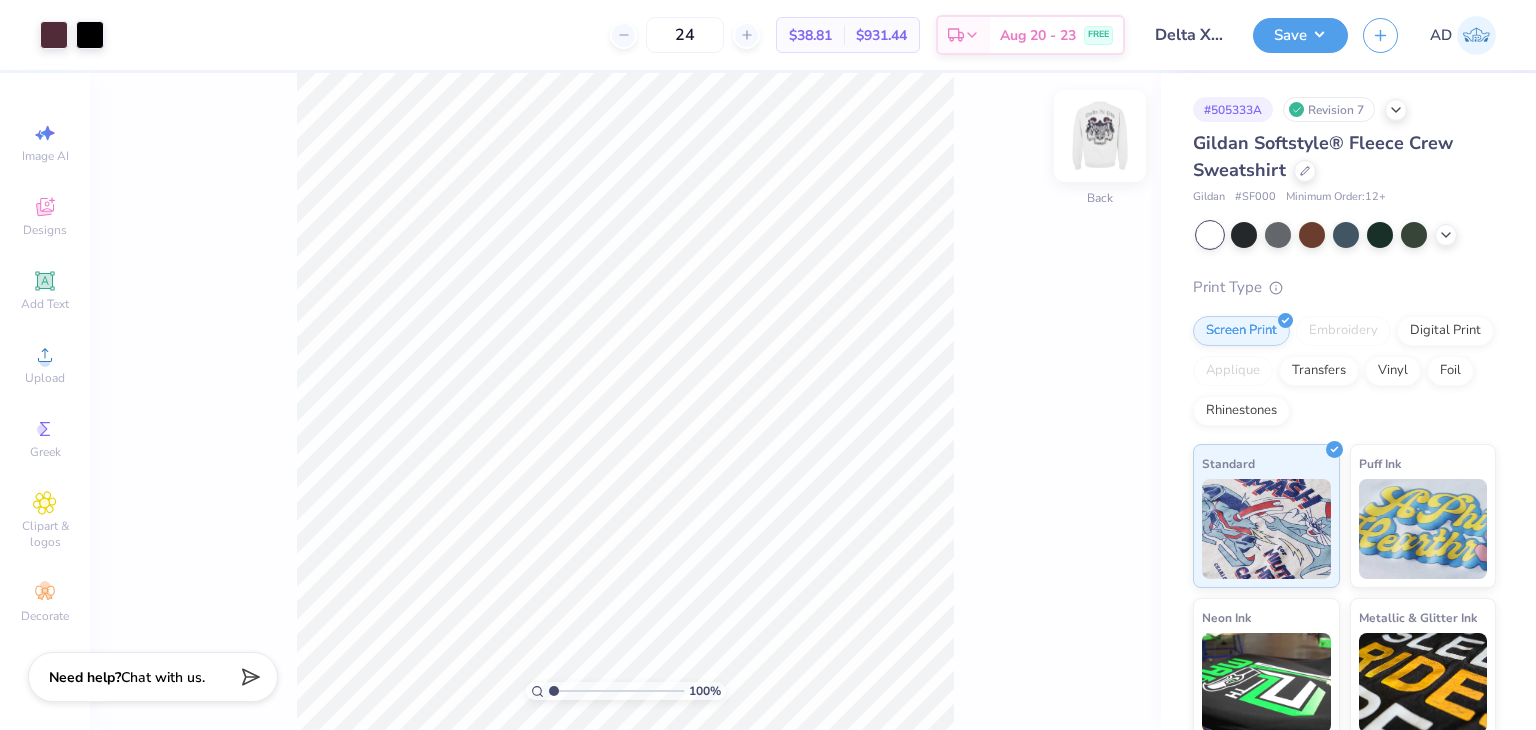 click at bounding box center (1100, 136) 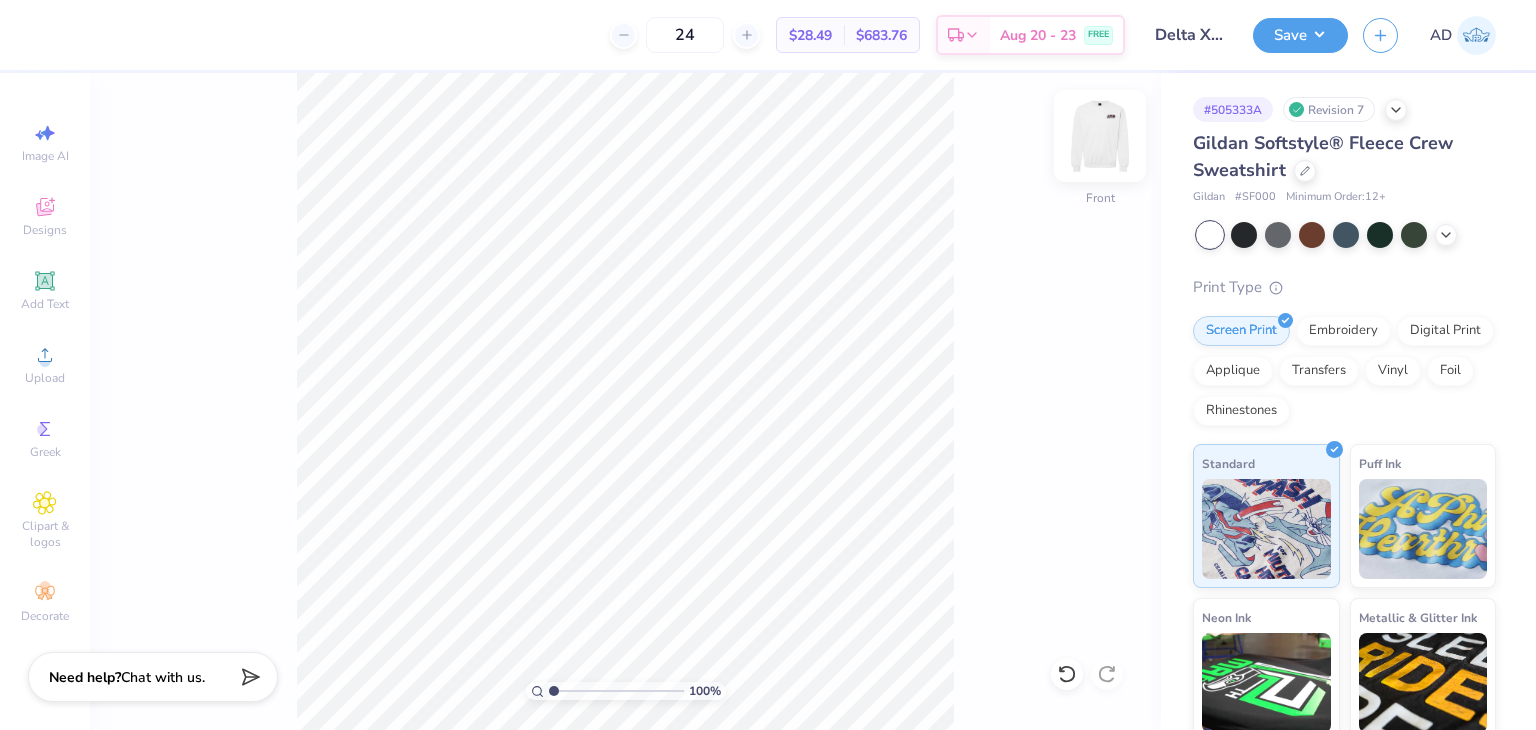 click at bounding box center (1100, 136) 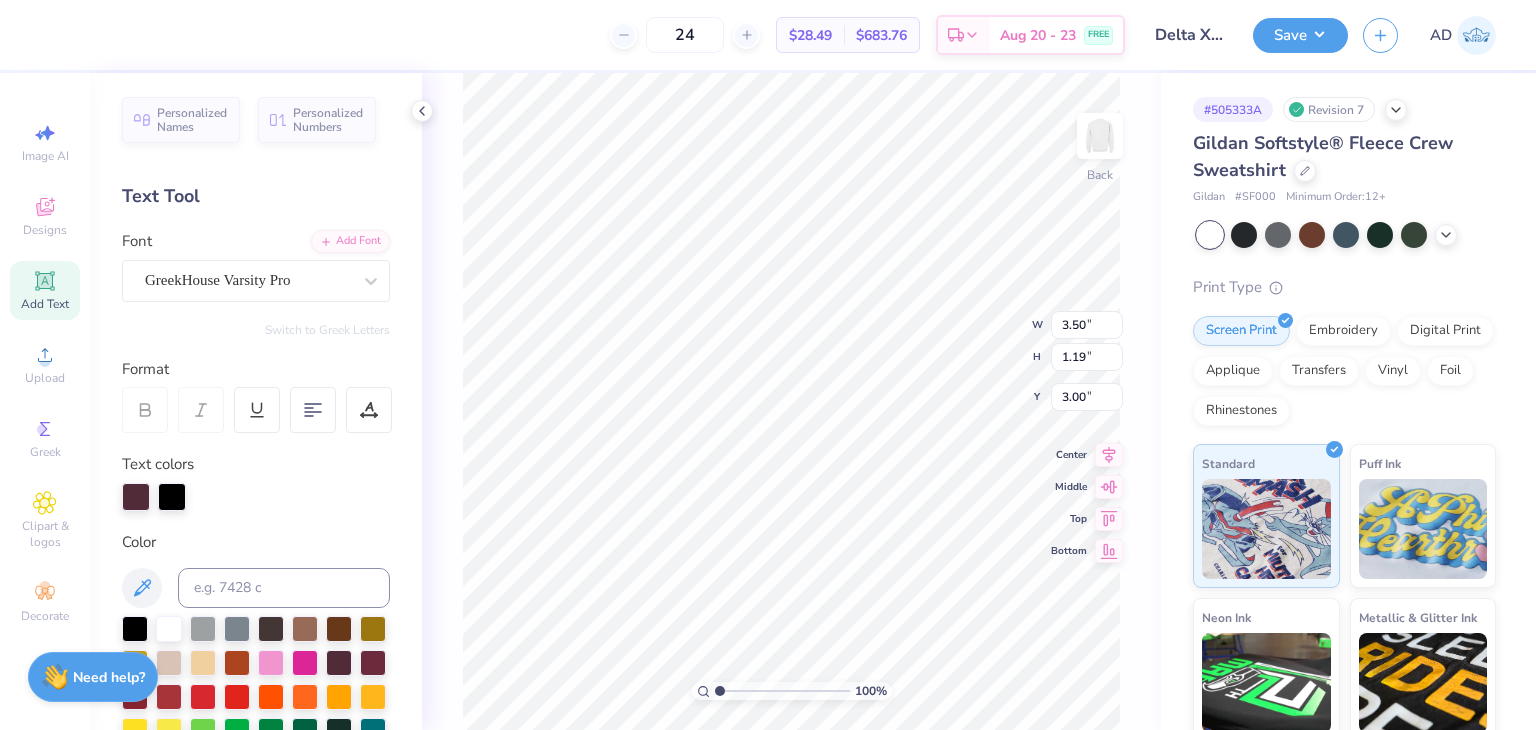 scroll, scrollTop: 16, scrollLeft: 2, axis: both 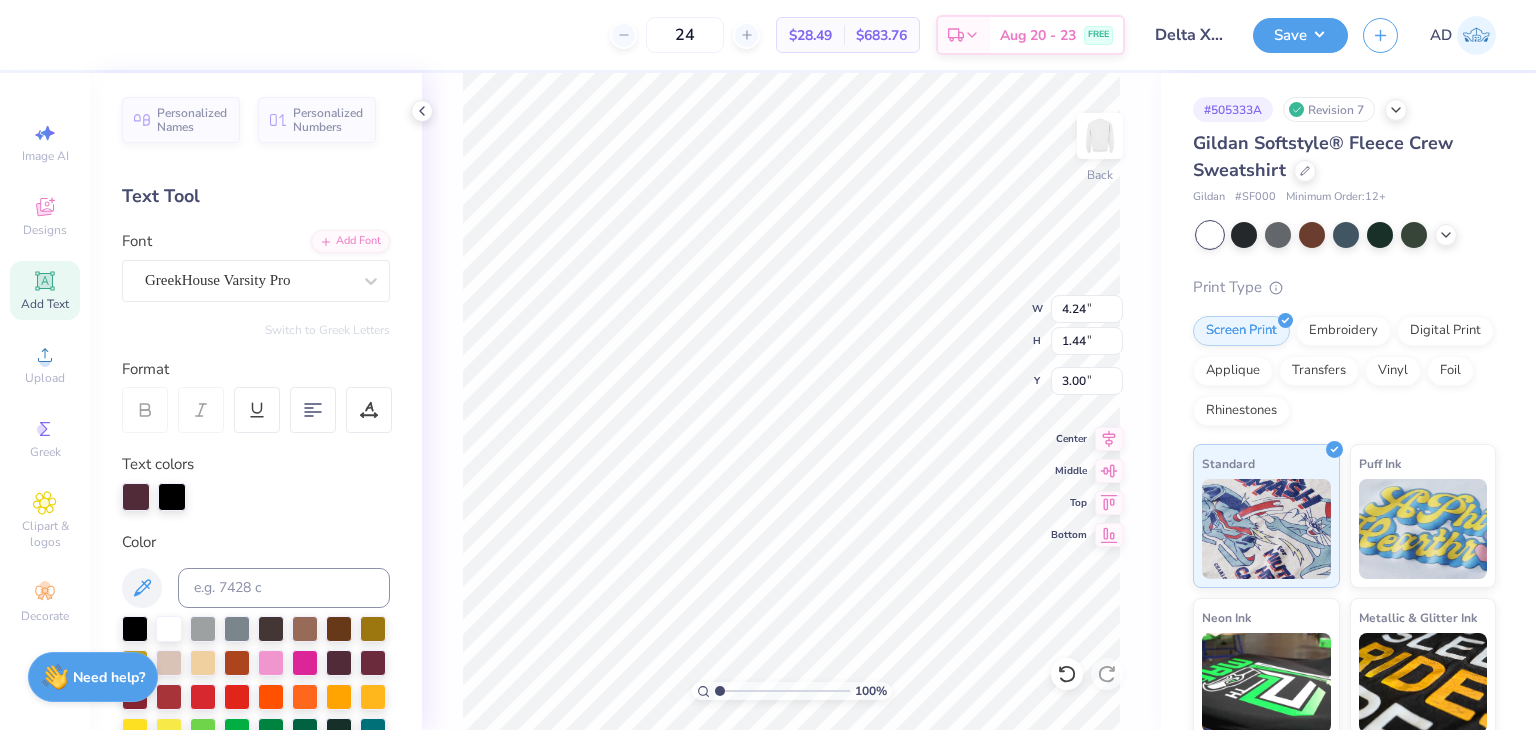 type on "4.24" 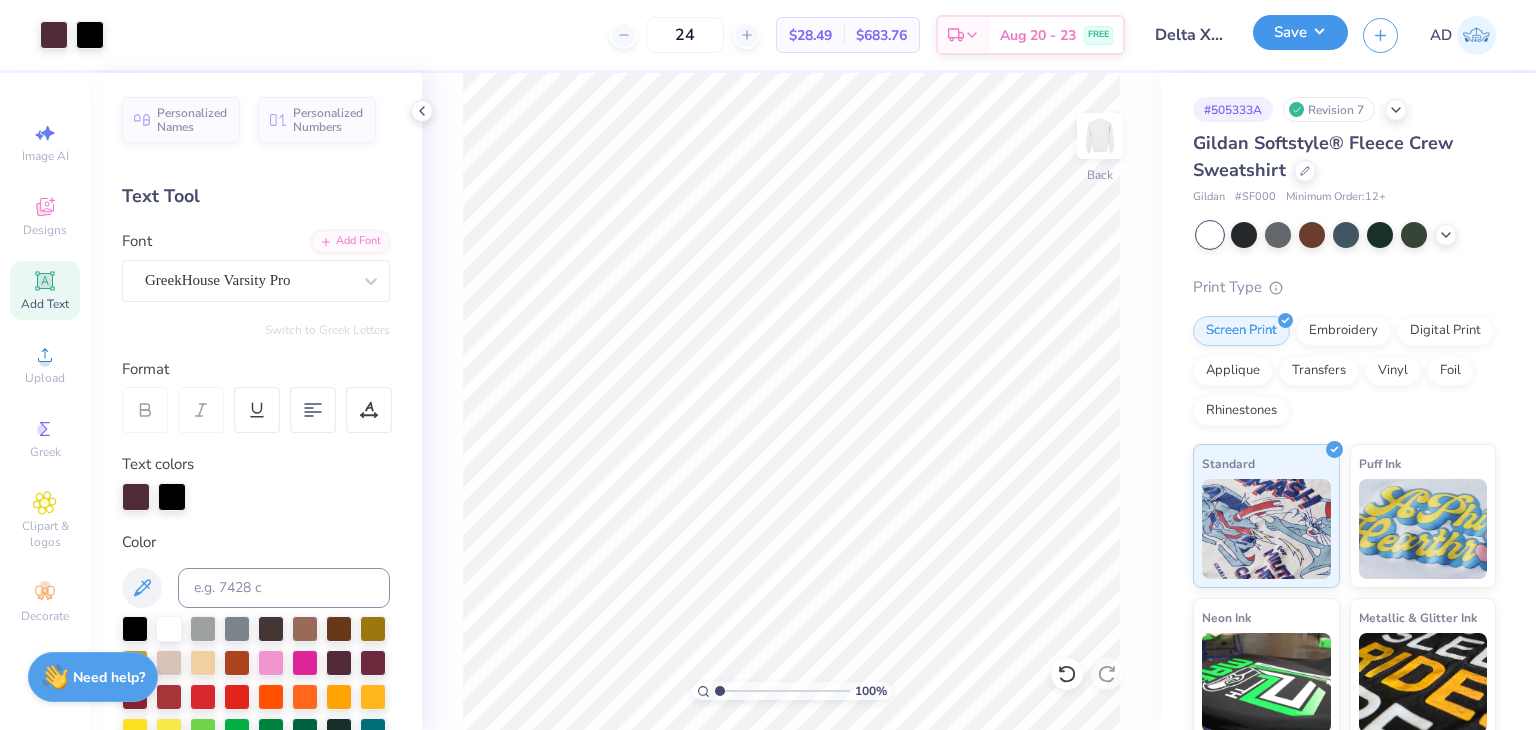 click on "Save" at bounding box center (1300, 32) 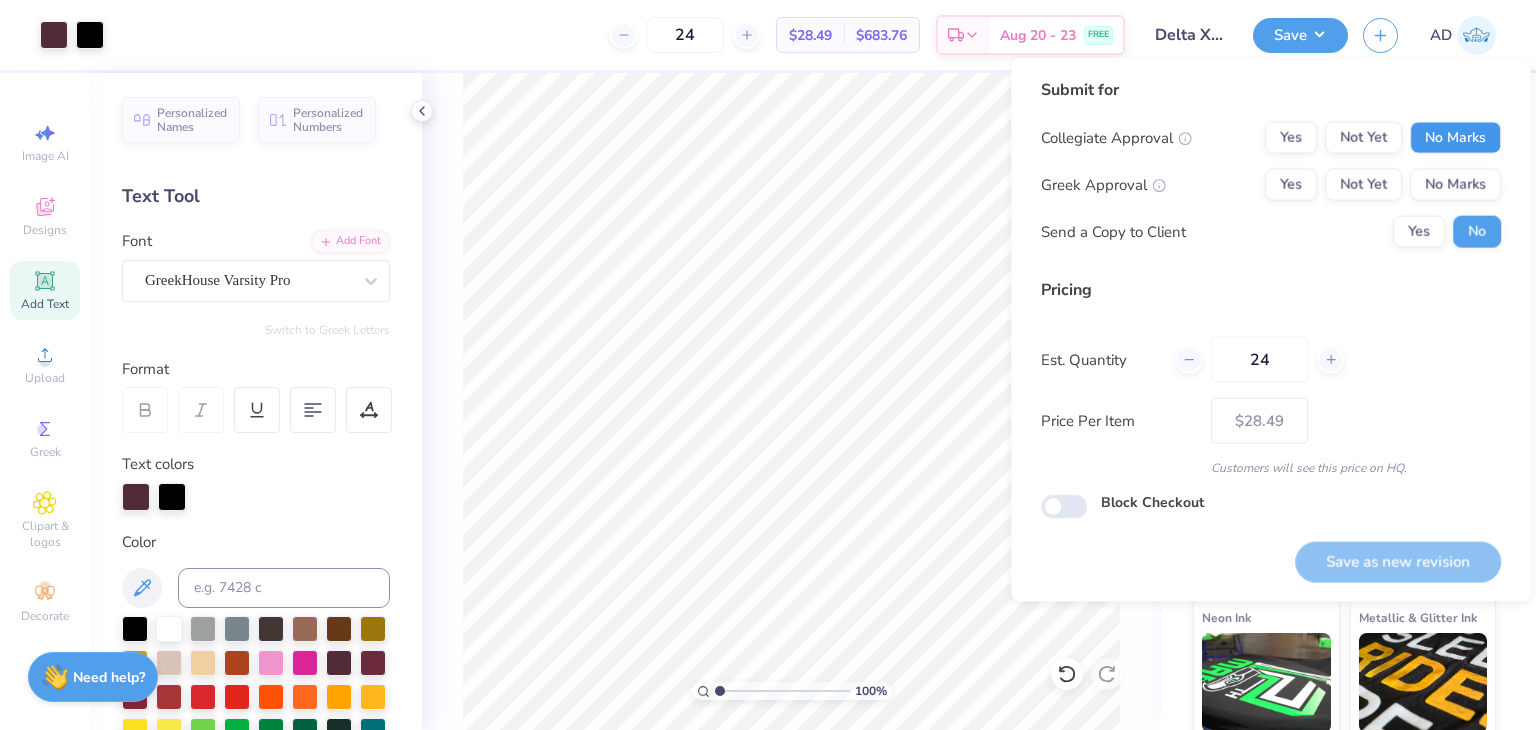click on "No Marks" at bounding box center [1455, 138] 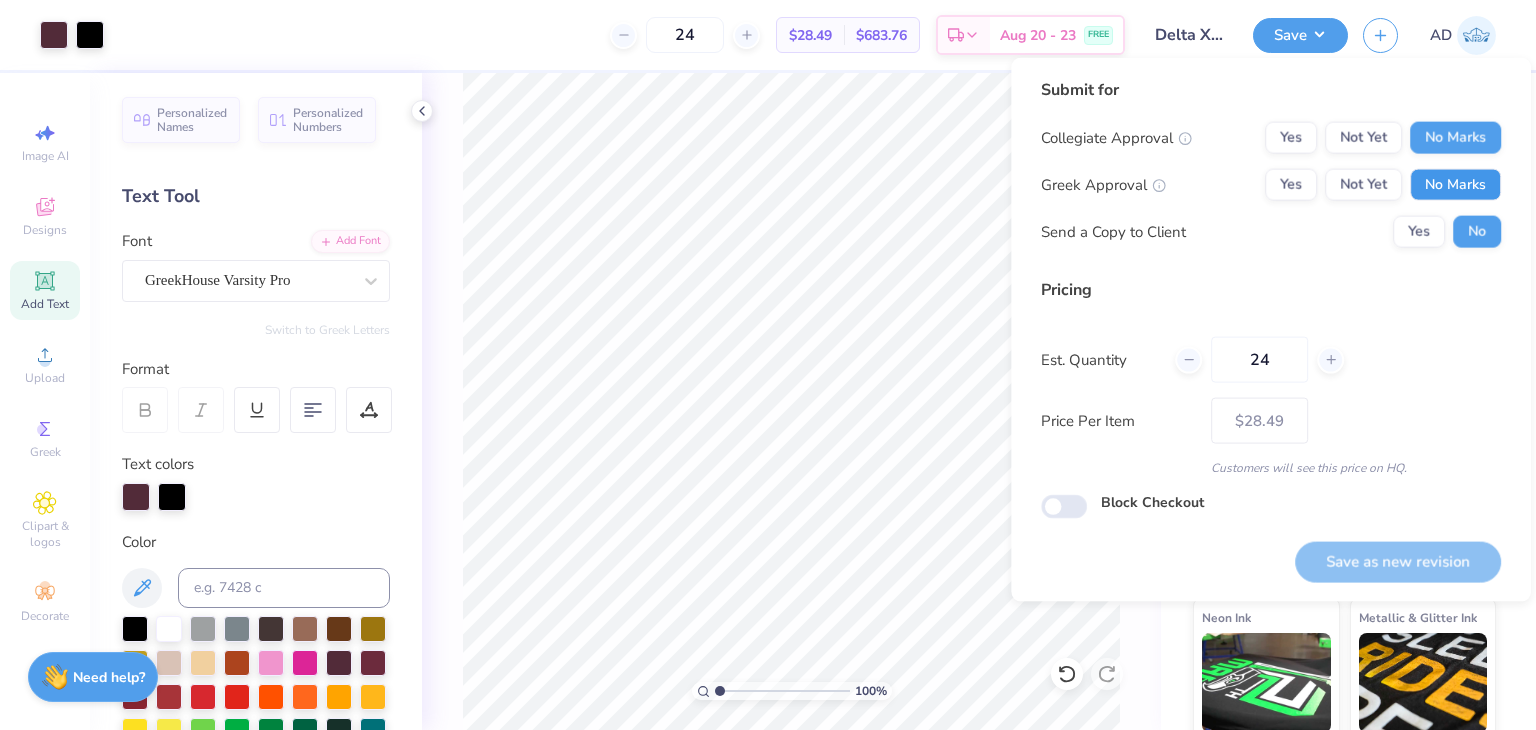 click on "No Marks" at bounding box center [1455, 185] 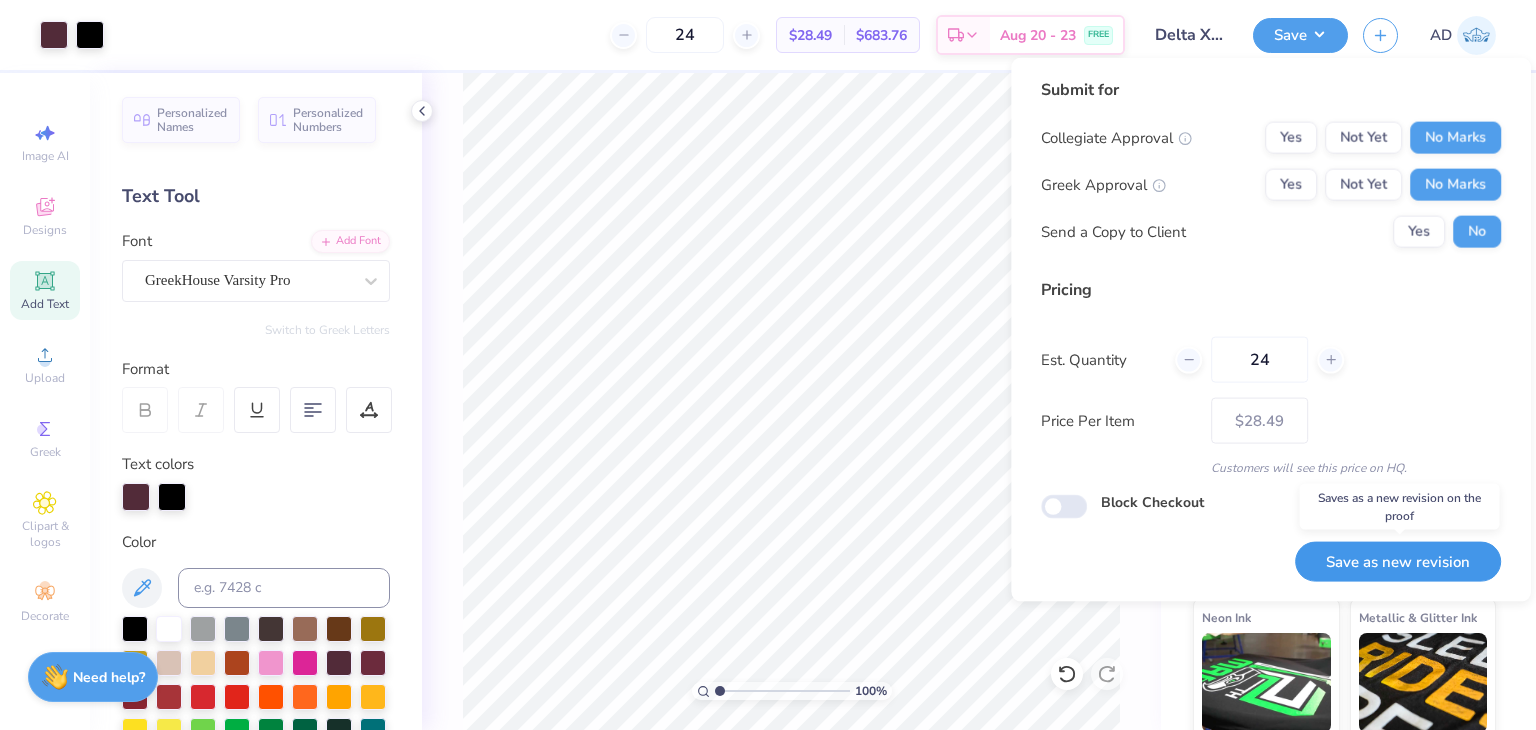 click on "Save as new revision" at bounding box center (1398, 561) 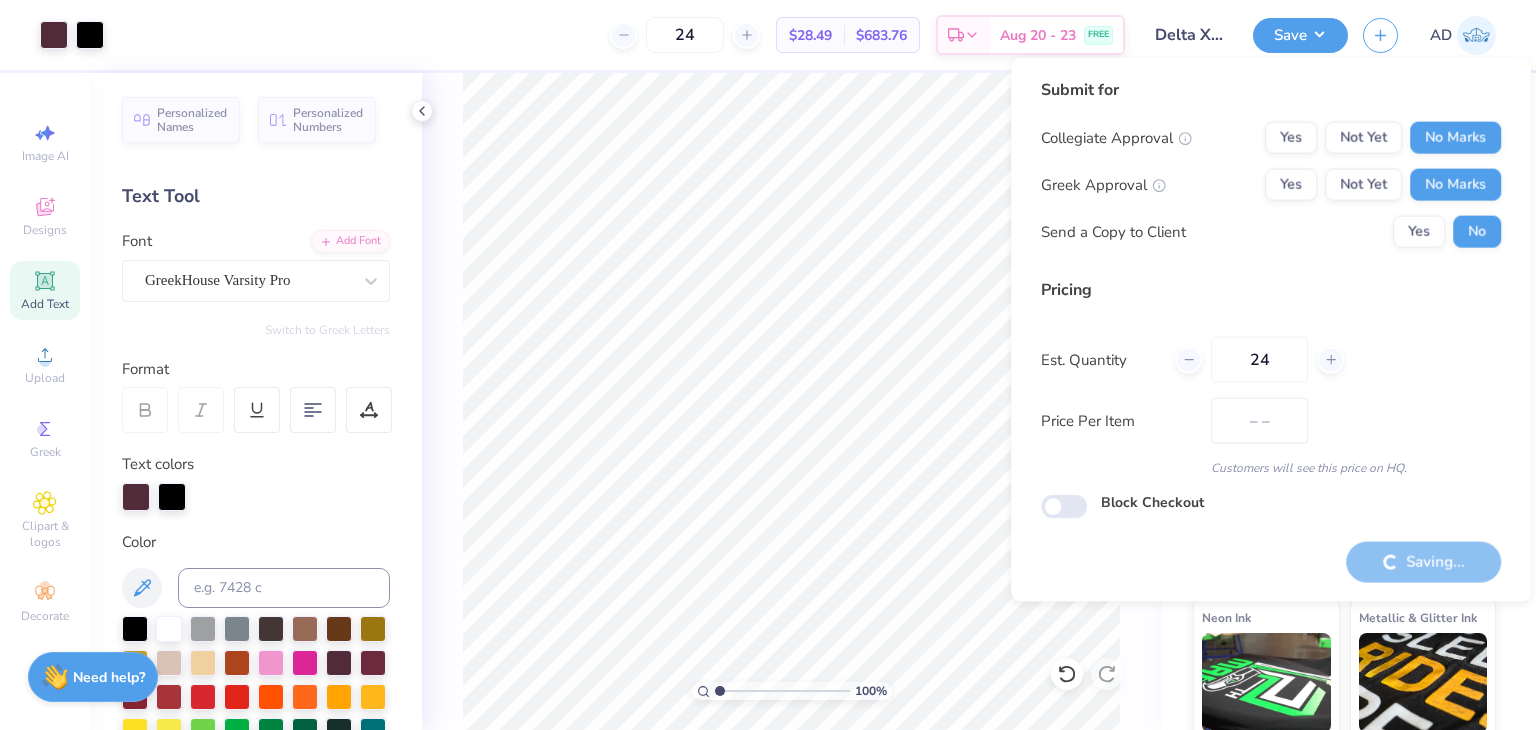 type on "$28.49" 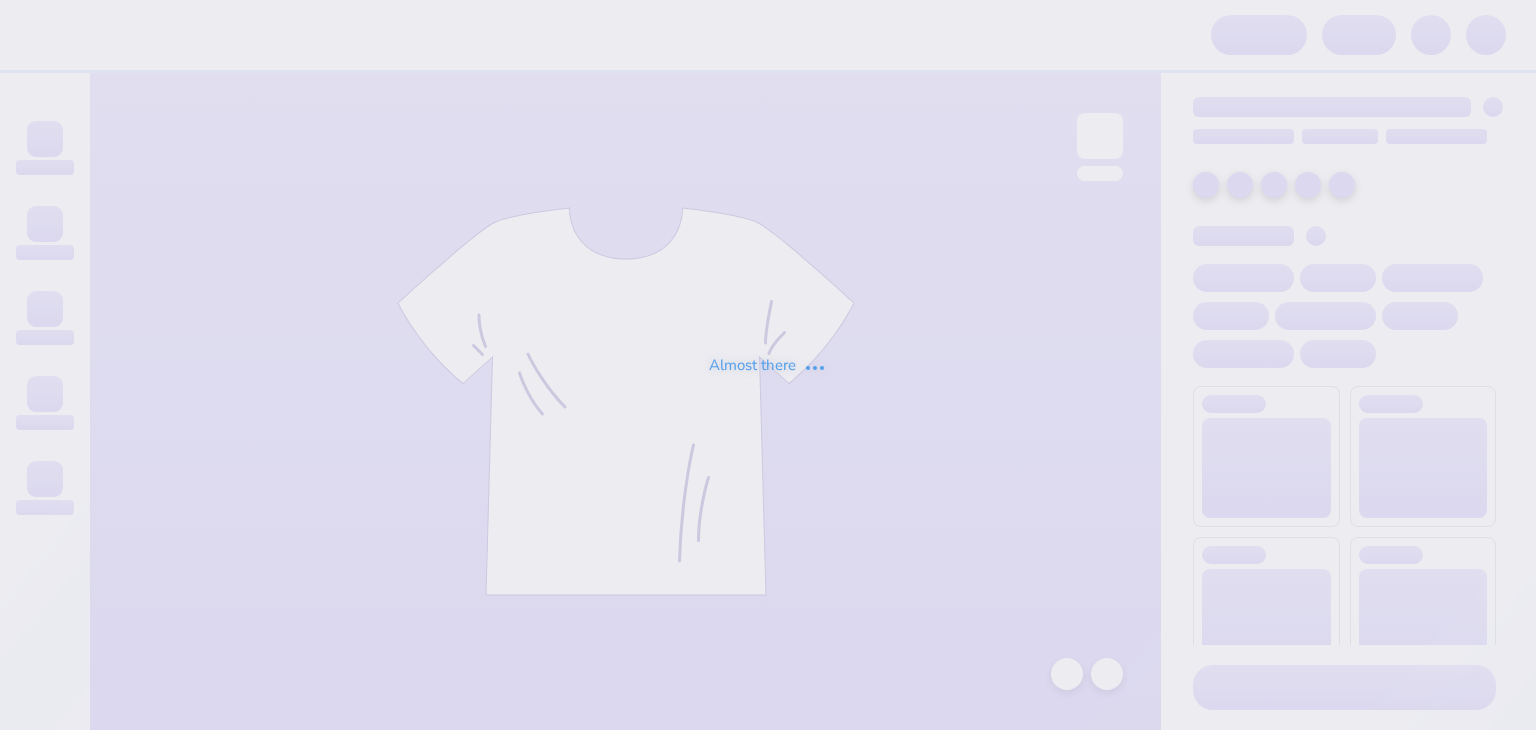 scroll, scrollTop: 0, scrollLeft: 0, axis: both 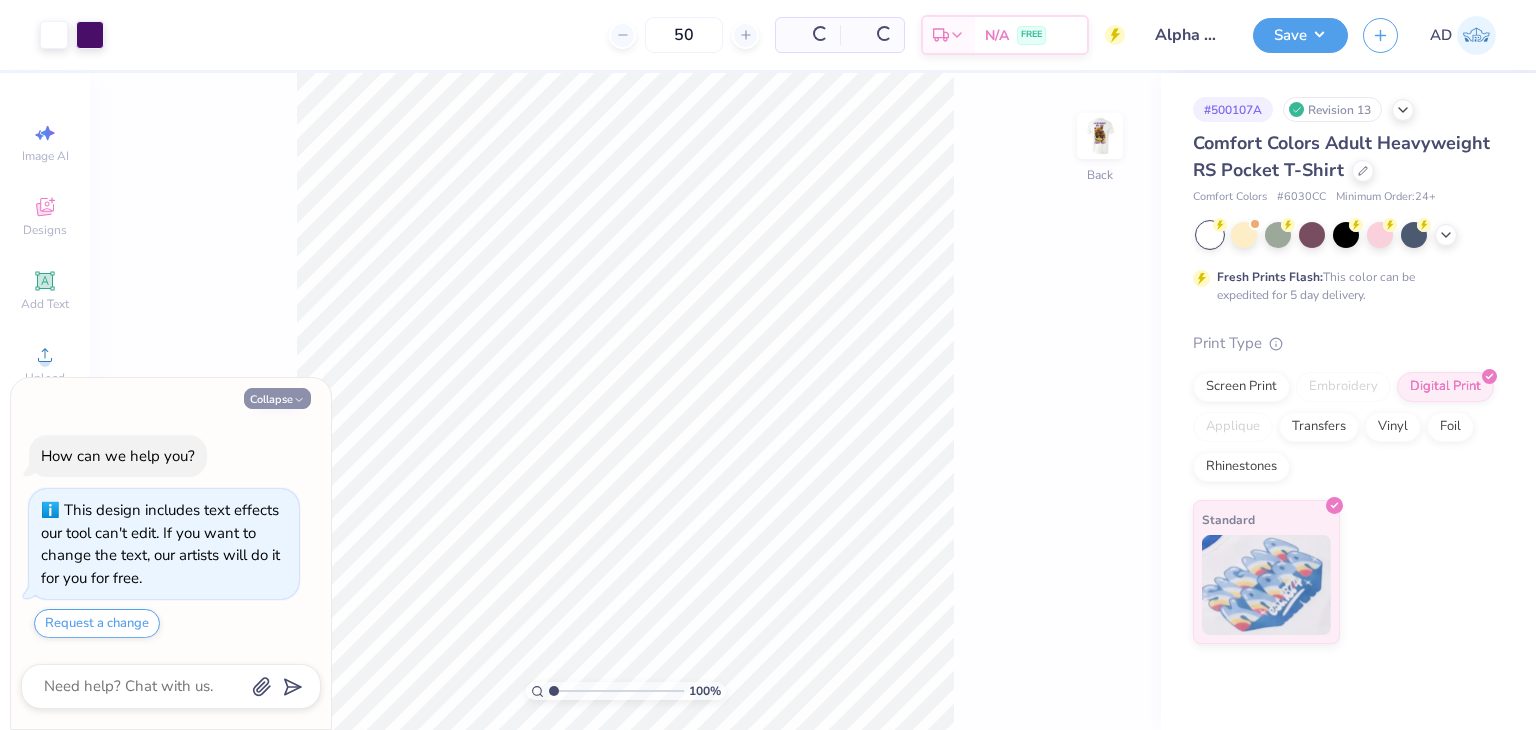 click on "Collapse" at bounding box center (277, 398) 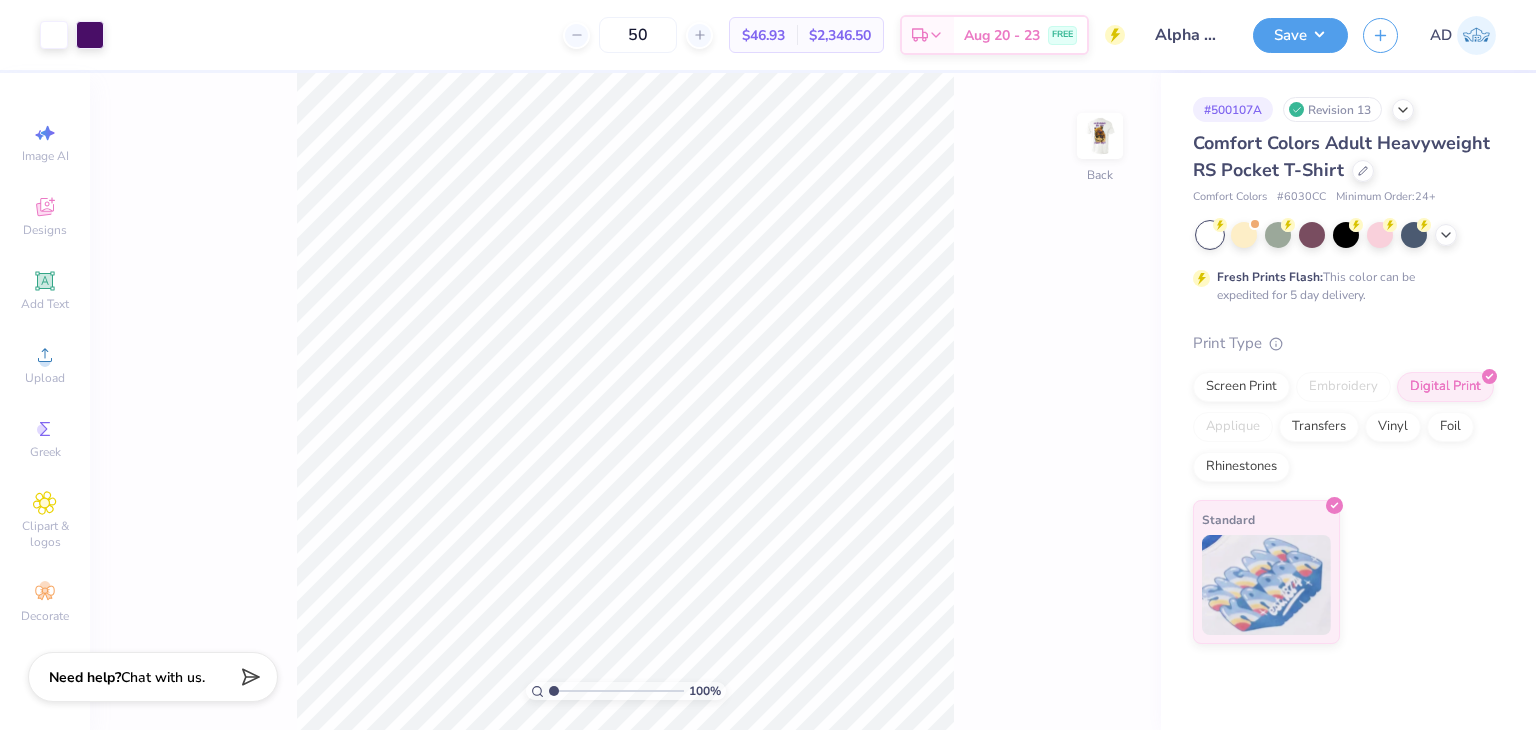 type on "x" 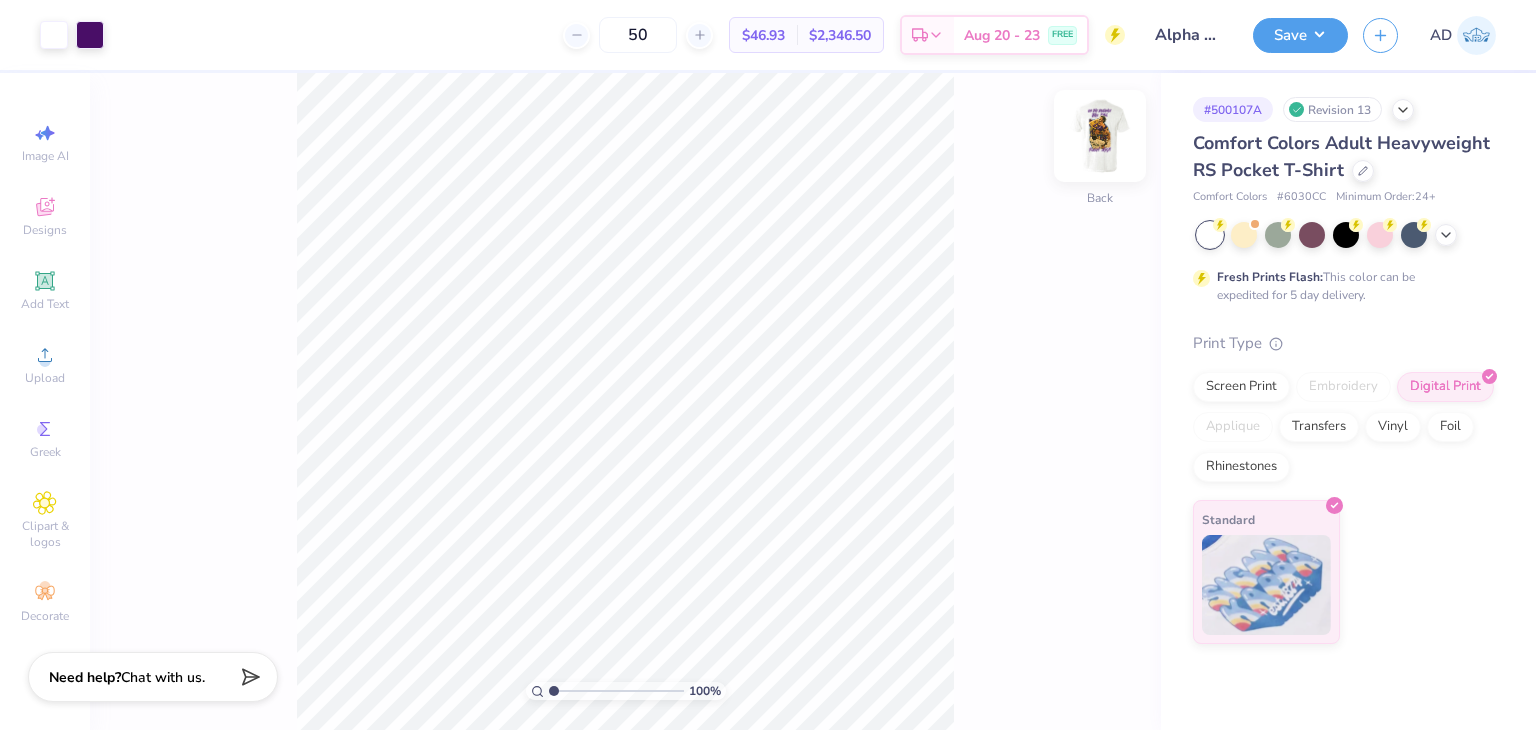 click at bounding box center (1100, 136) 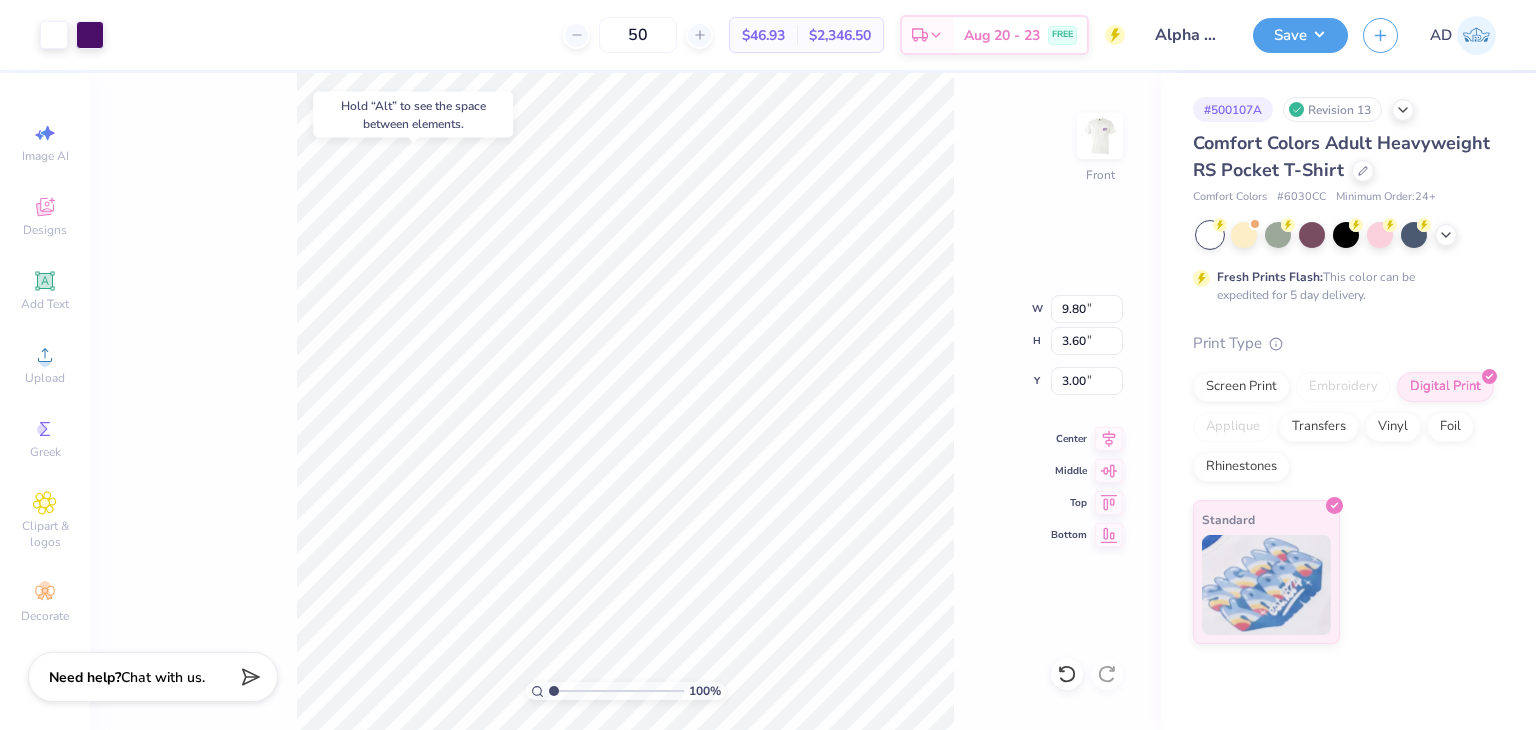 type on "2.24" 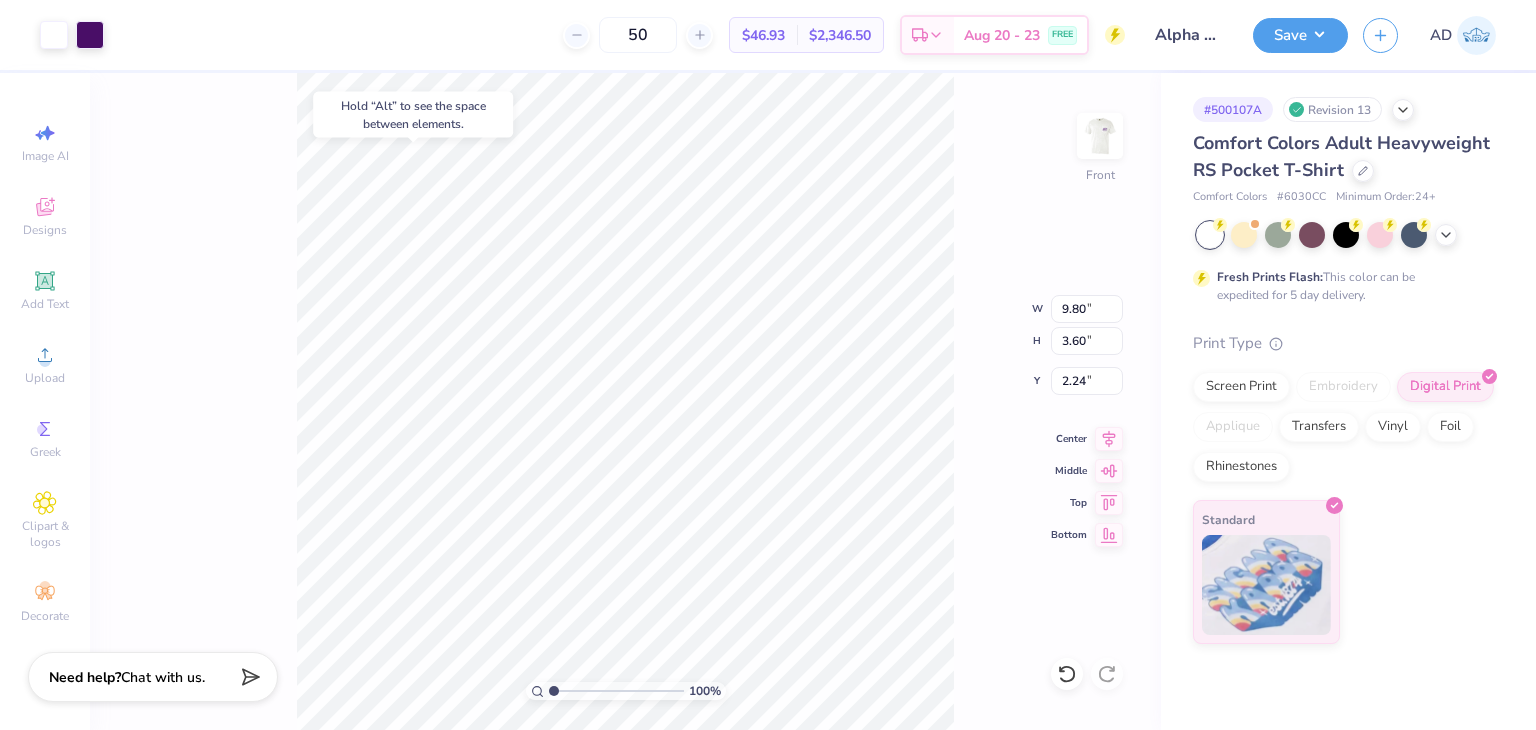 type on "8.92" 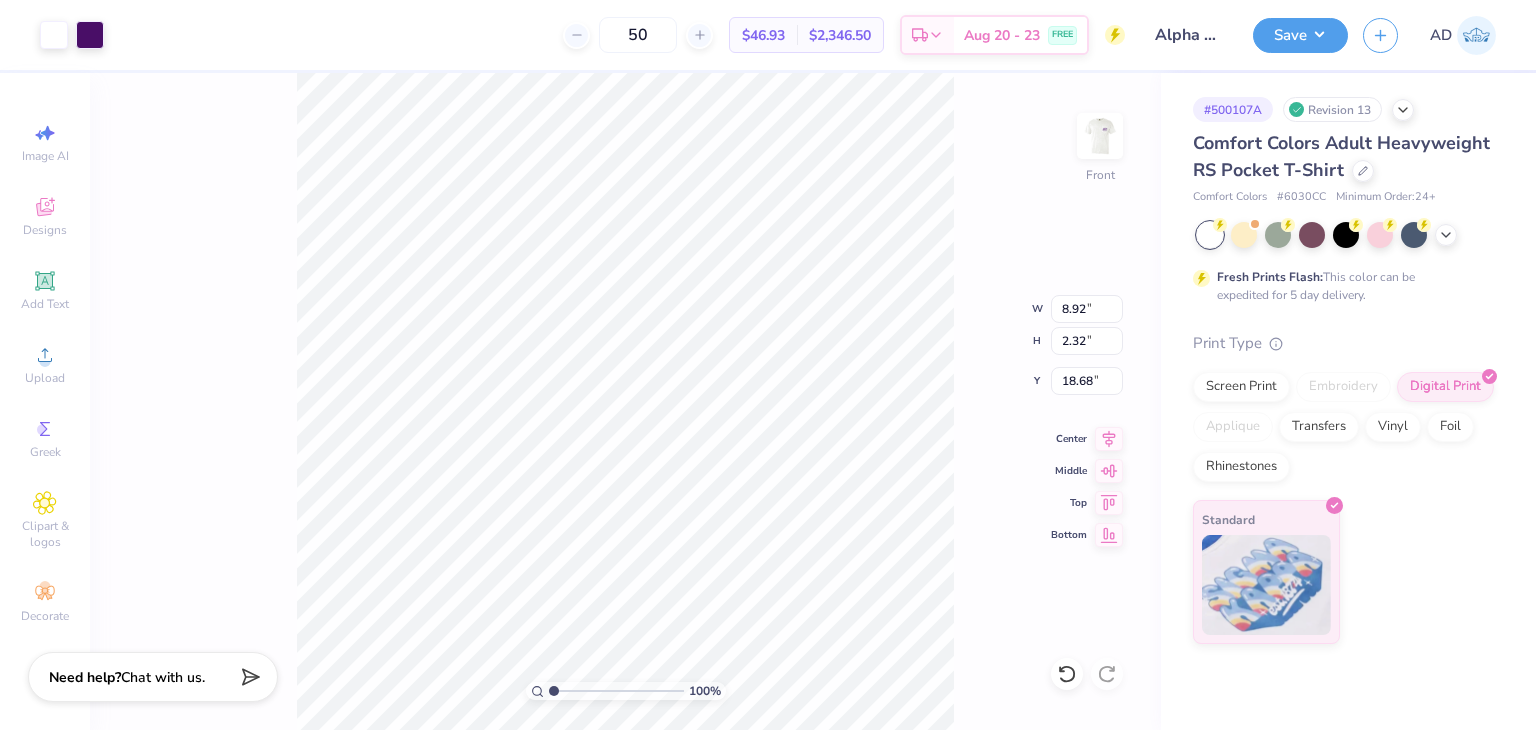 type on "19.72" 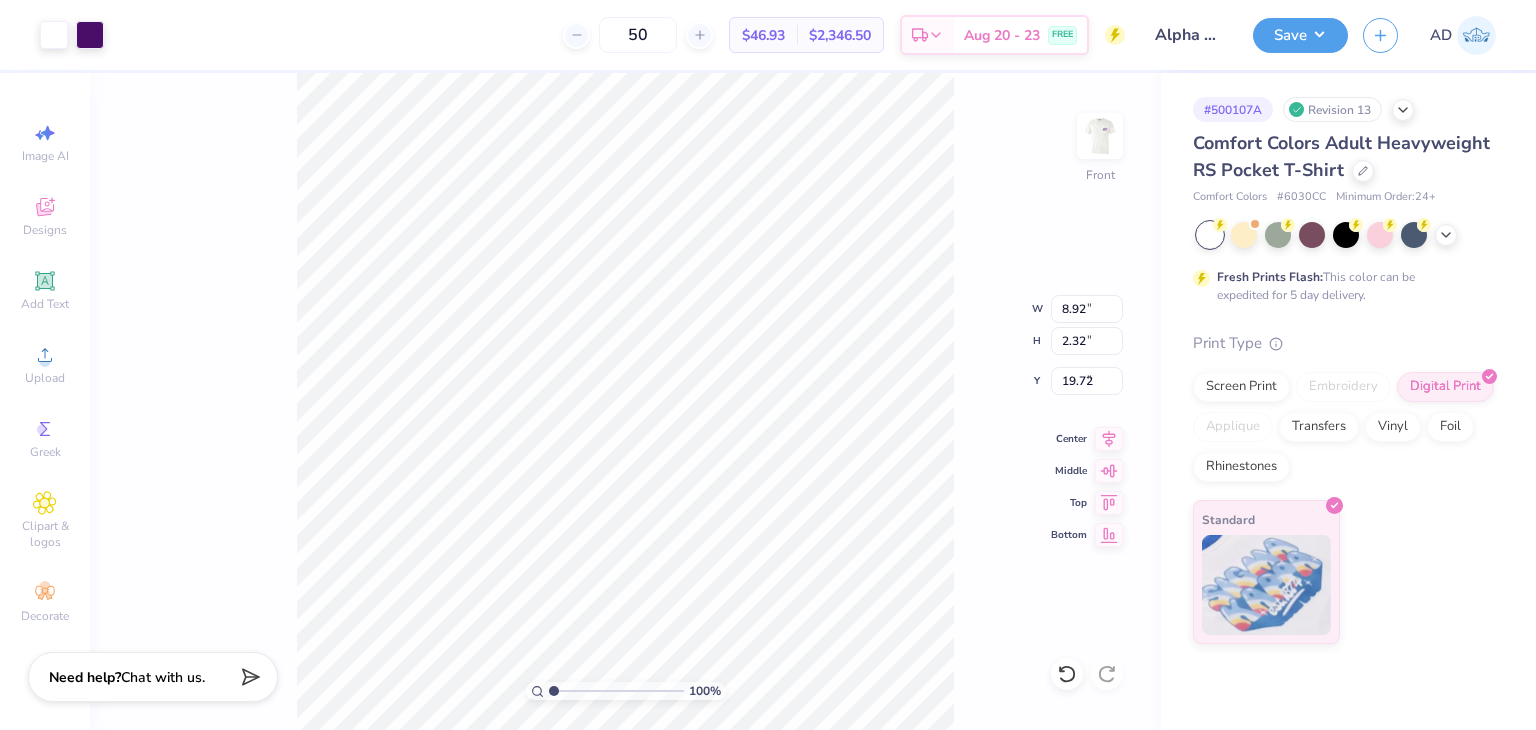 type on "9.80" 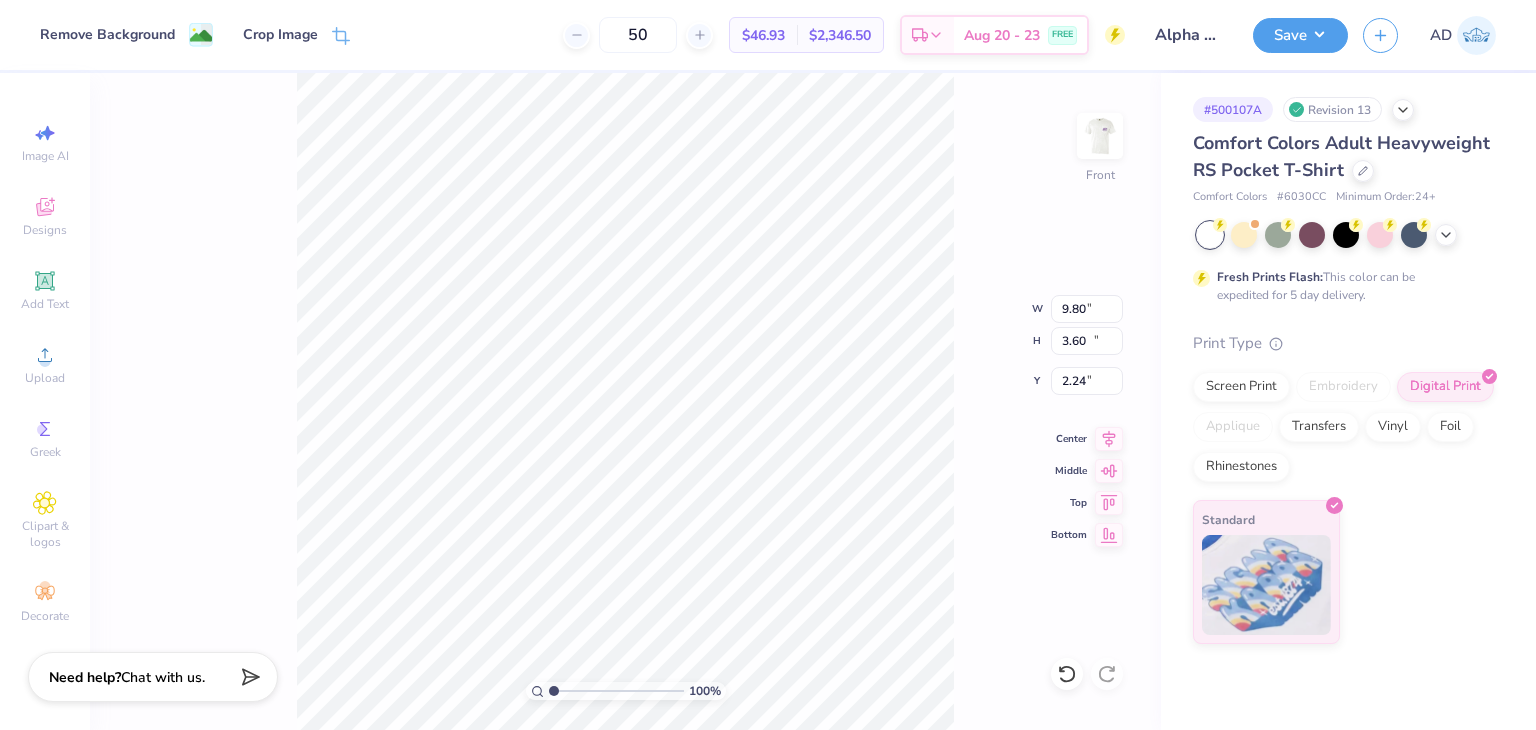 type on "9.49" 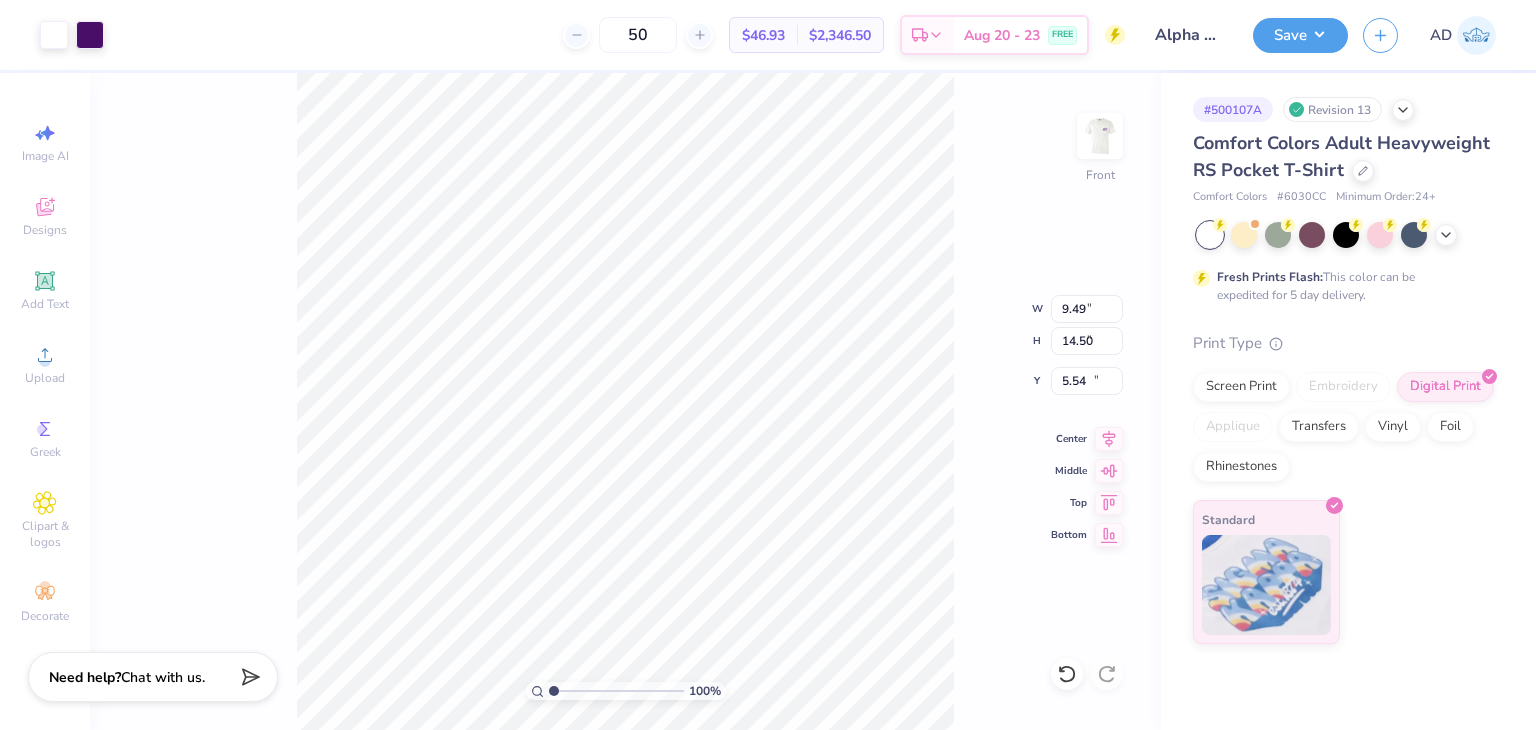 type on "8.92" 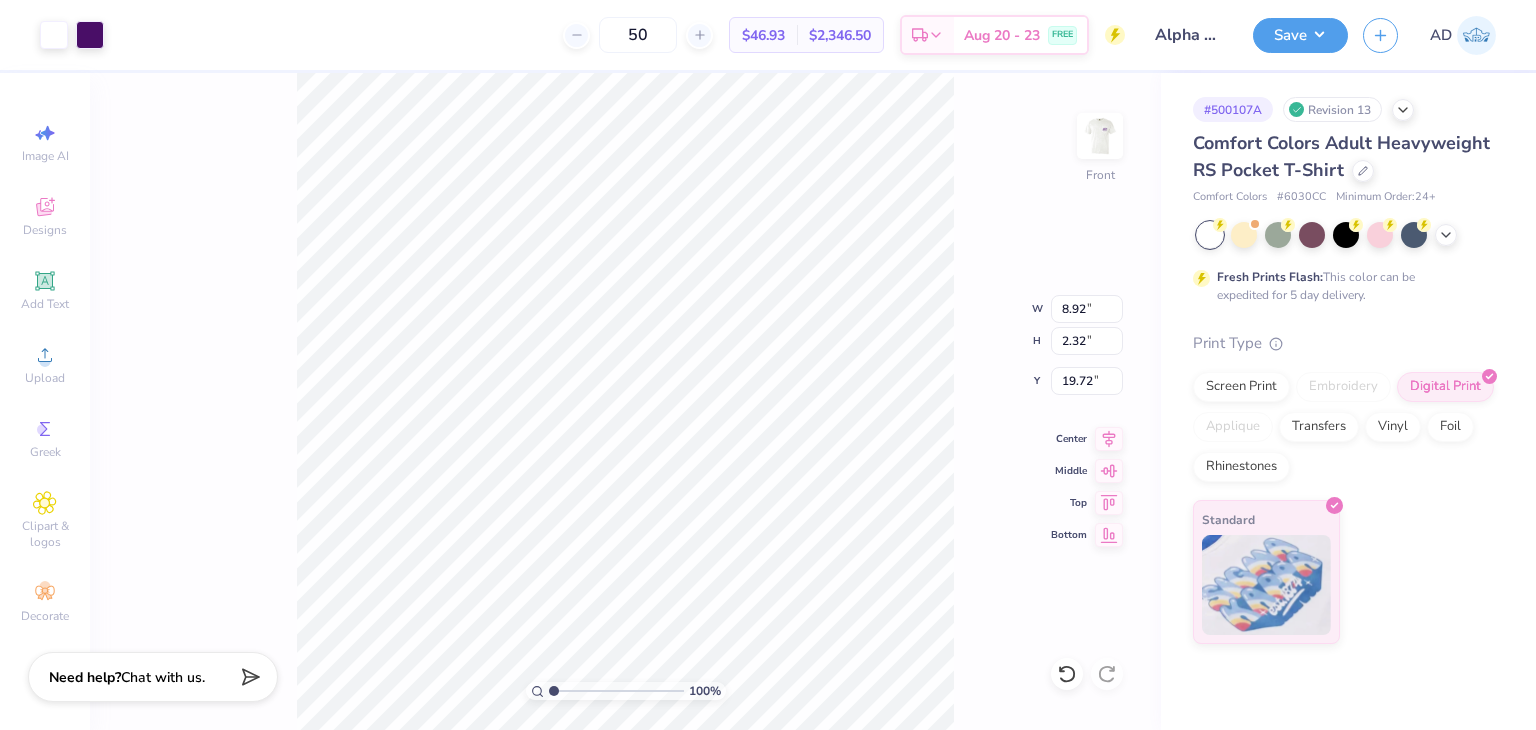 type on "9.80" 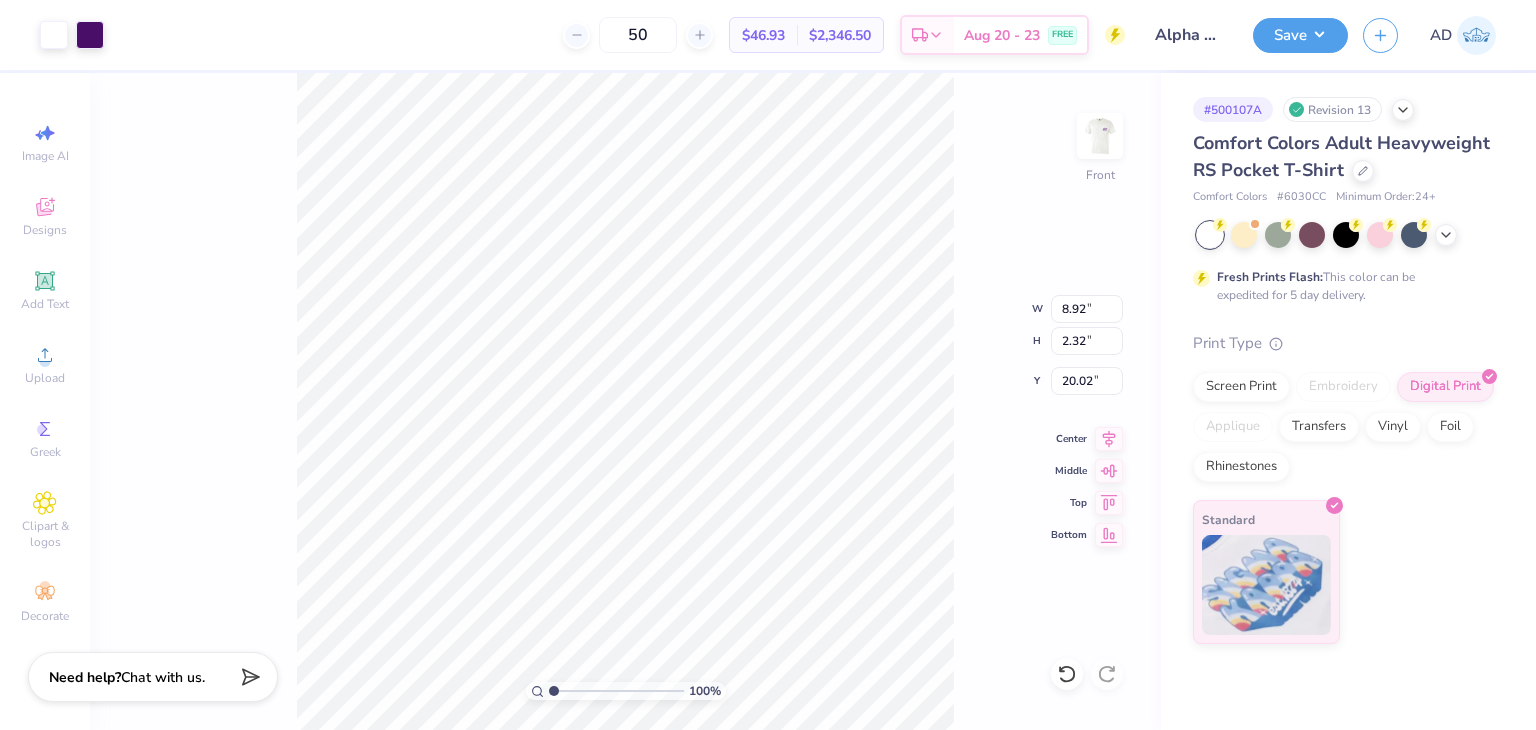 click on "100  % Front W 8.92 8.92 " H 2.32 2.32 " Y 20.02 20.02 " Center Middle Top Bottom" at bounding box center [625, 401] 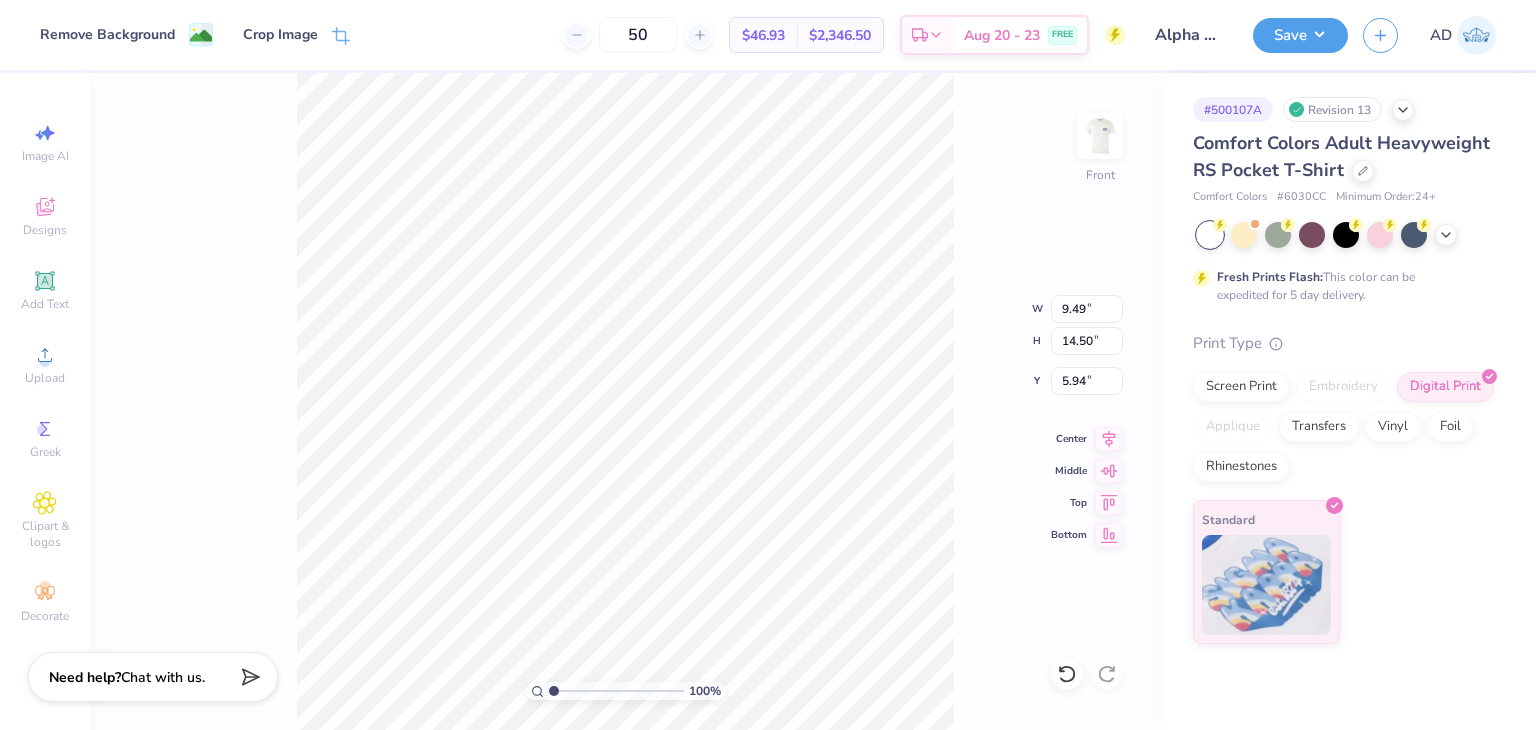 type on "9.69" 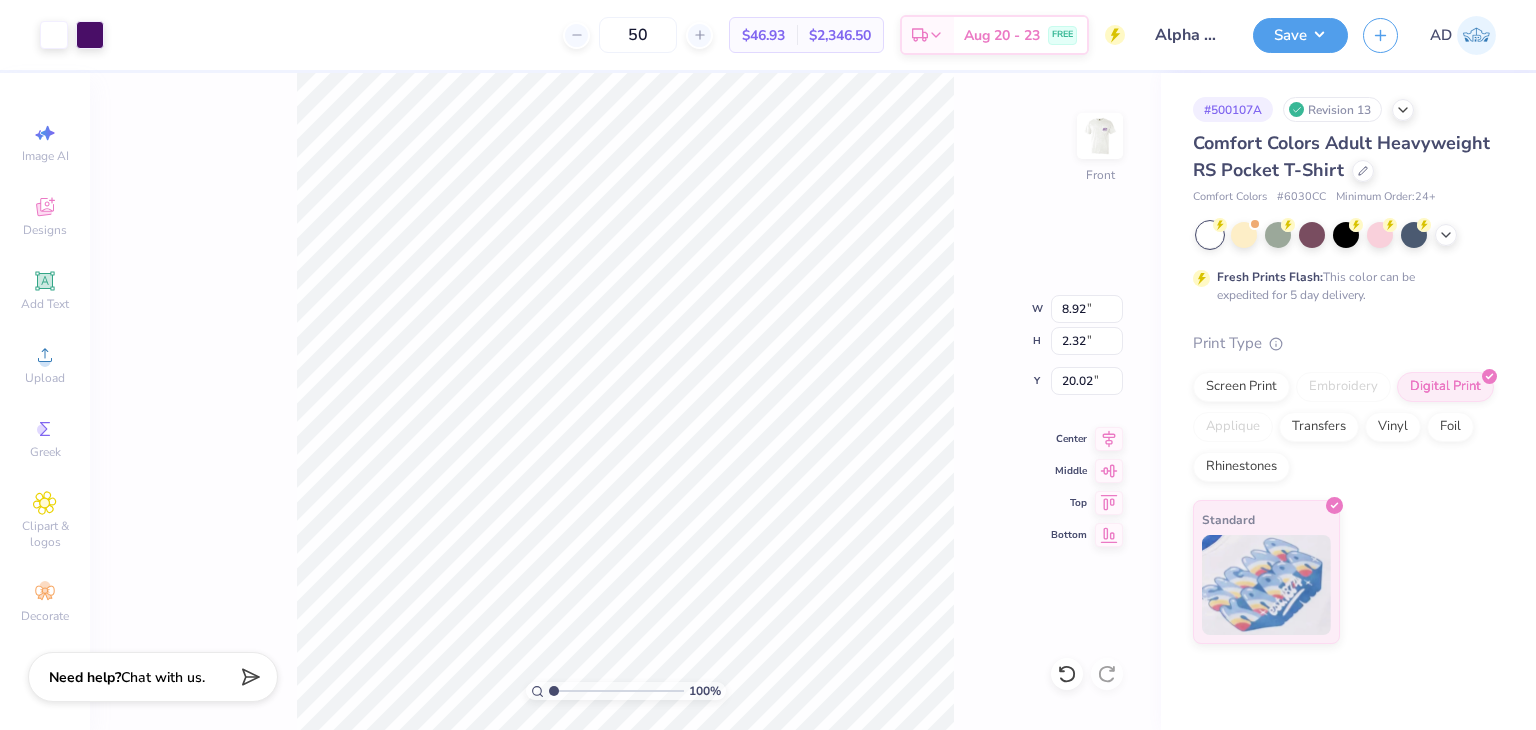 type on "9.69" 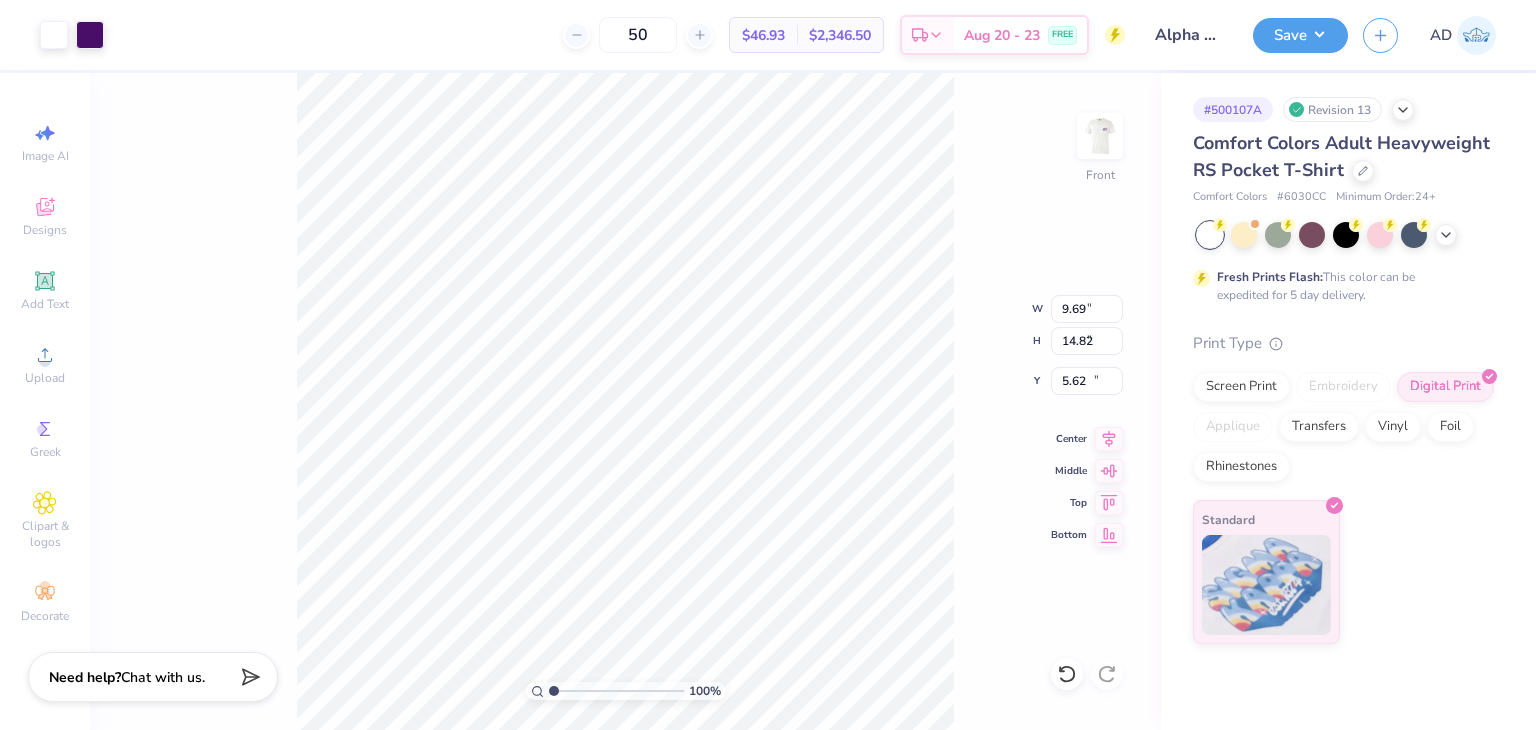 type on "5.40" 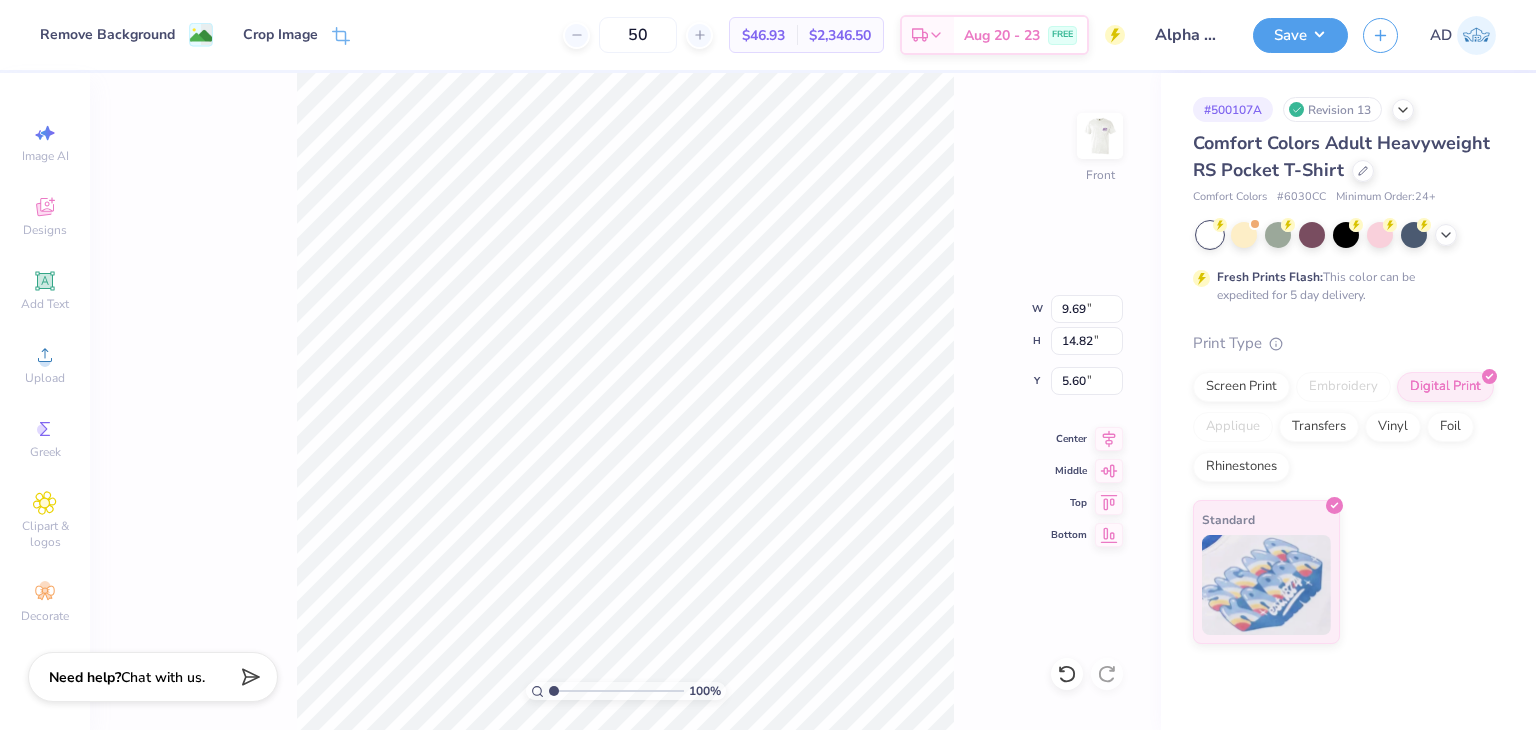 type on "8.92" 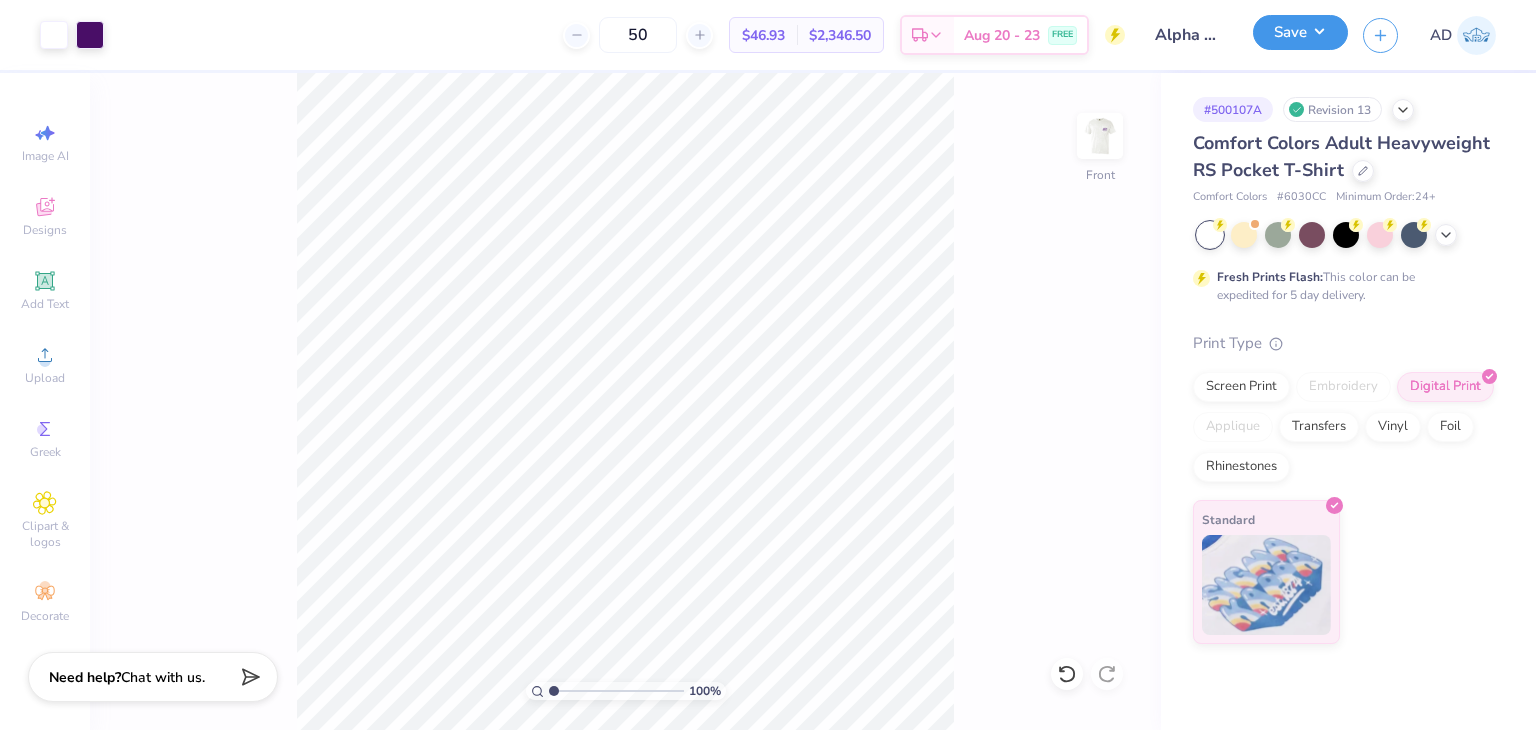click on "Save" at bounding box center [1300, 32] 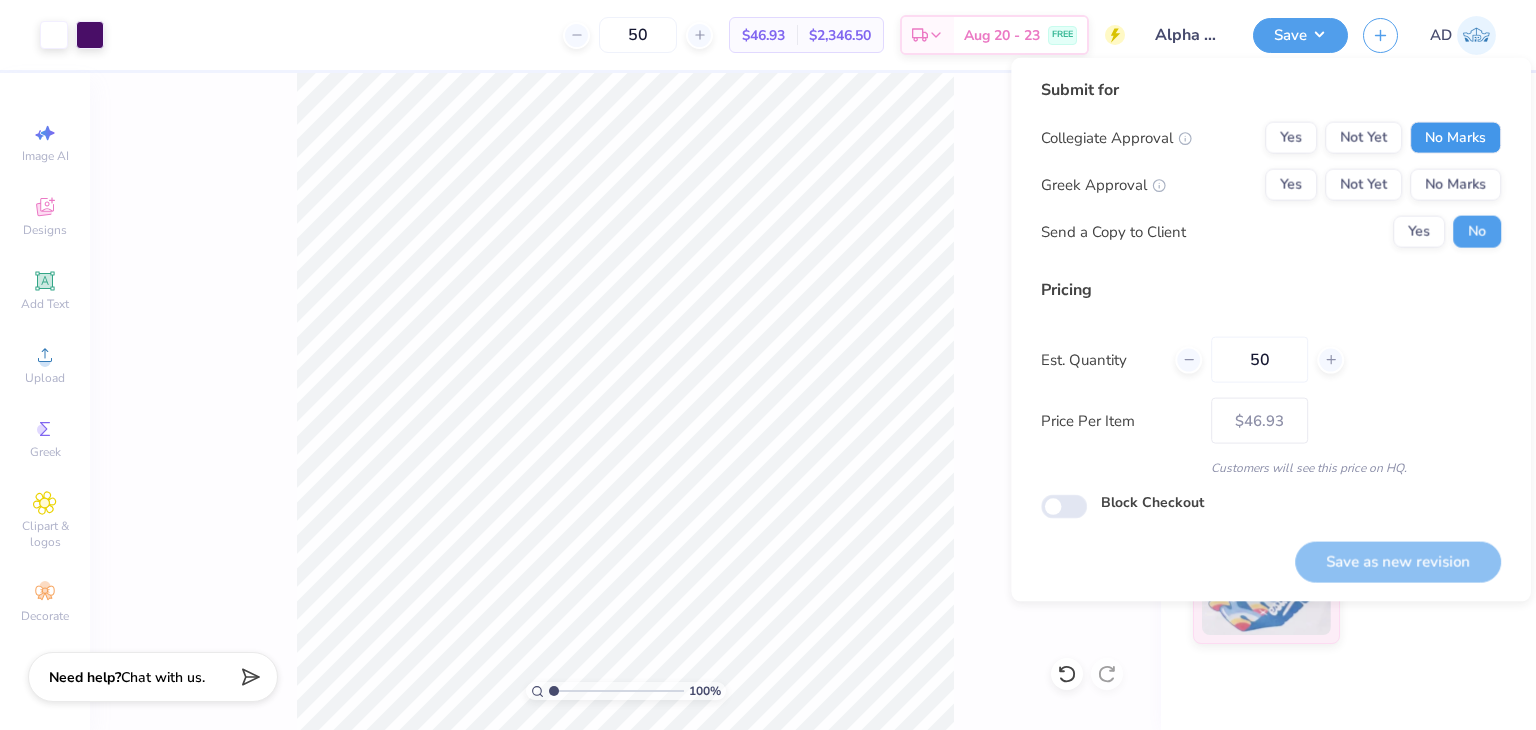 click on "No Marks" at bounding box center [1455, 138] 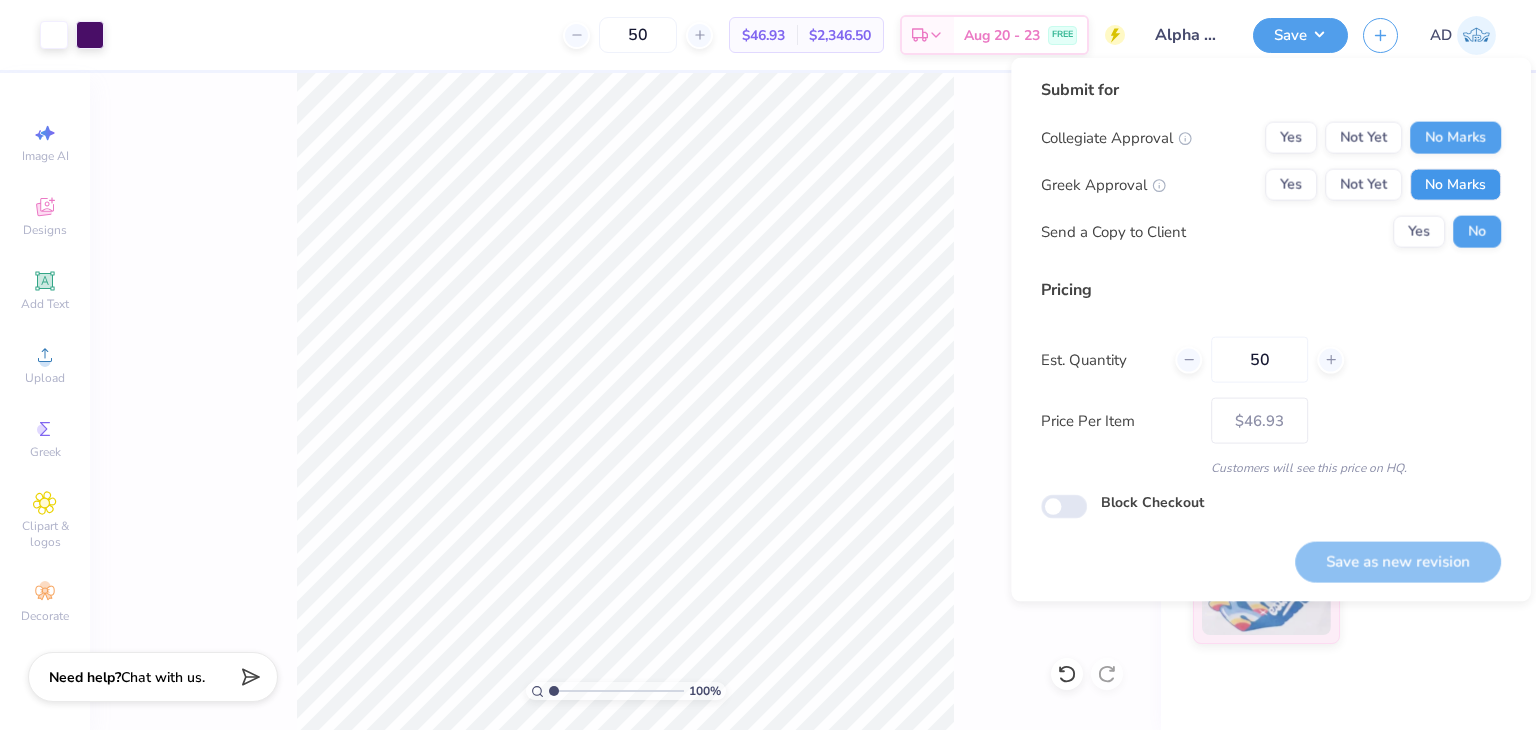 click on "No Marks" at bounding box center (1455, 185) 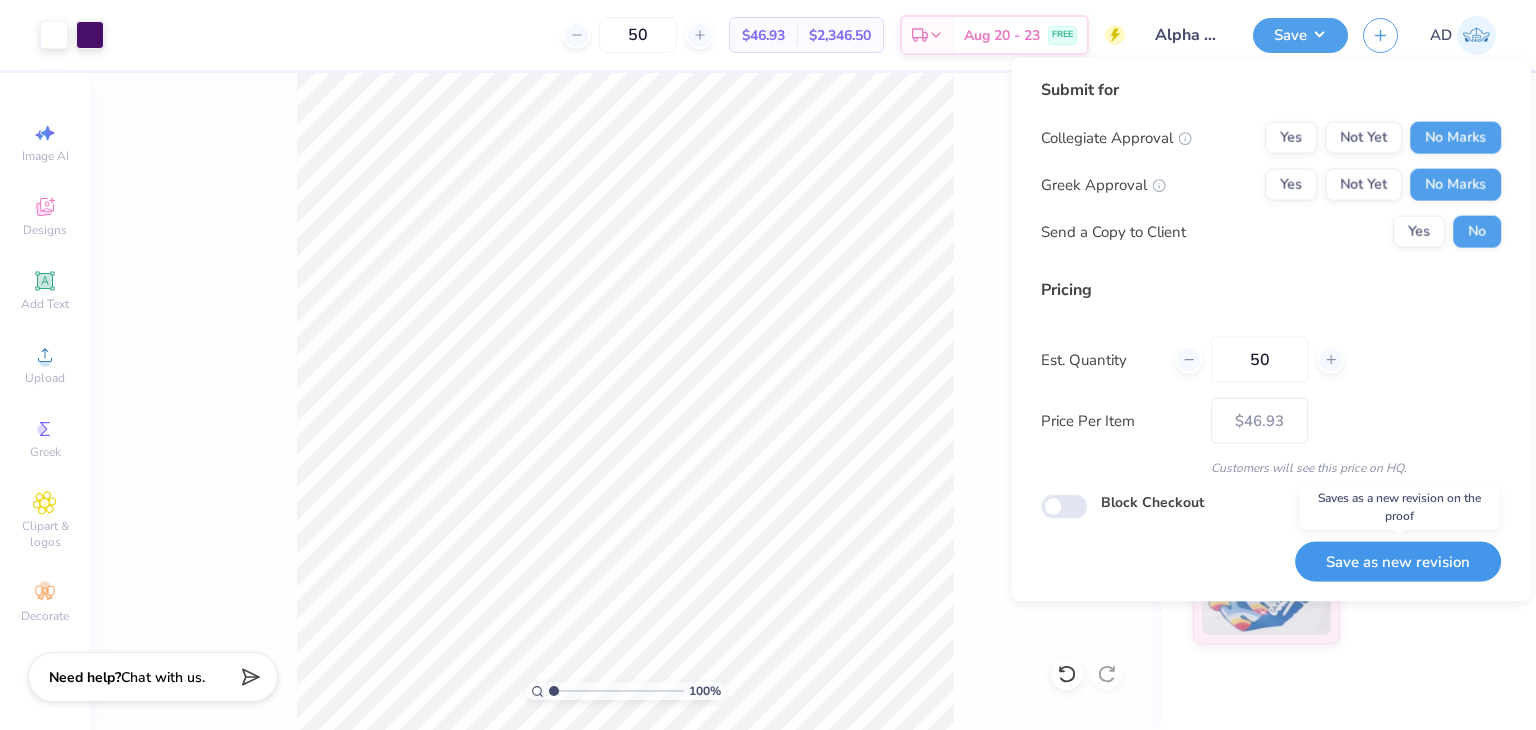 click on "Save as new revision" at bounding box center (1398, 561) 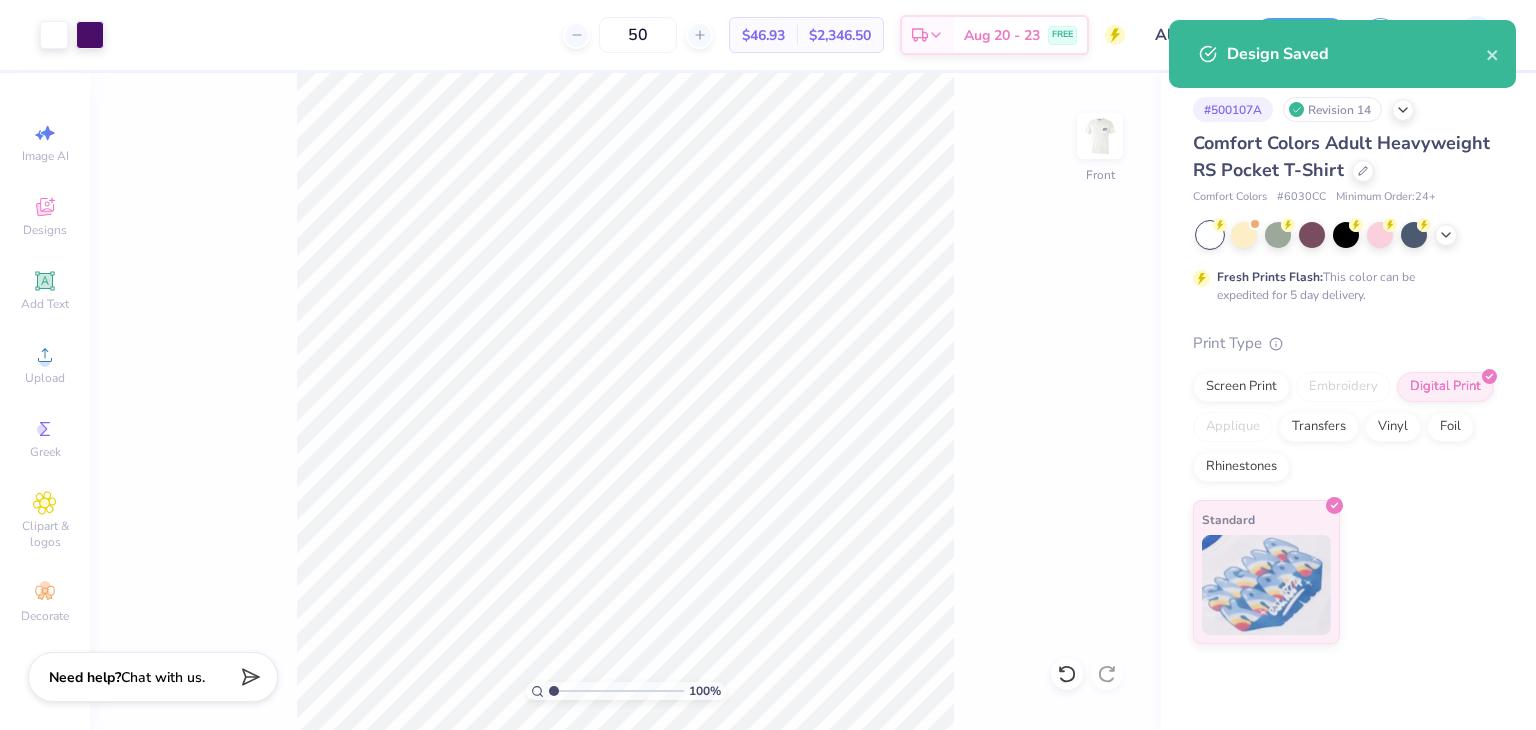 type on "– –" 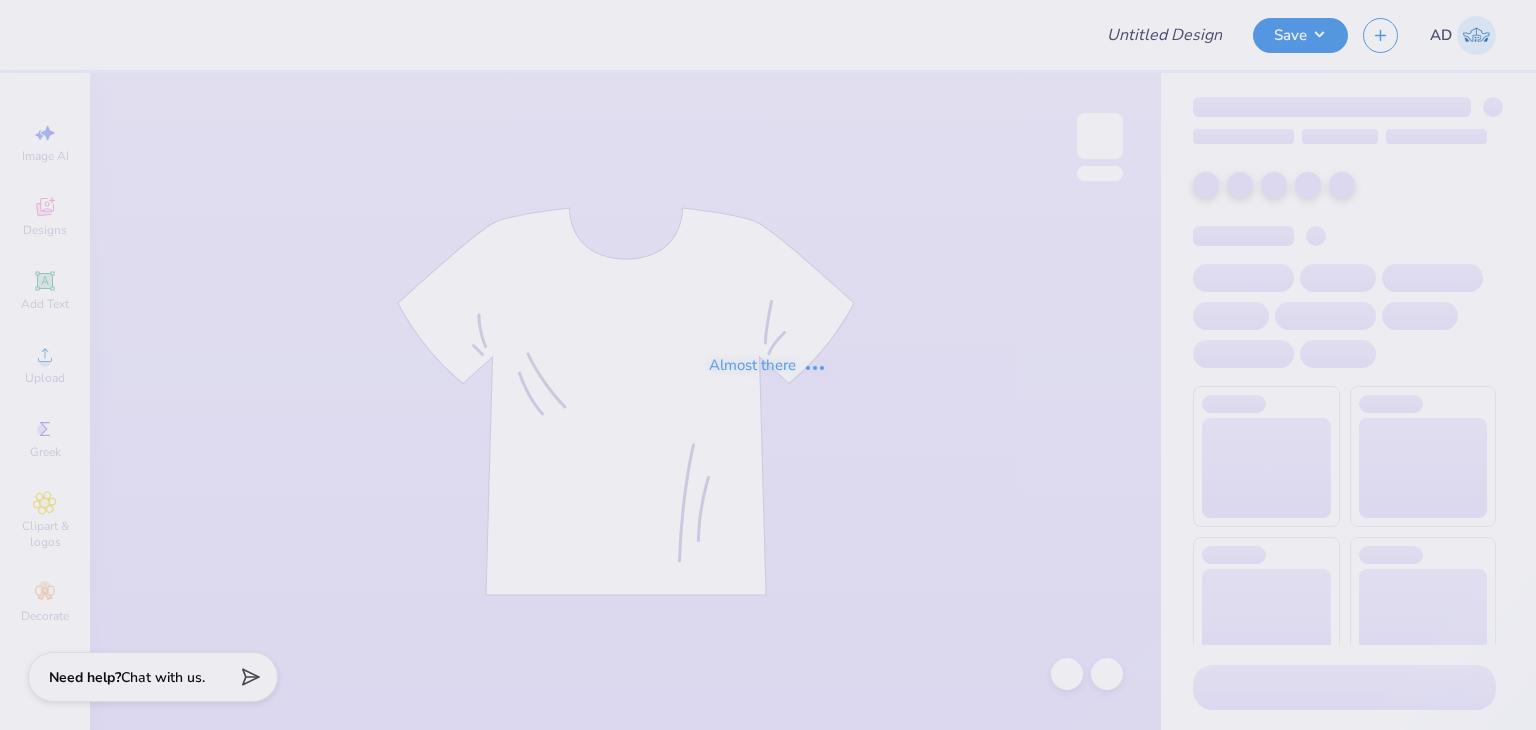 type on "[FIRST] [LAST] HS shirts" 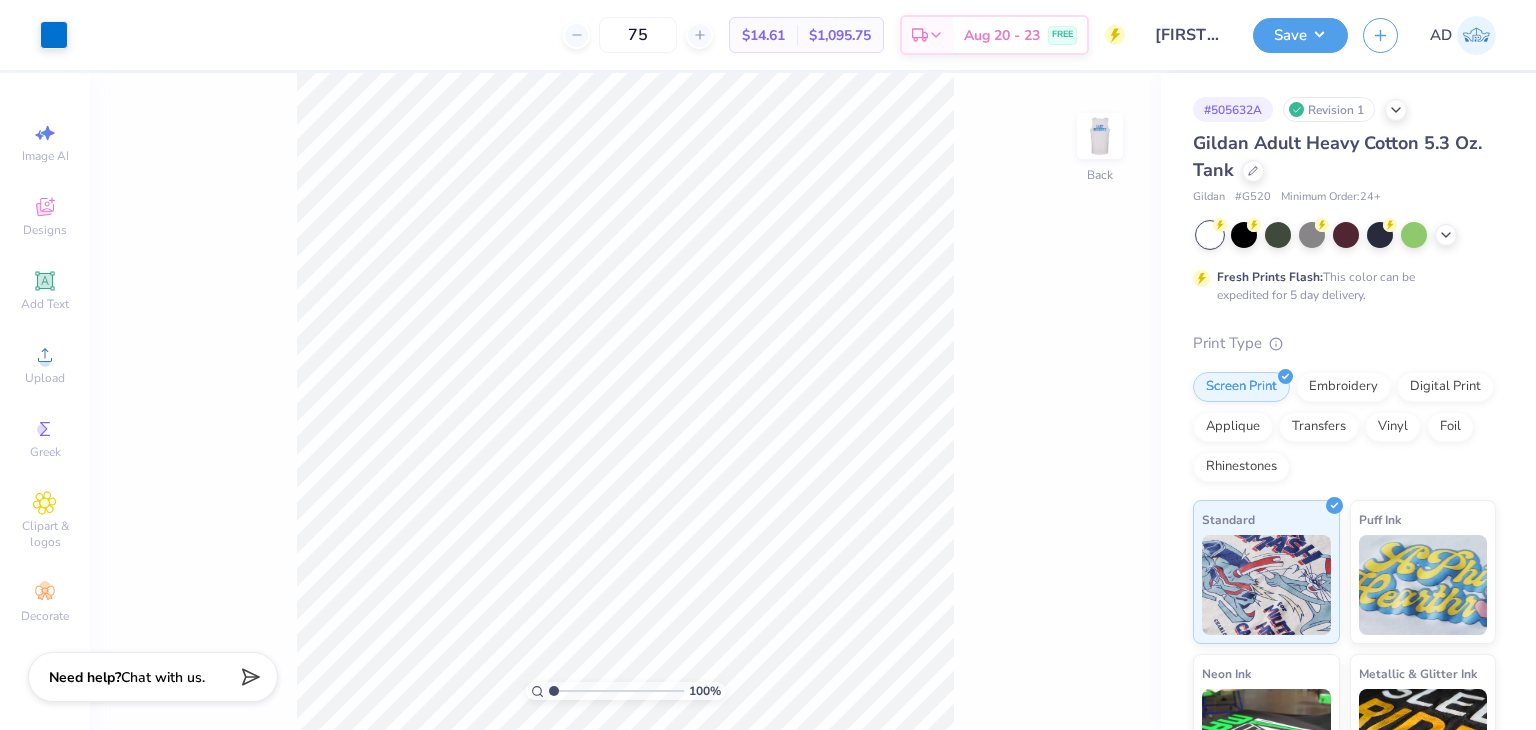 scroll, scrollTop: 0, scrollLeft: 0, axis: both 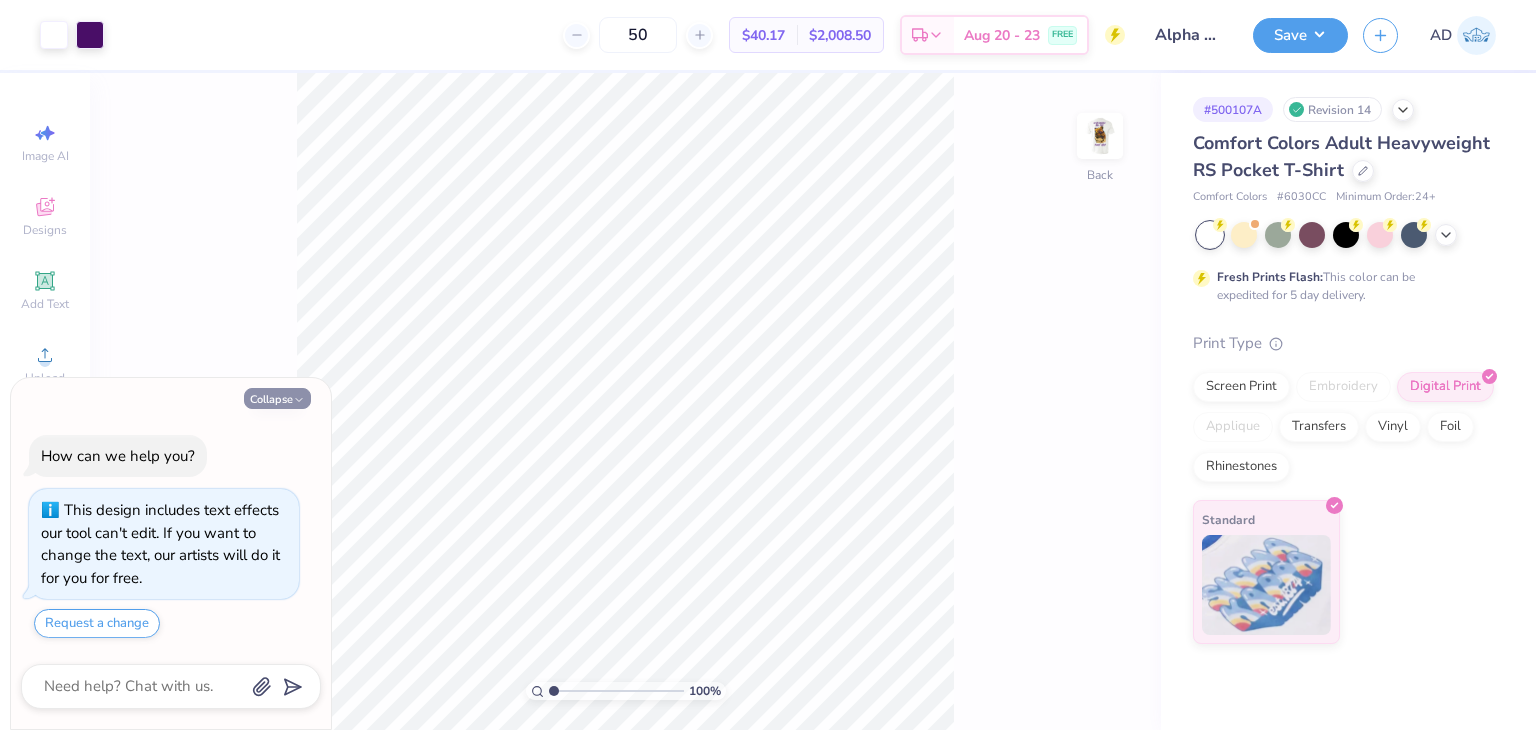 click on "Collapse" at bounding box center (277, 398) 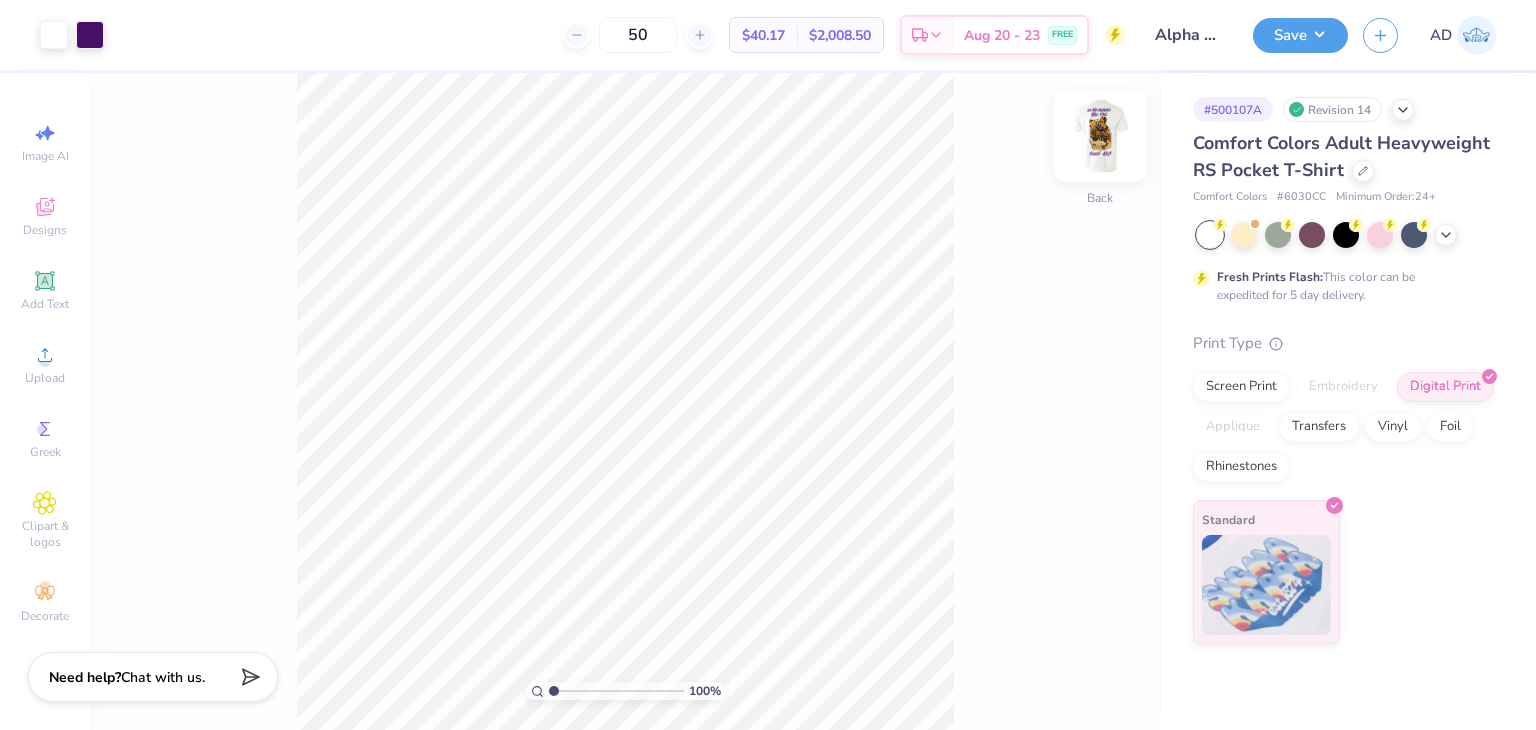 click at bounding box center [1100, 136] 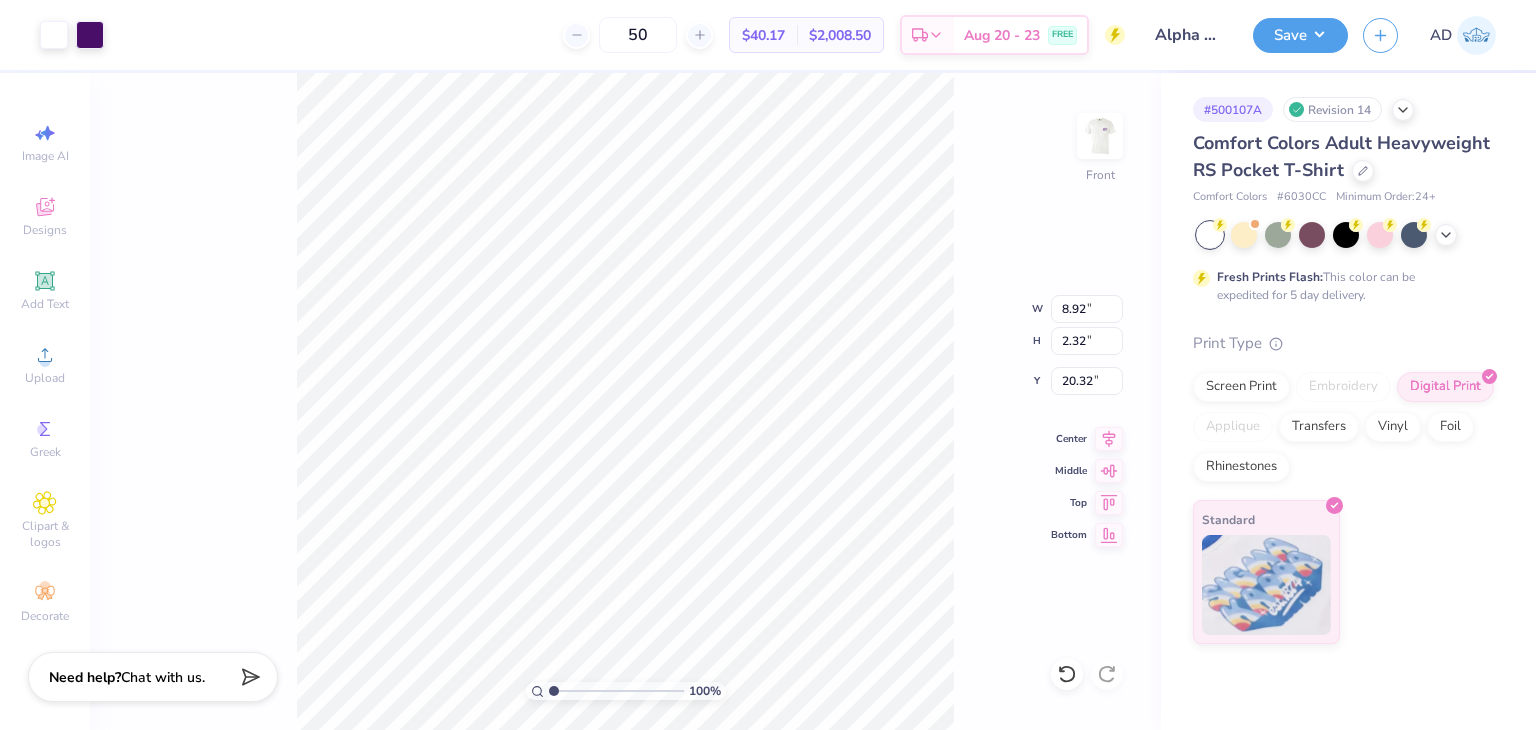 type on "9.69" 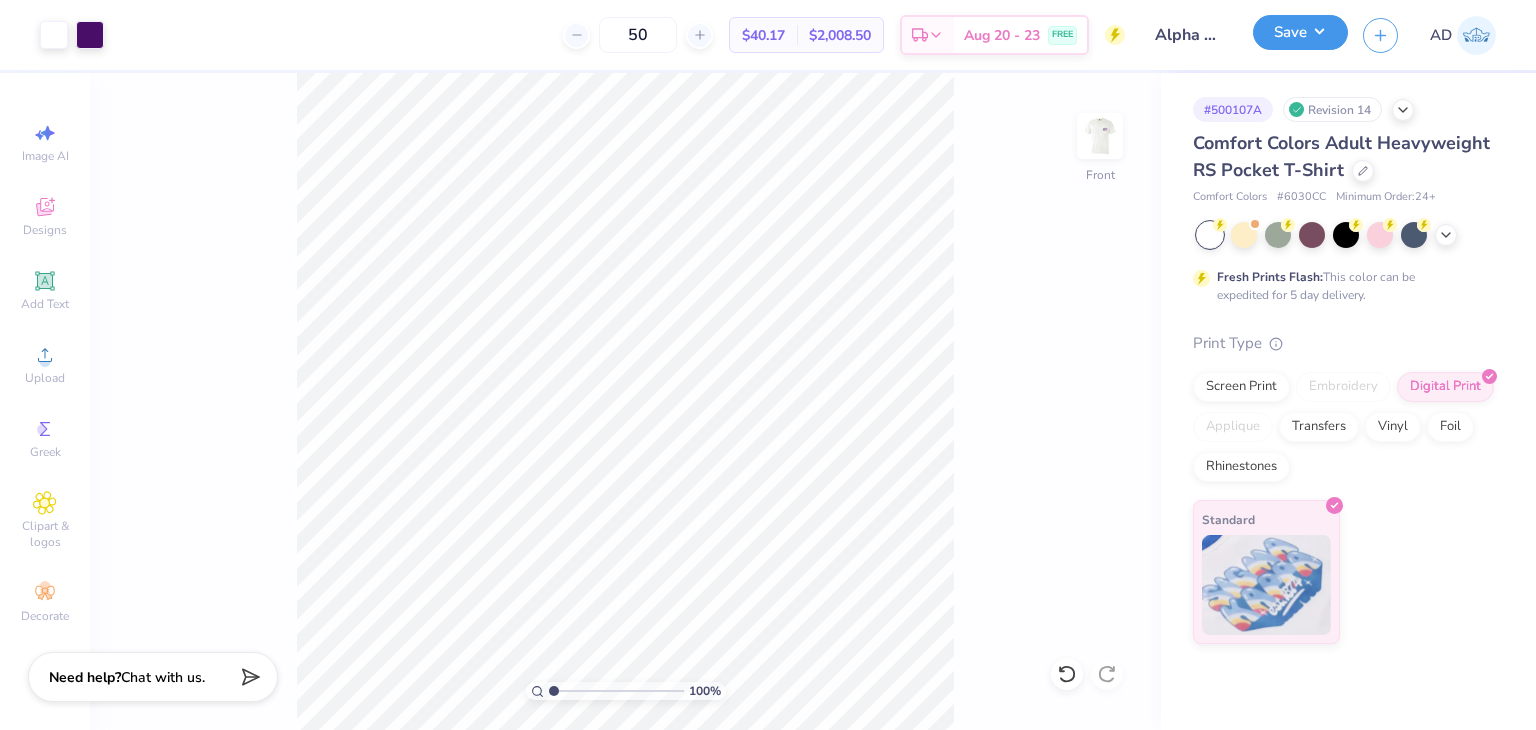 click on "Save" at bounding box center [1300, 32] 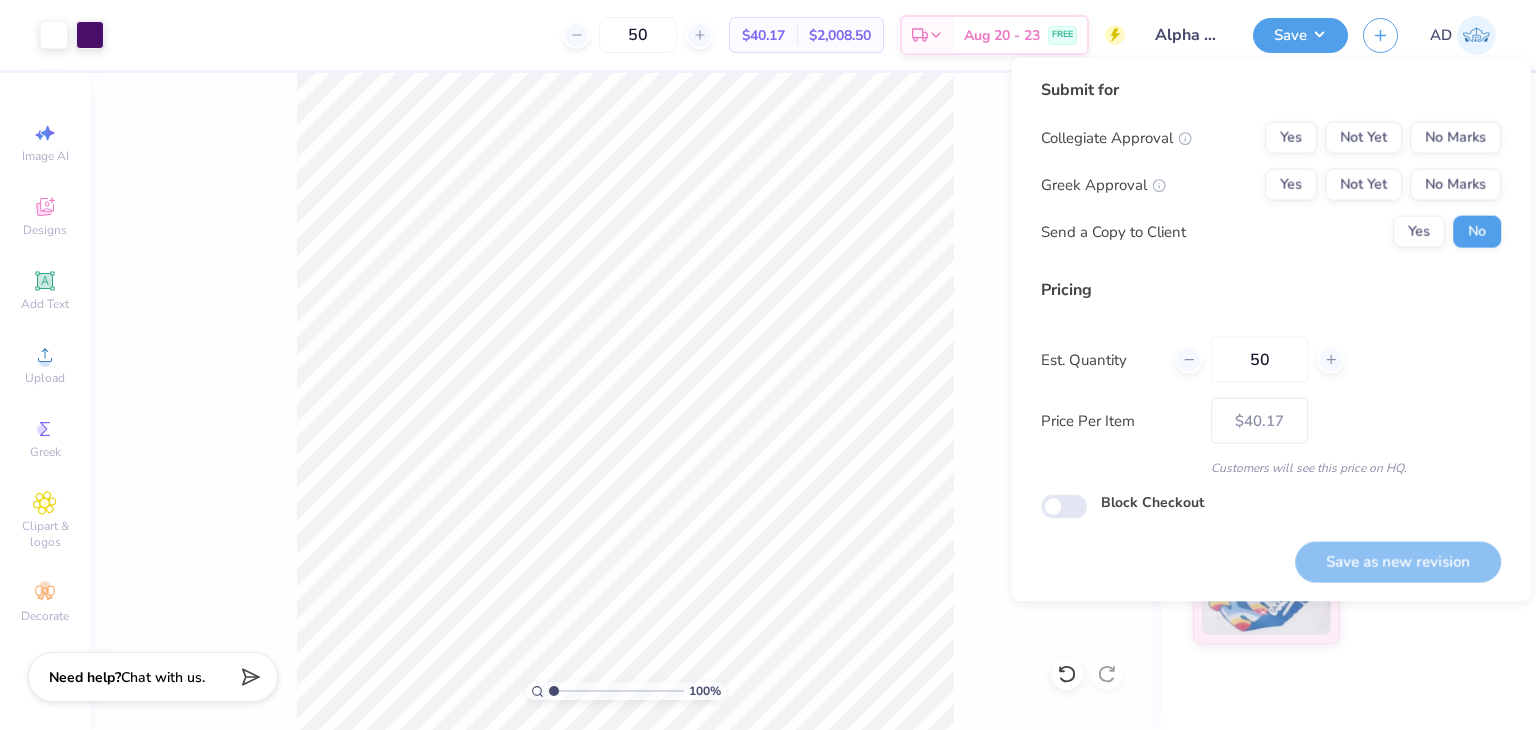 click on "Collegiate Approval Yes Not Yet No Marks Greek Approval Yes Not Yet No Marks Send a Copy to Client Yes No" at bounding box center (1271, 185) 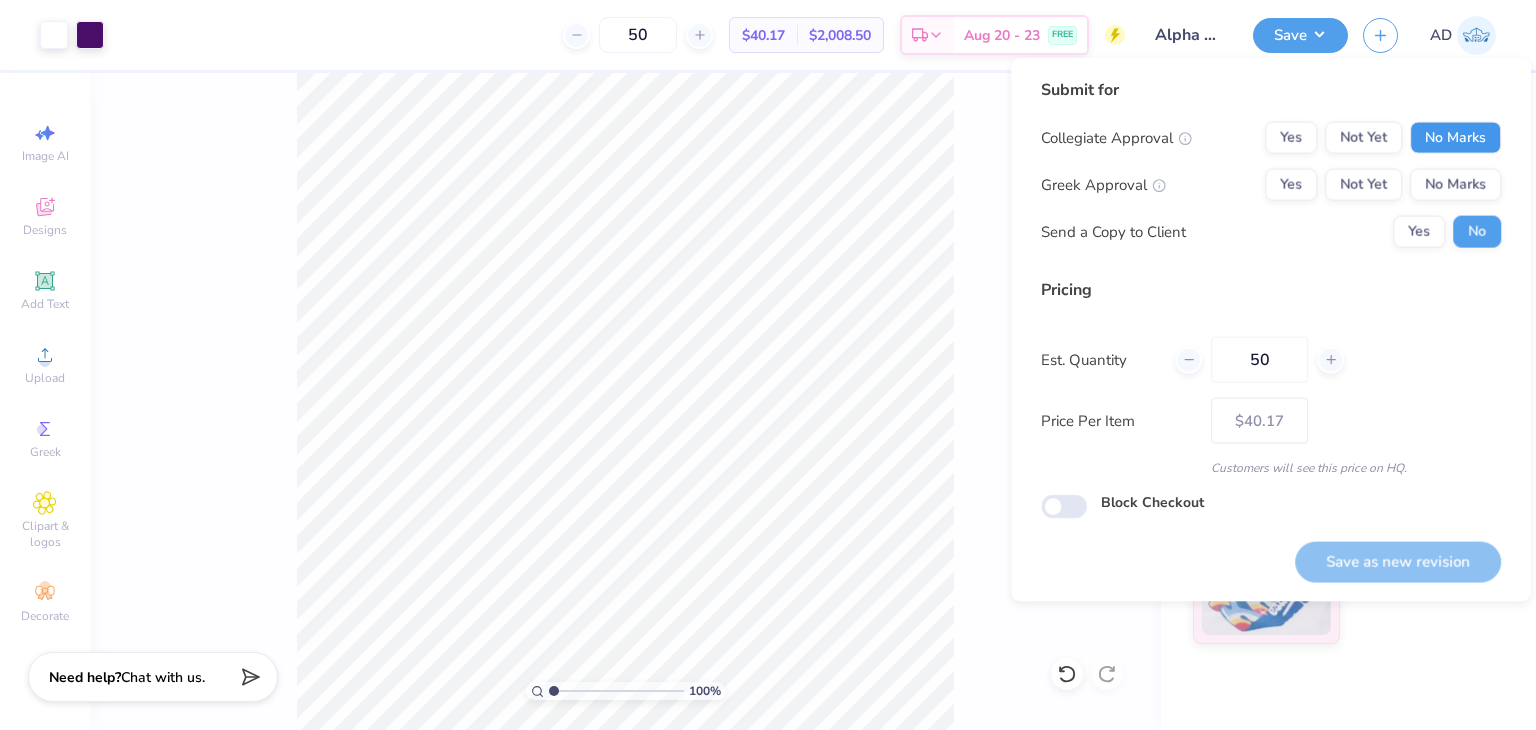 click on "No Marks" at bounding box center (1455, 138) 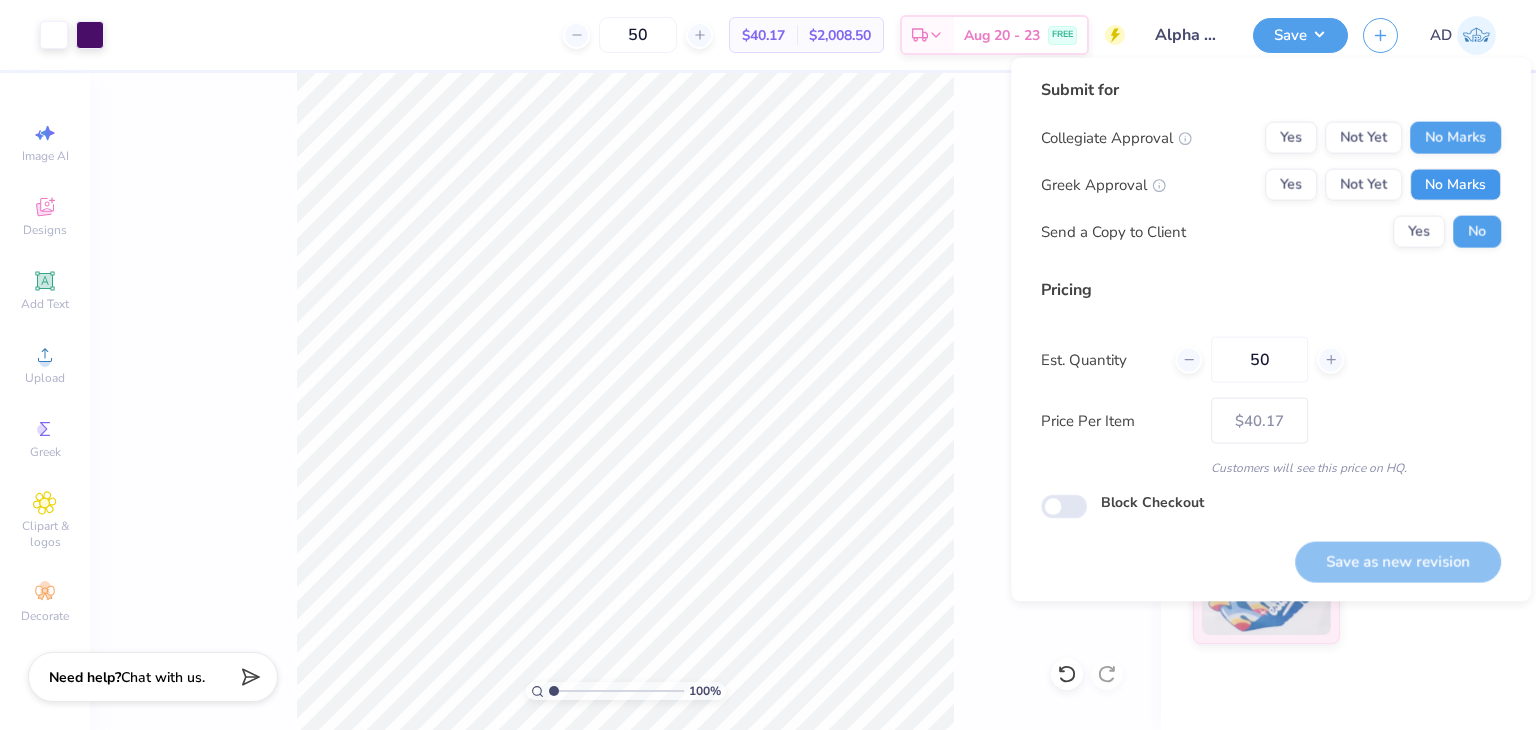 click on "No Marks" at bounding box center (1455, 185) 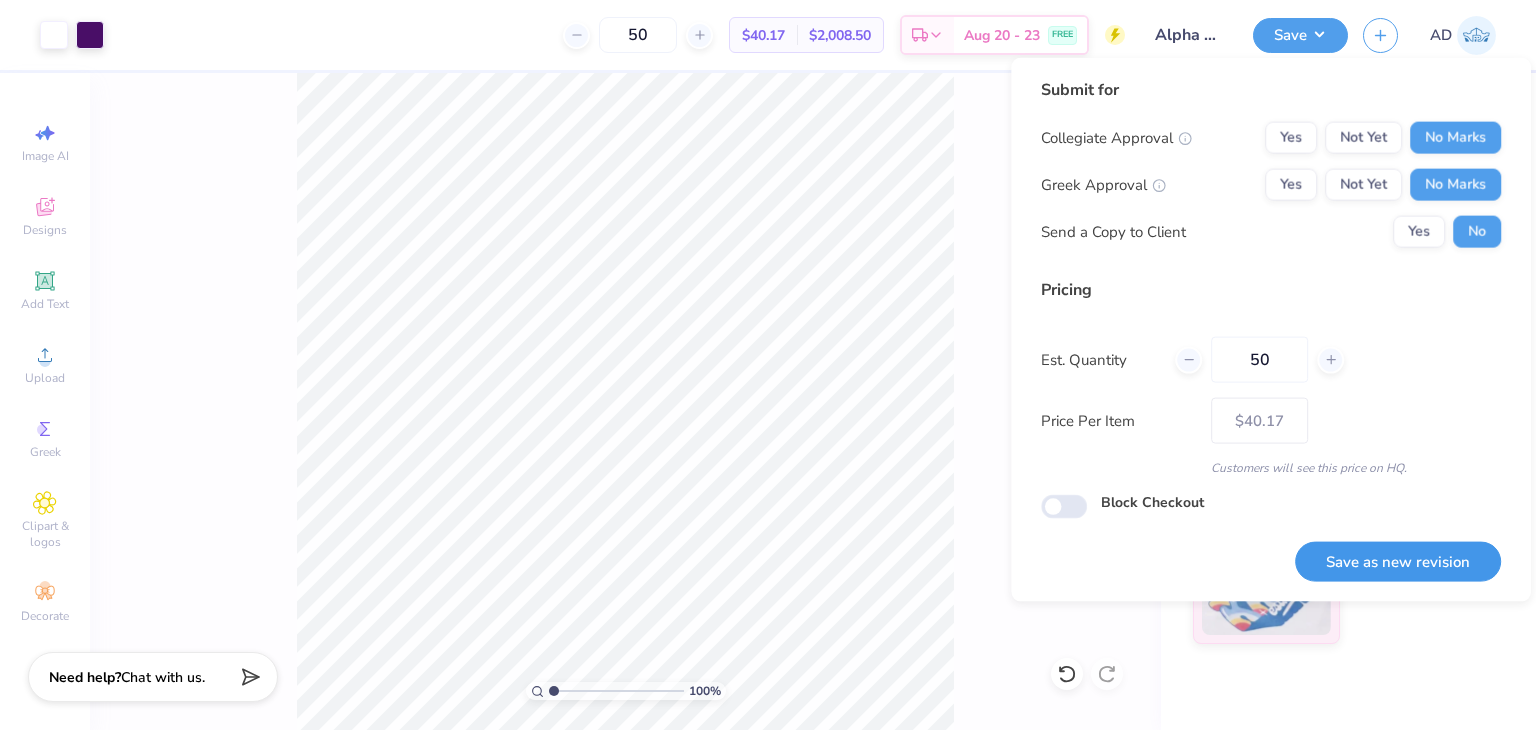 click on "Save as new revision" at bounding box center [1398, 561] 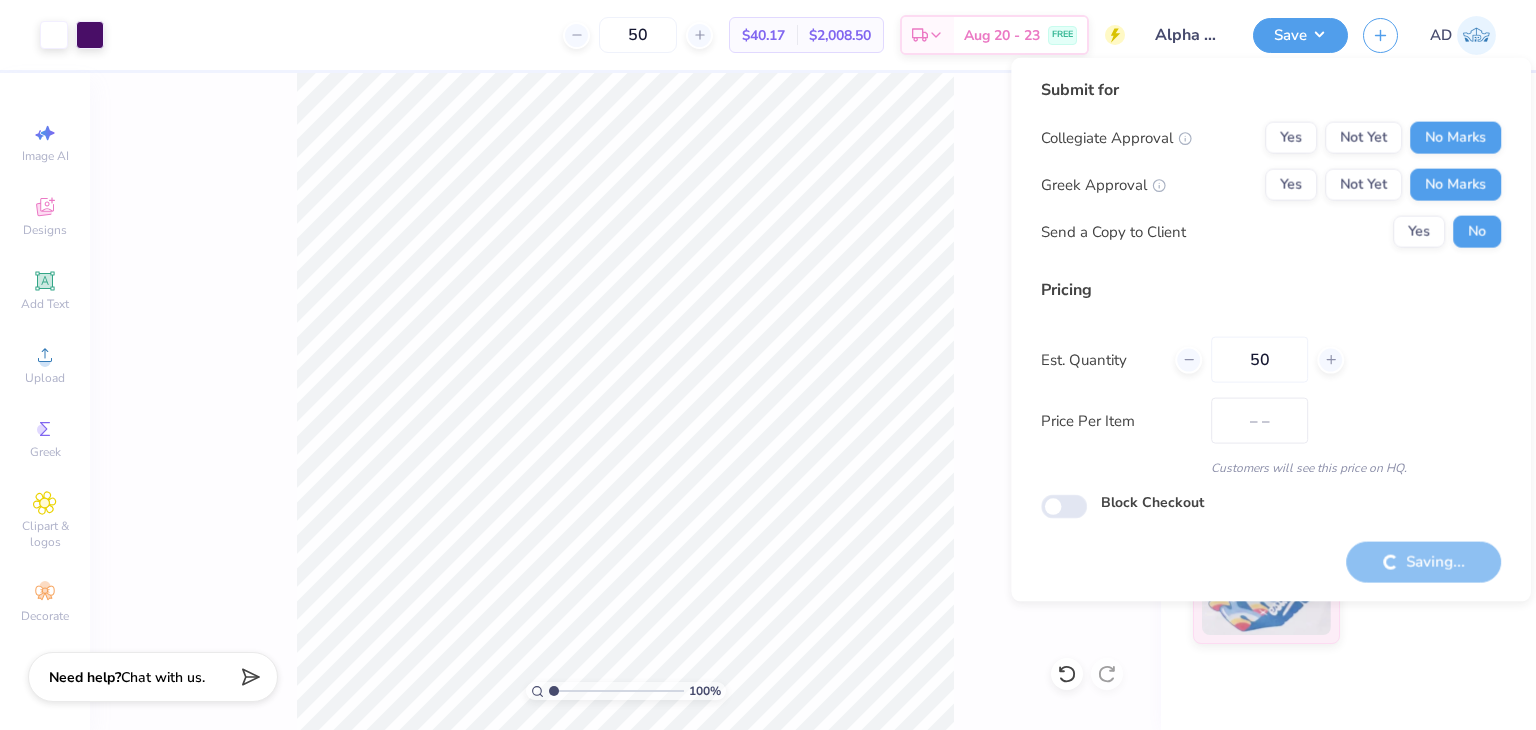 type on "$40.17" 